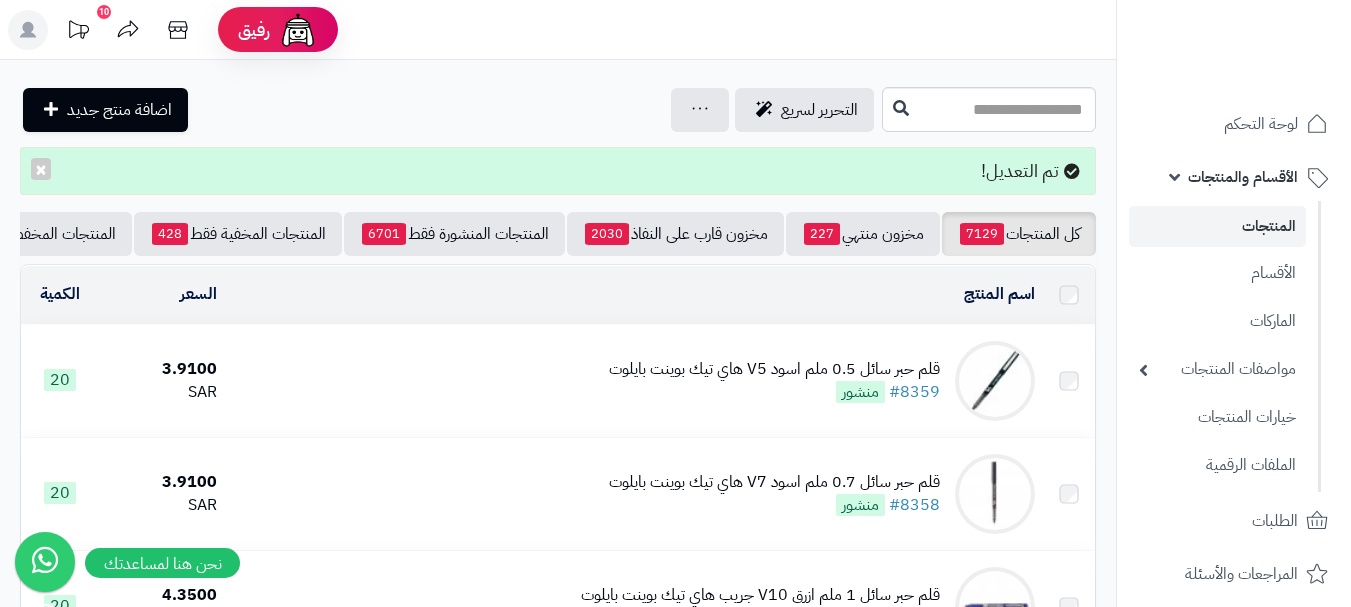 scroll, scrollTop: 0, scrollLeft: 0, axis: both 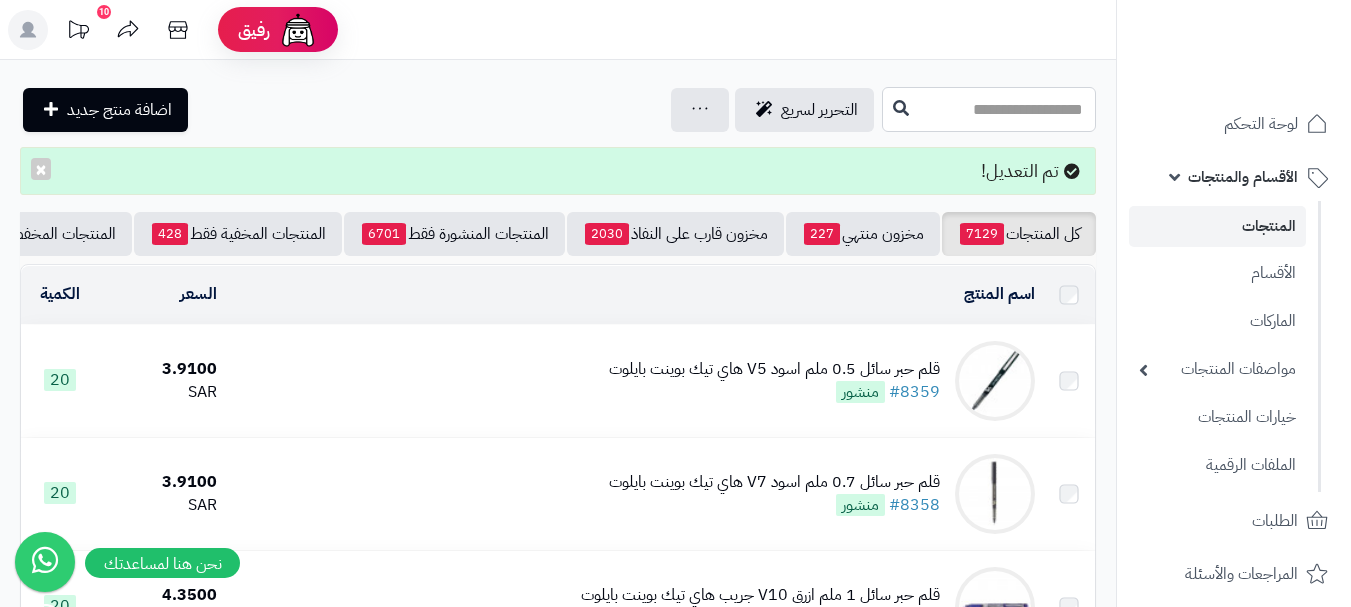 click at bounding box center (989, 109) 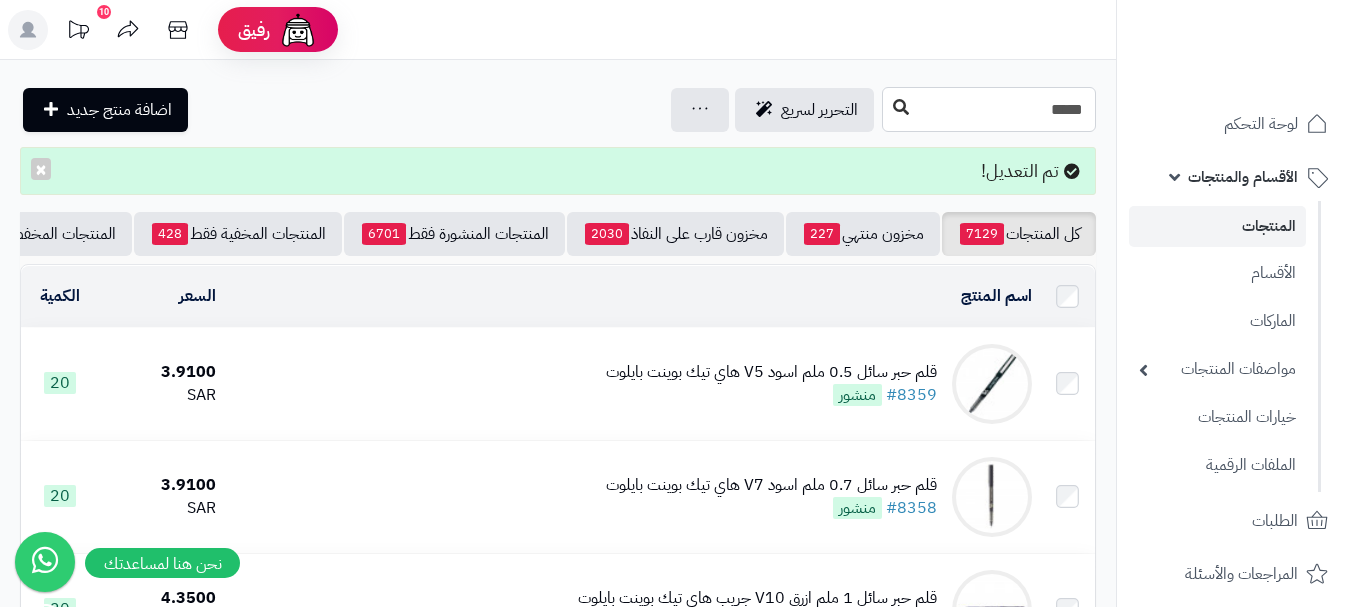 type on "*****" 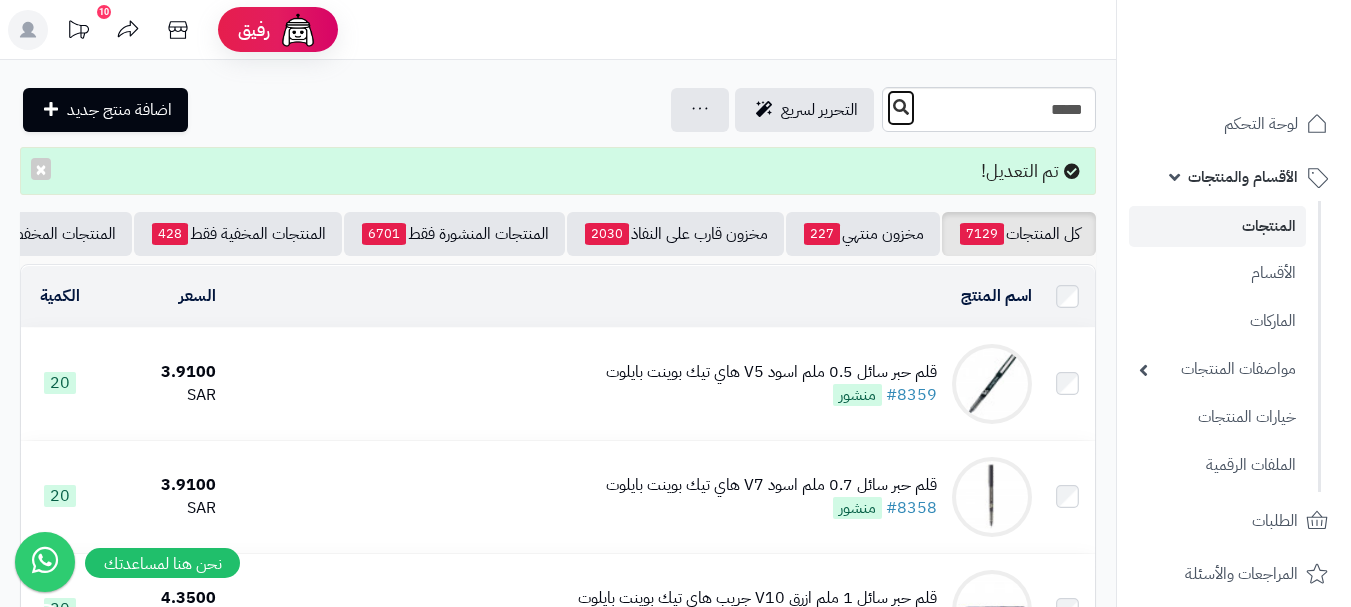 click at bounding box center (901, 107) 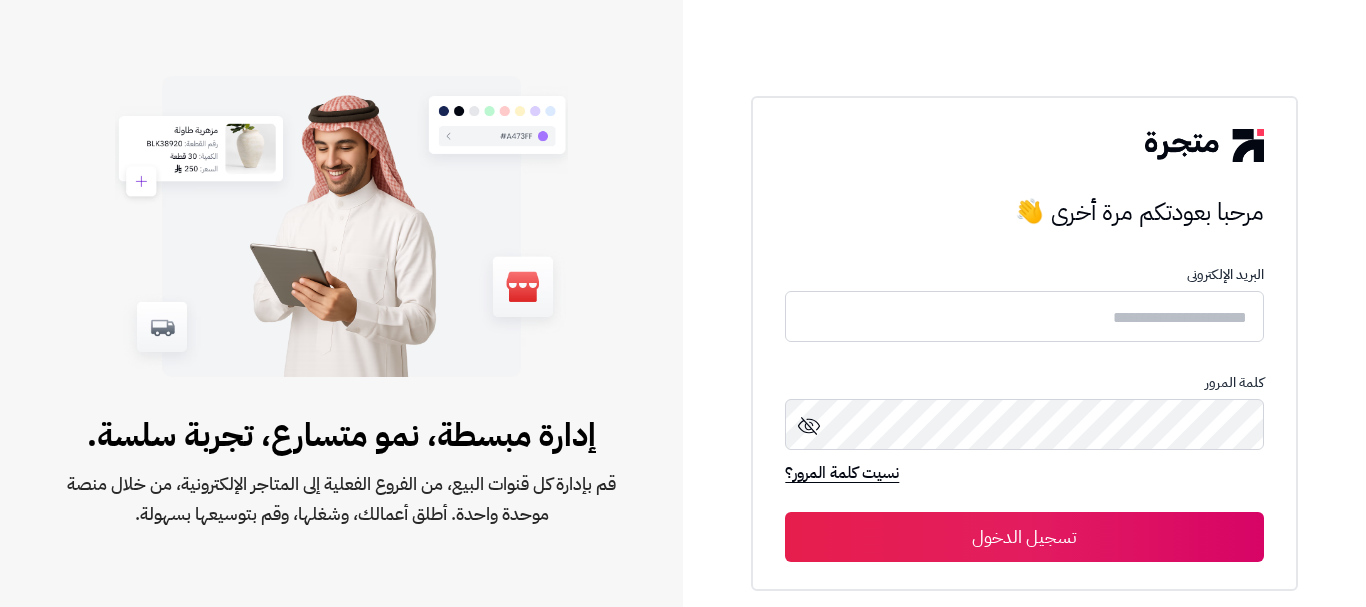 scroll, scrollTop: 0, scrollLeft: 0, axis: both 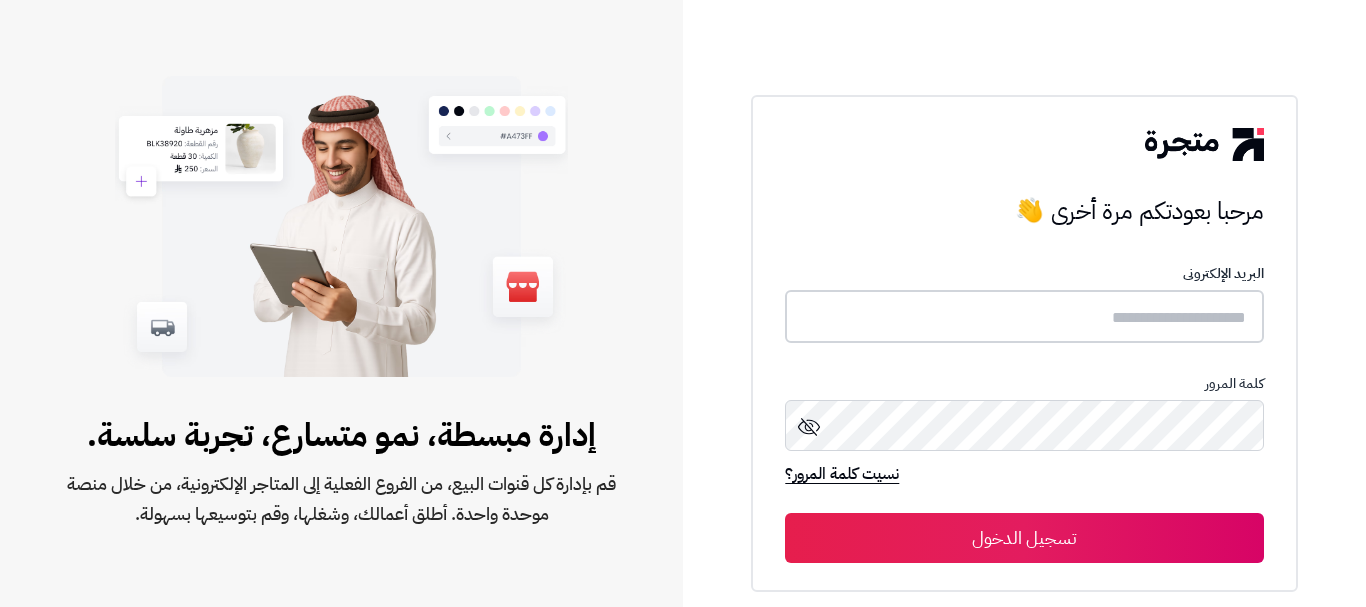 type on "****" 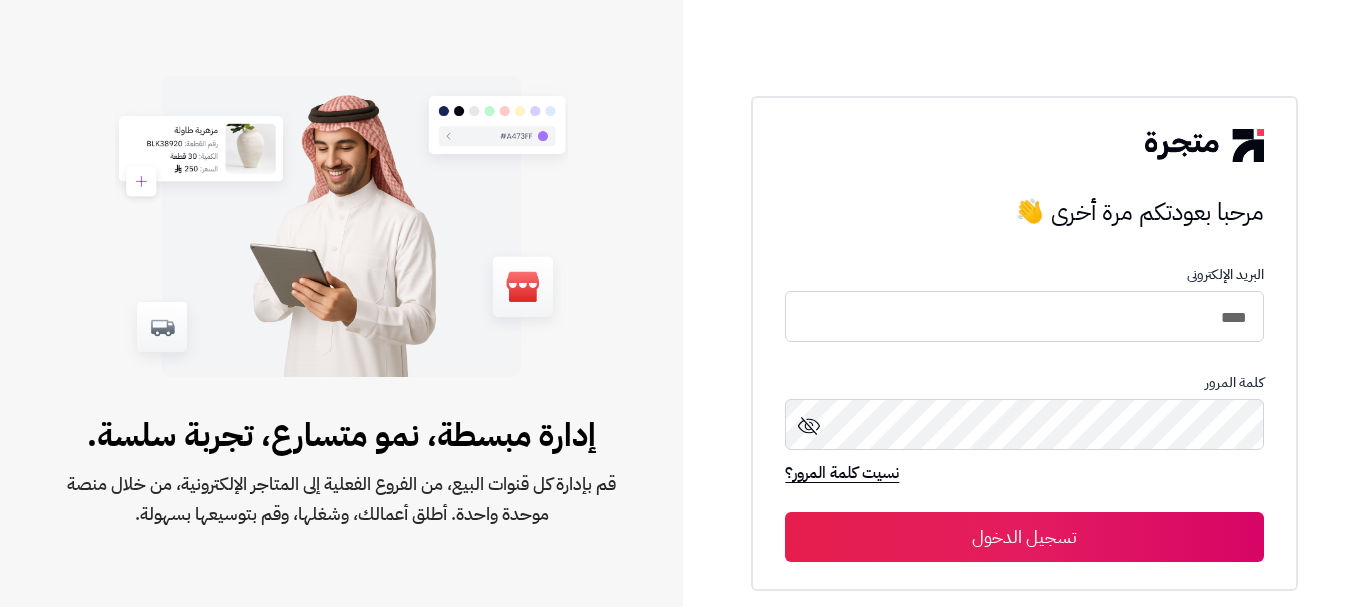 click on "تسجيل الدخول" at bounding box center [1024, 537] 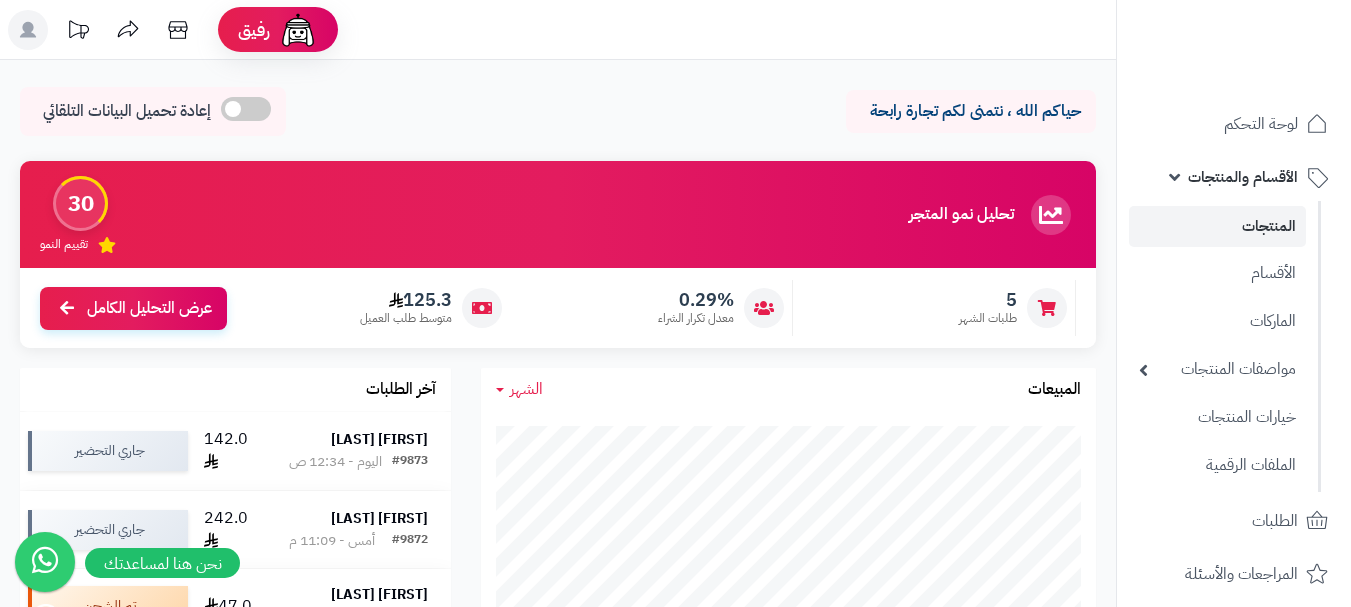 scroll, scrollTop: 0, scrollLeft: 0, axis: both 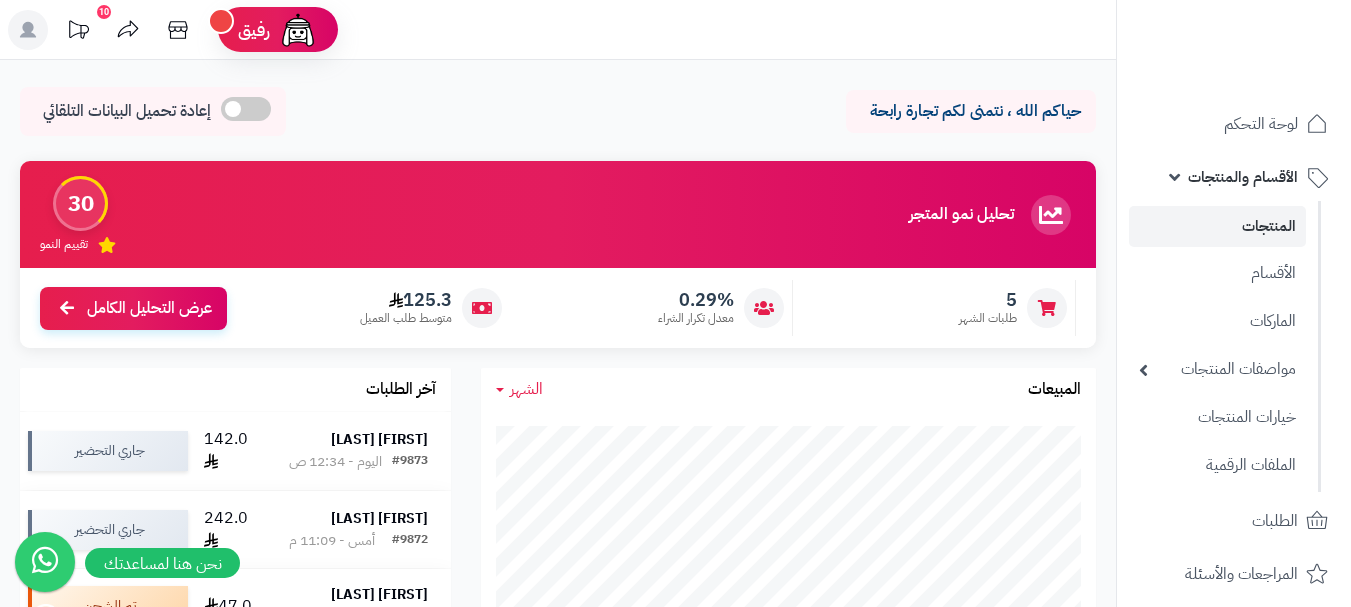click on "الأقسام والمنتجات" at bounding box center (1234, 177) 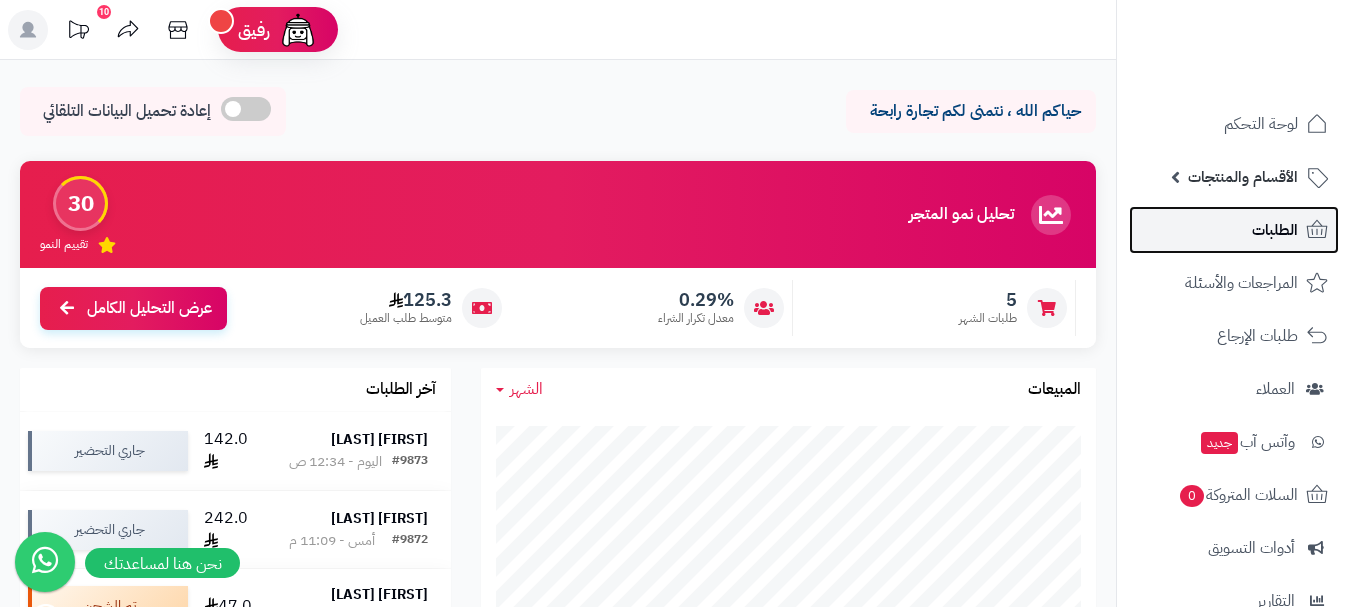 click on "الطلبات" at bounding box center [1234, 230] 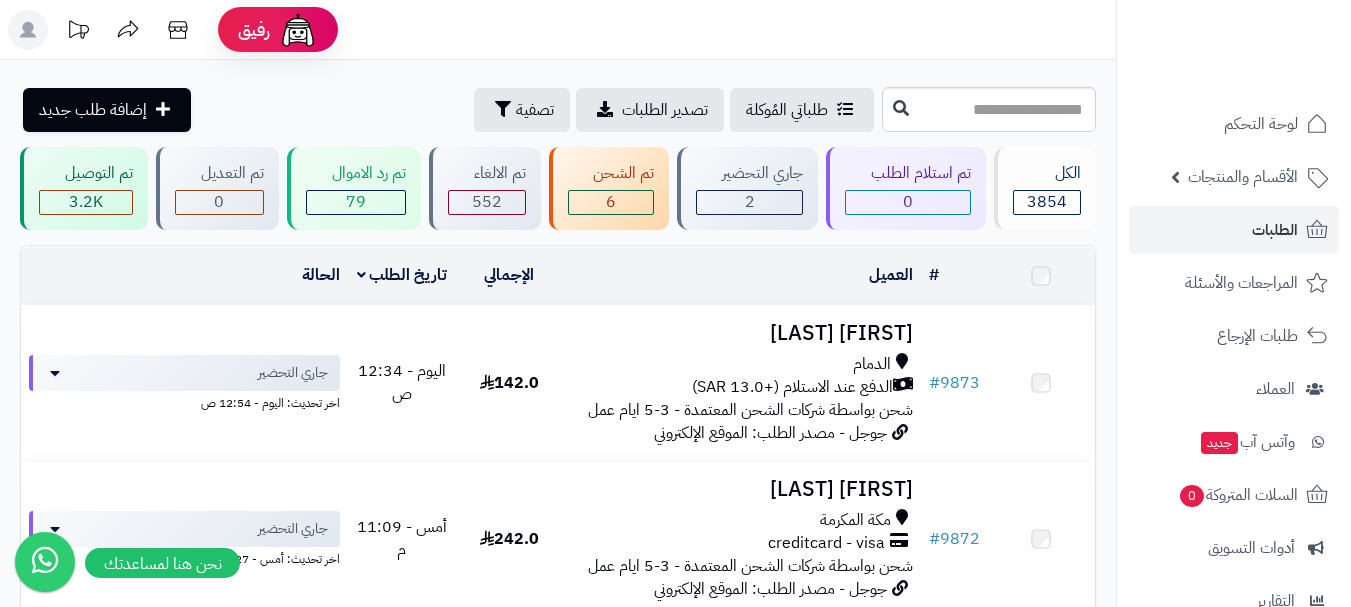 scroll, scrollTop: 0, scrollLeft: 0, axis: both 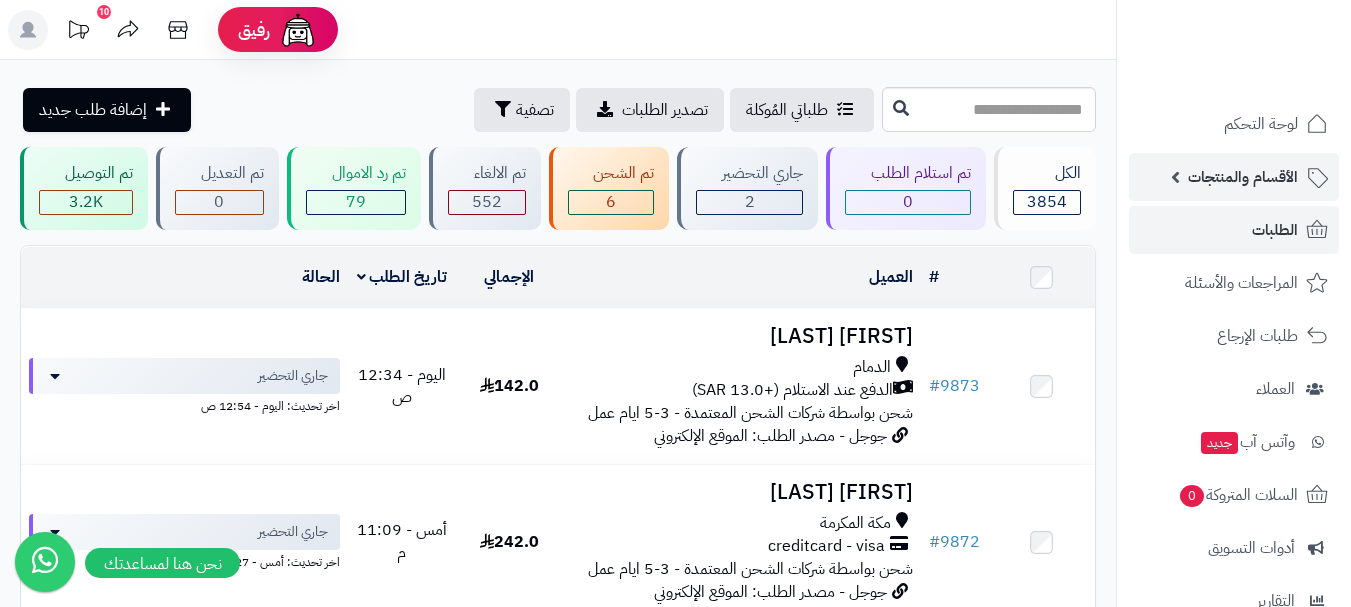 click on "الأقسام والمنتجات" at bounding box center [1243, 177] 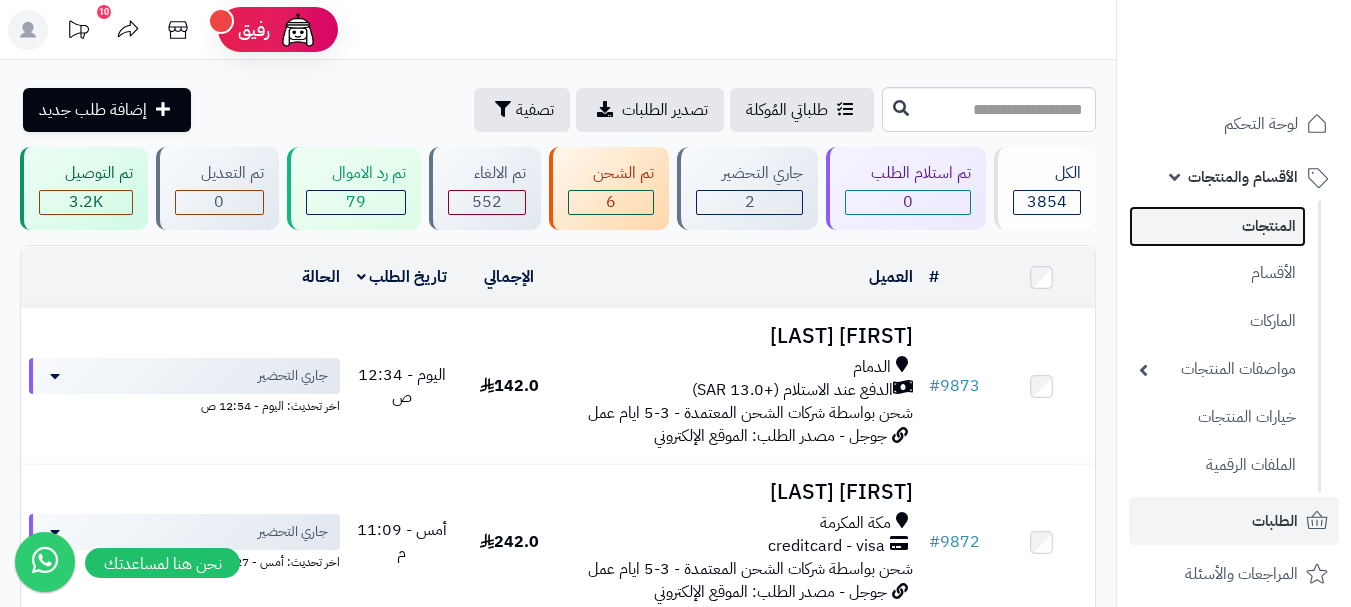 click on "المنتجات" at bounding box center [1217, 226] 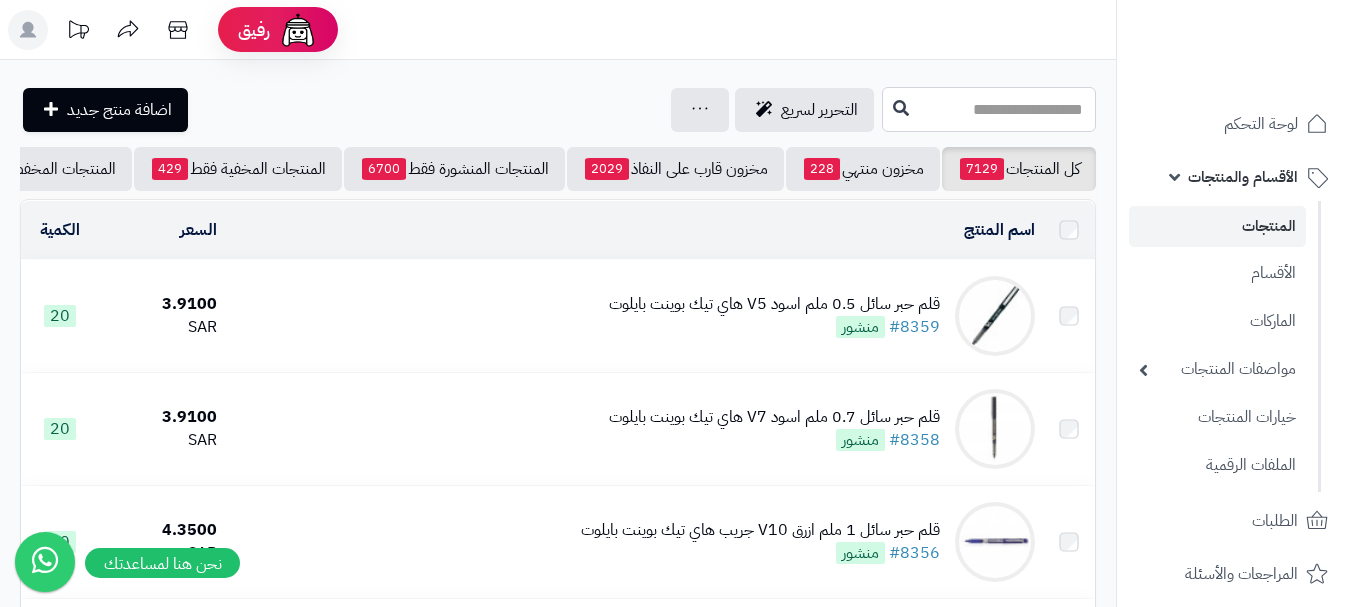 scroll, scrollTop: 0, scrollLeft: 0, axis: both 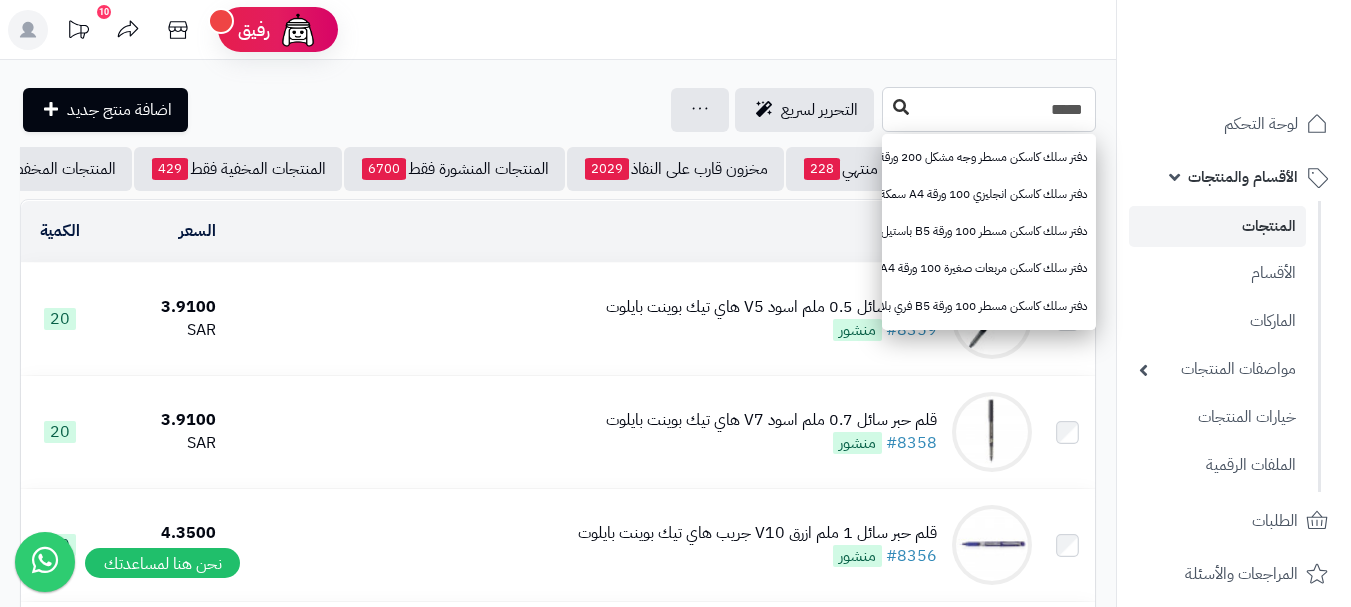 type on "*****" 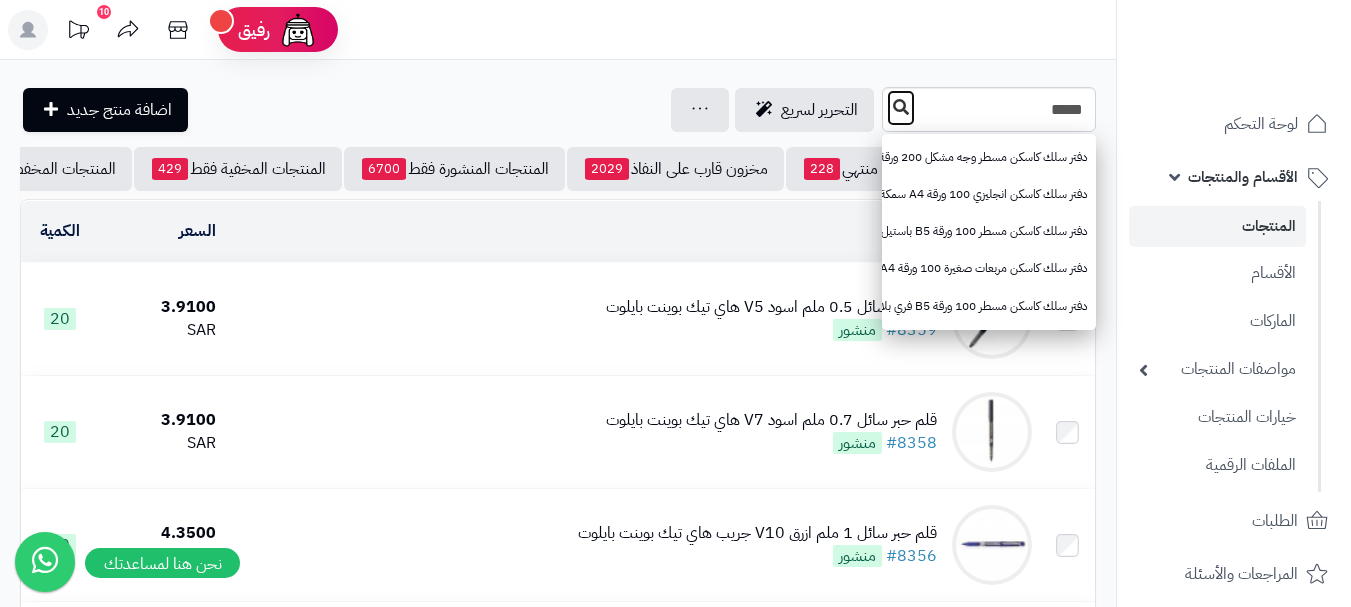 click at bounding box center [901, 107] 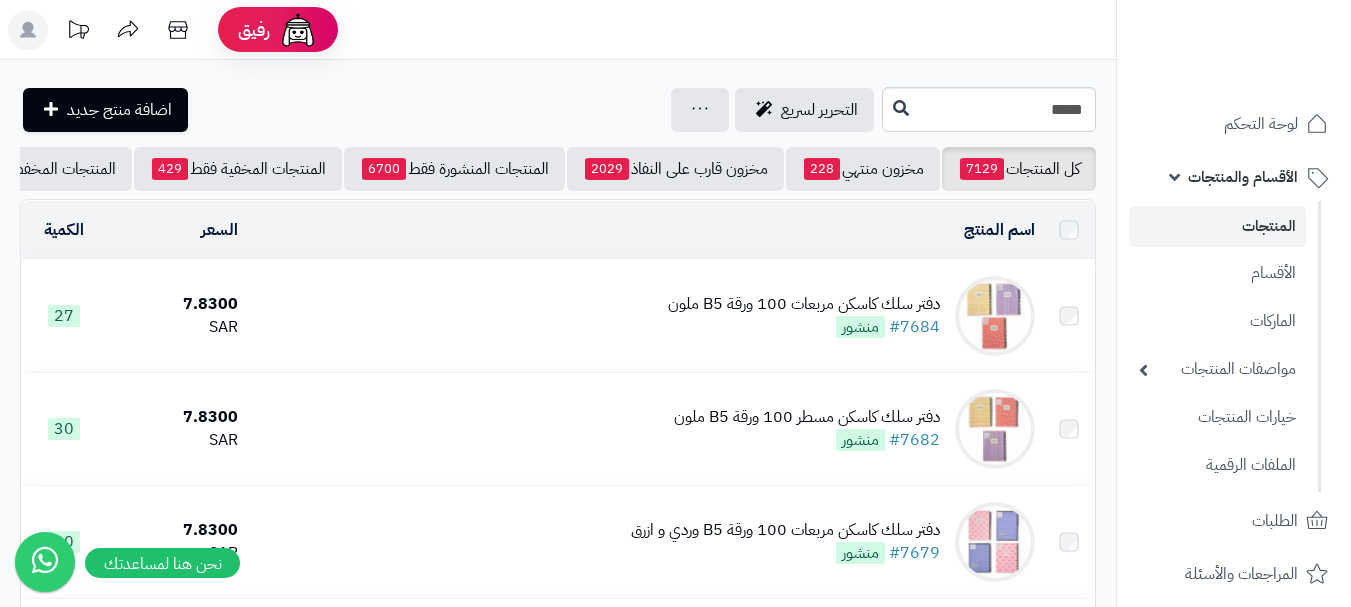 scroll, scrollTop: 0, scrollLeft: 0, axis: both 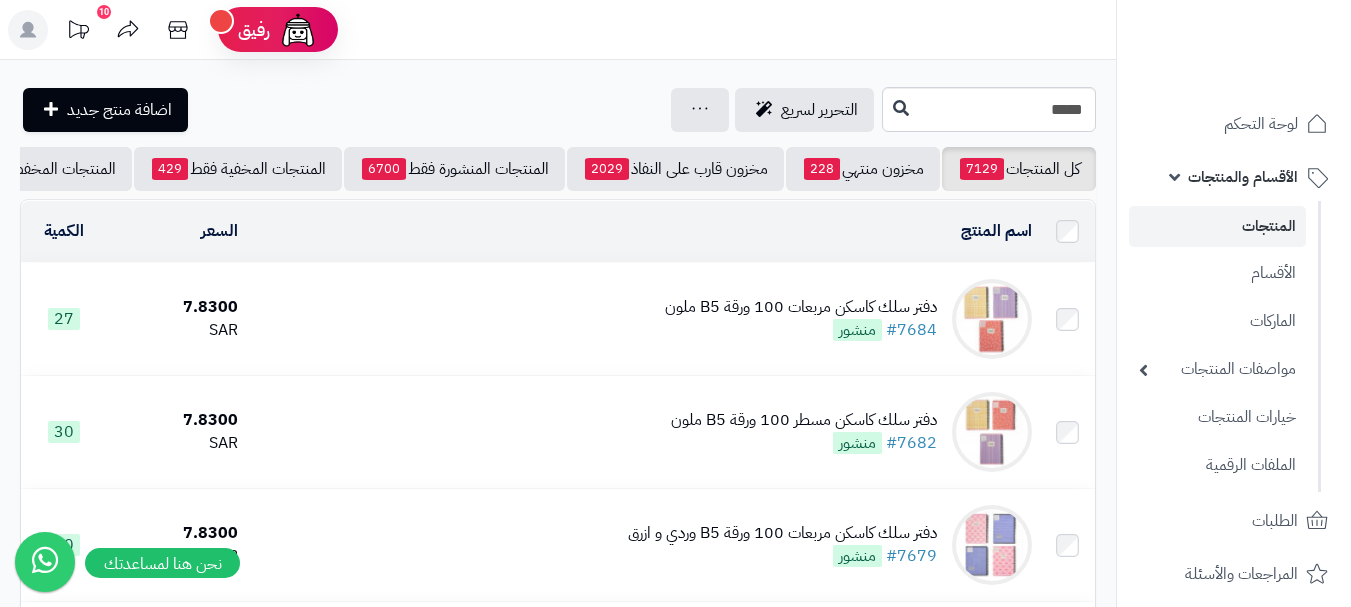 click on "دفتر سلك كاسكن مربعات 100 ورقة B5 ملون" at bounding box center [801, 307] 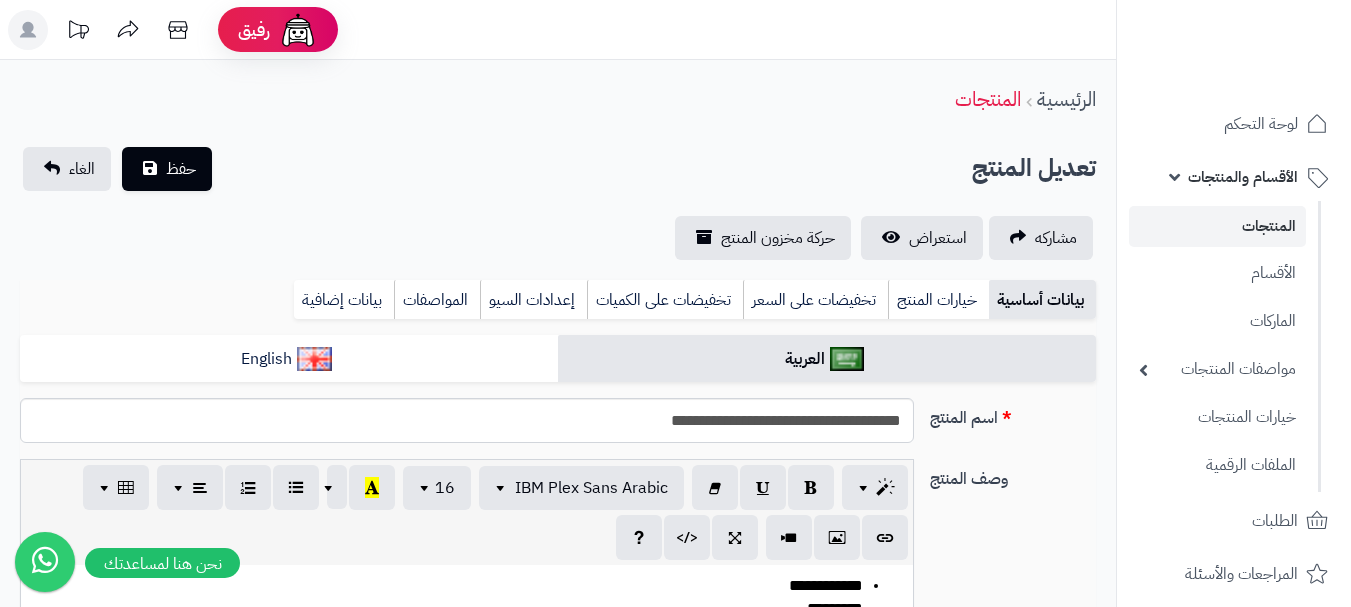 scroll, scrollTop: 0, scrollLeft: 0, axis: both 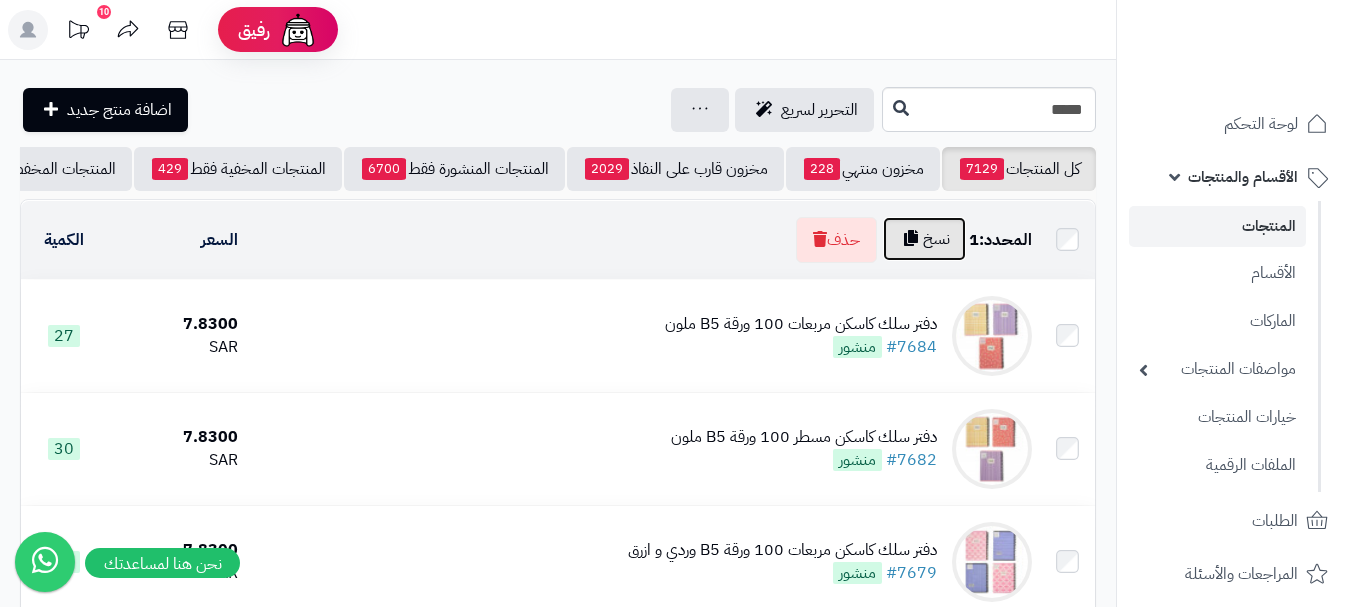 click on "نسخ" at bounding box center (924, 239) 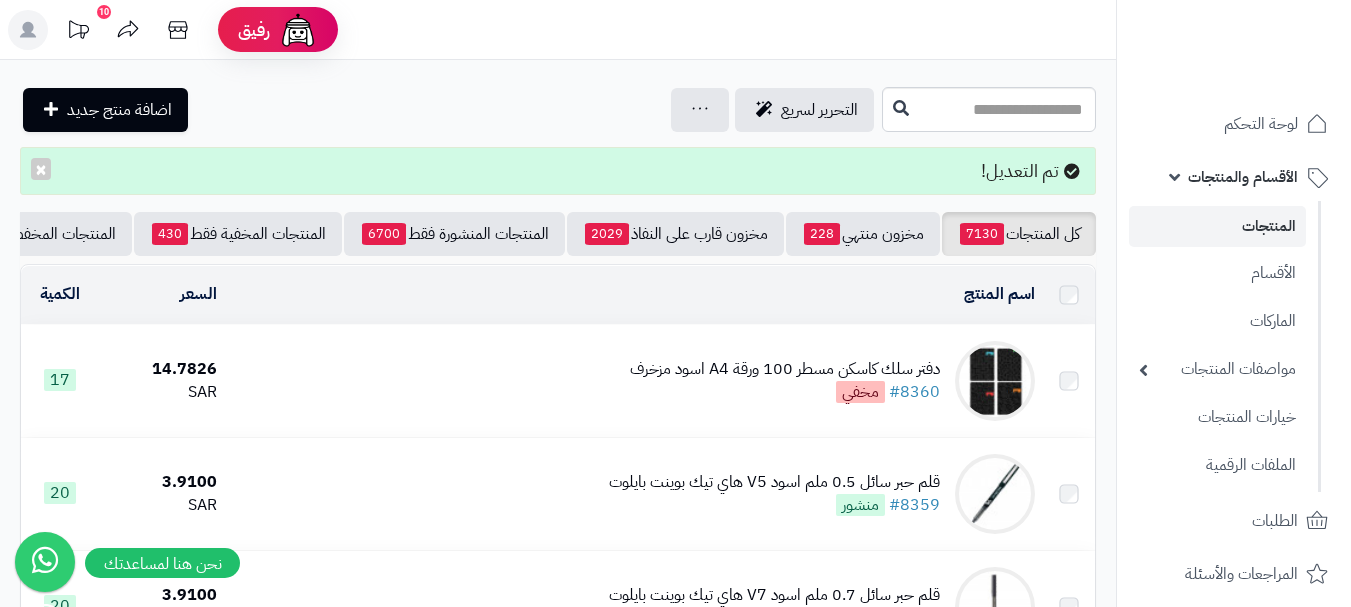 scroll, scrollTop: 0, scrollLeft: 0, axis: both 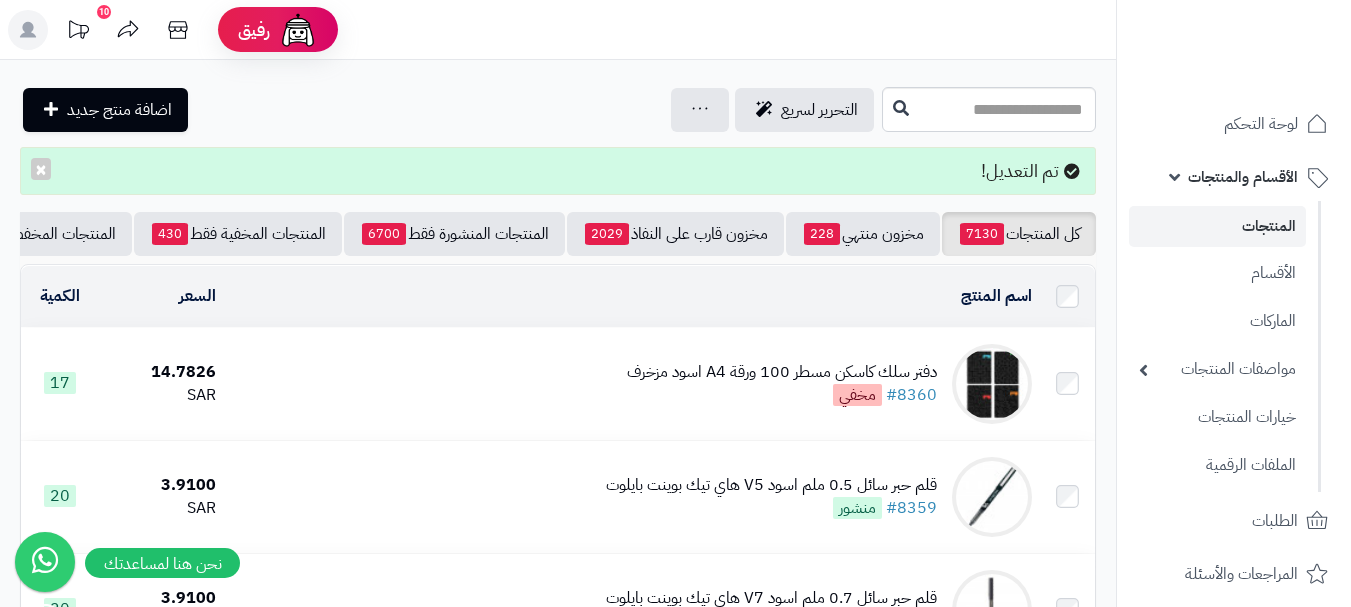 click on "دفتر سلك كاسكن مسطر 100 ورقة A4 اسود مزخرف" at bounding box center (782, 372) 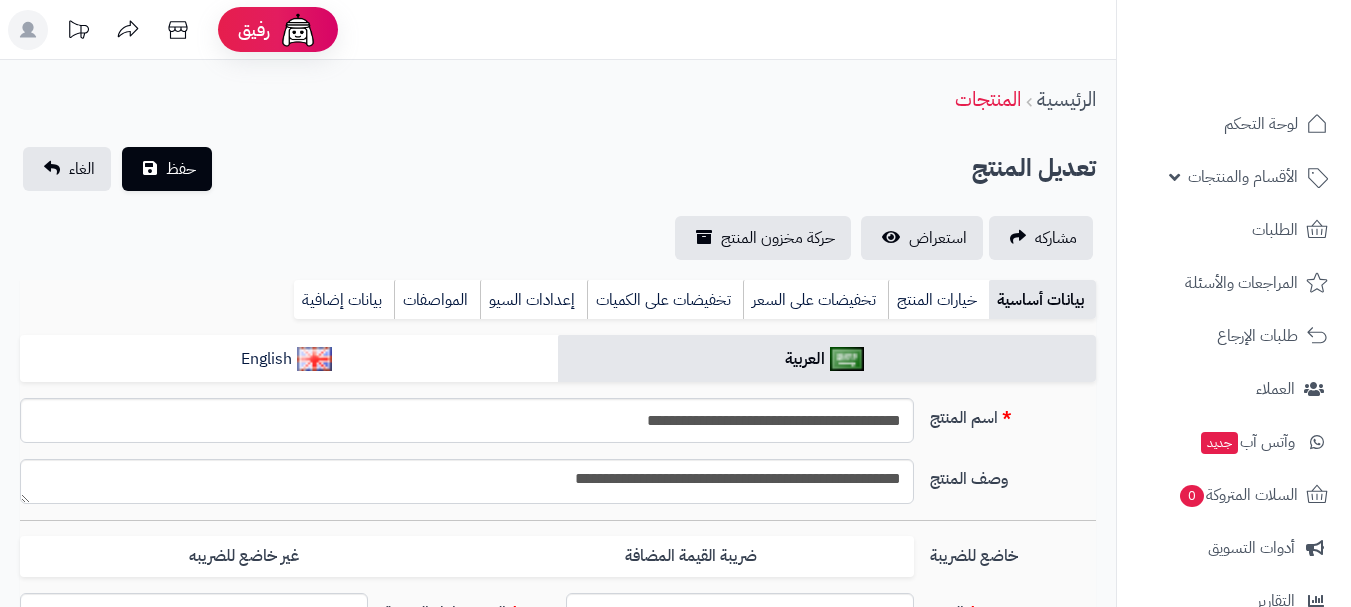 scroll, scrollTop: 0, scrollLeft: 0, axis: both 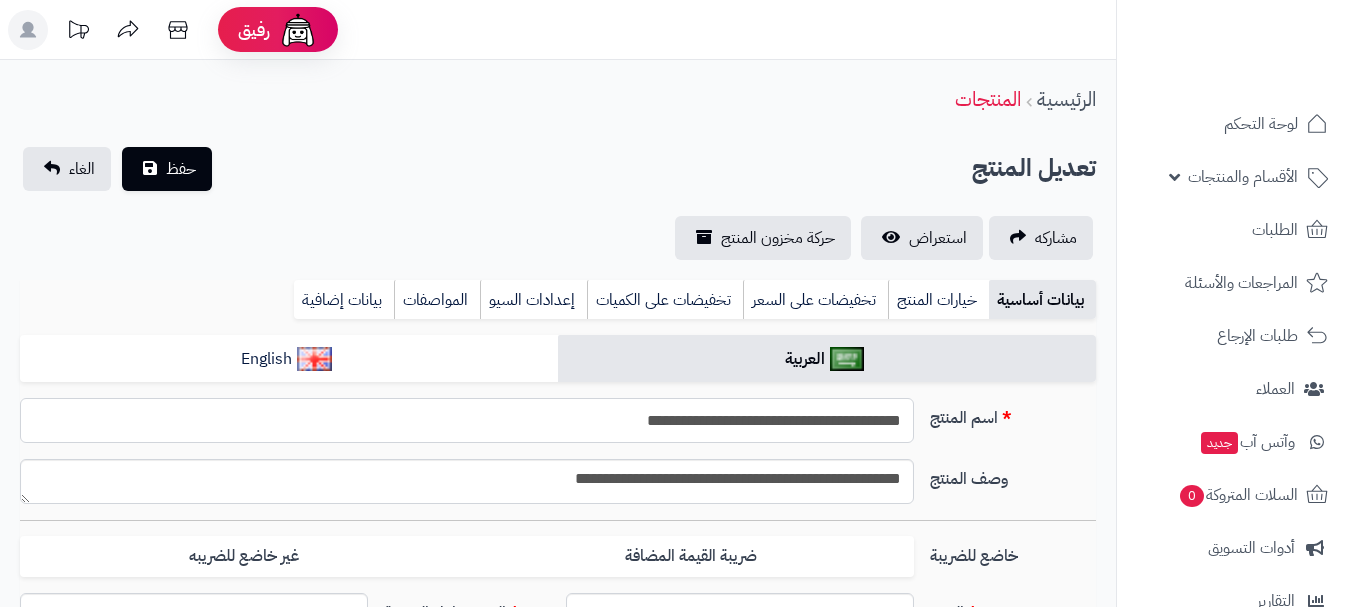 drag, startPoint x: 590, startPoint y: 425, endPoint x: 667, endPoint y: 429, distance: 77.10383 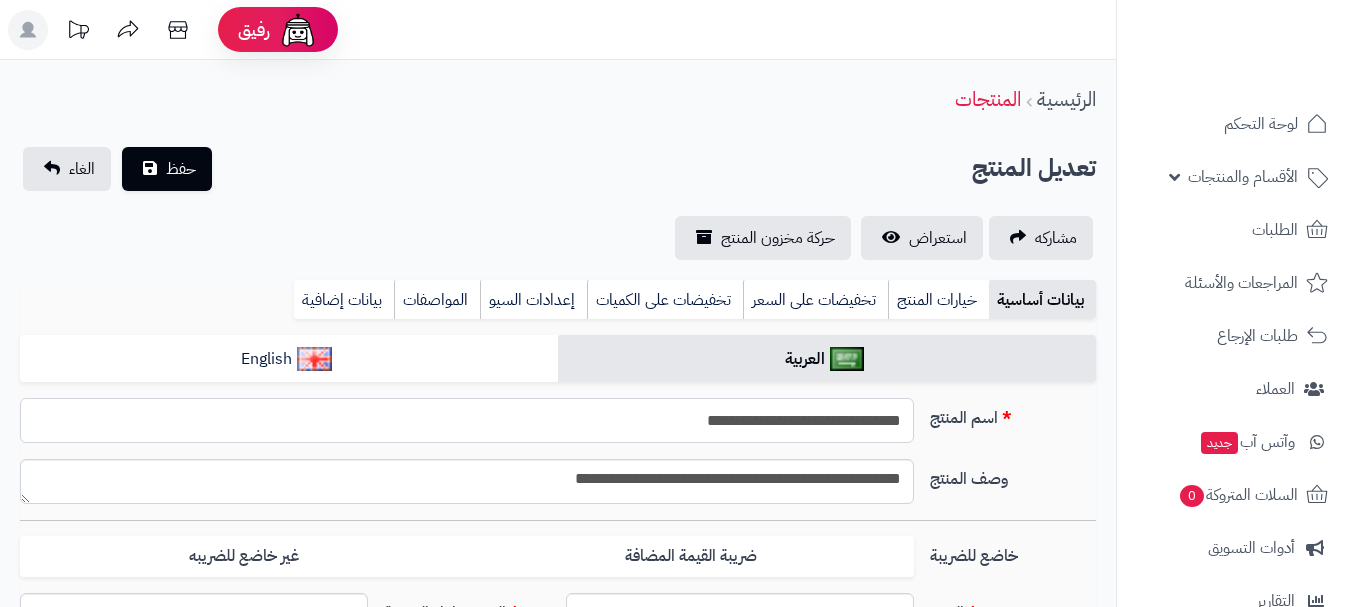 type on "**********" 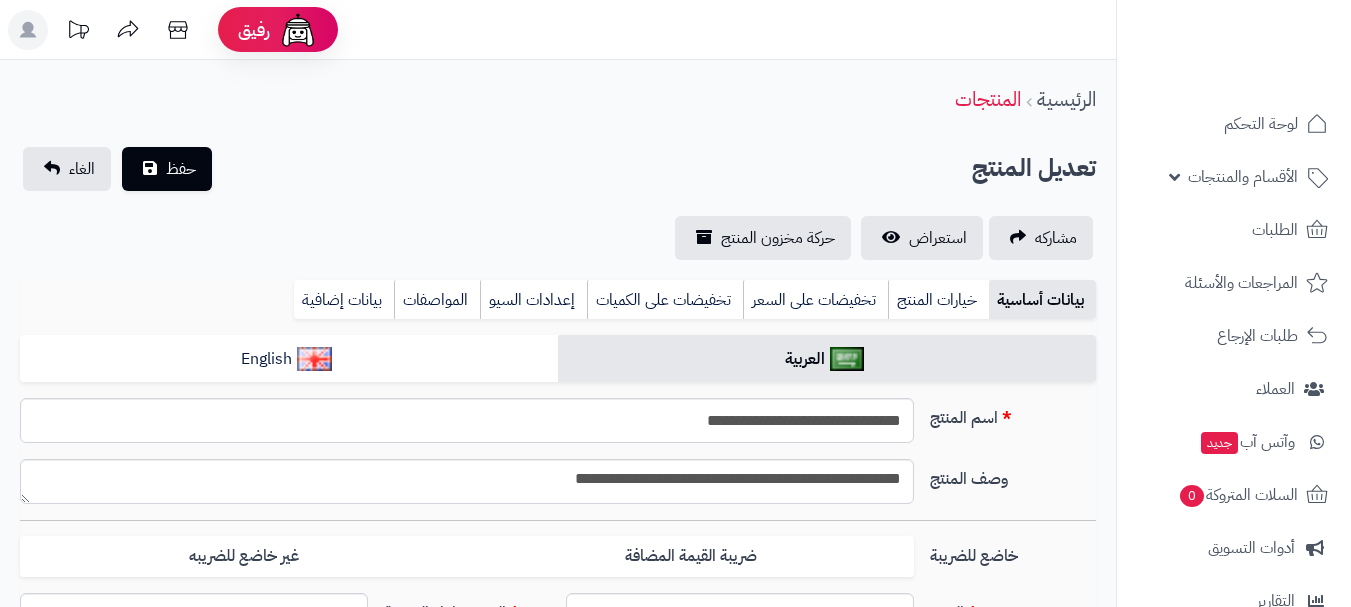 type on "*****" 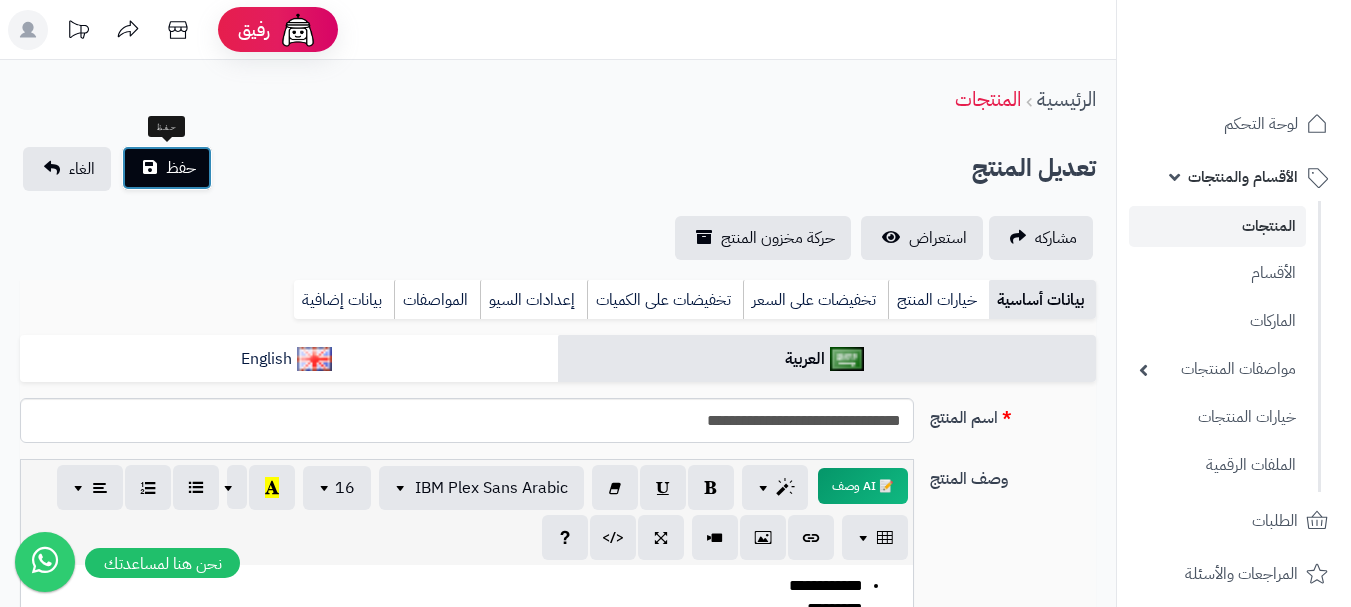 click on "حفظ" at bounding box center [181, 168] 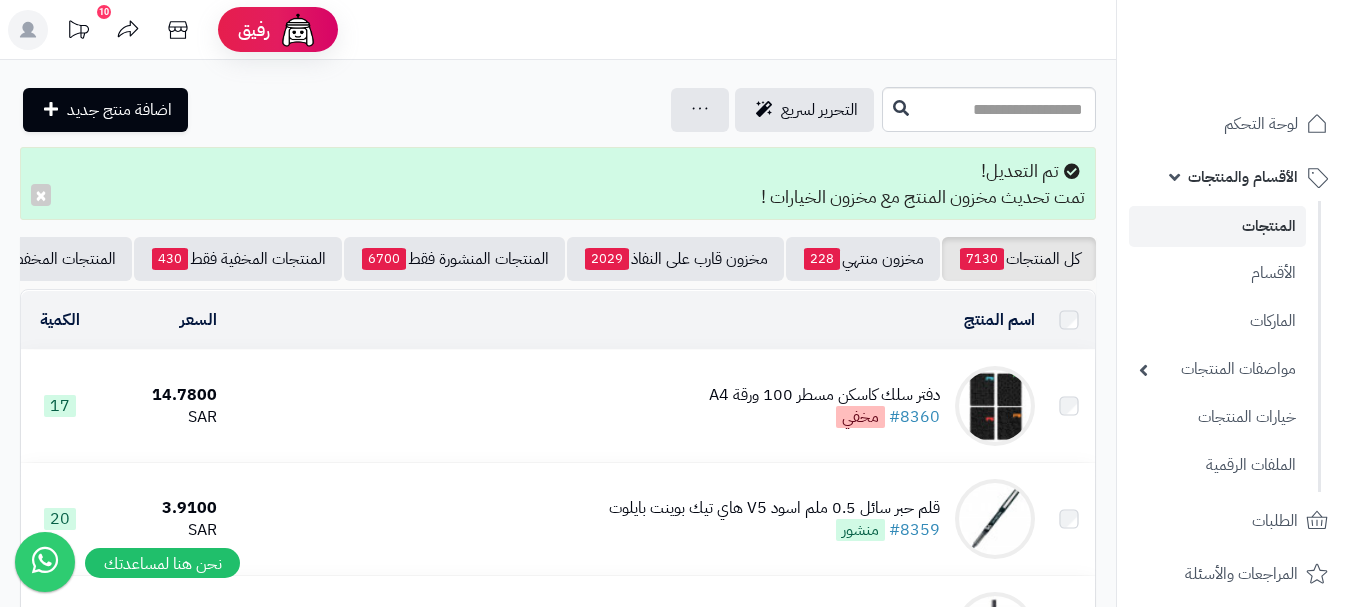 scroll, scrollTop: 0, scrollLeft: 0, axis: both 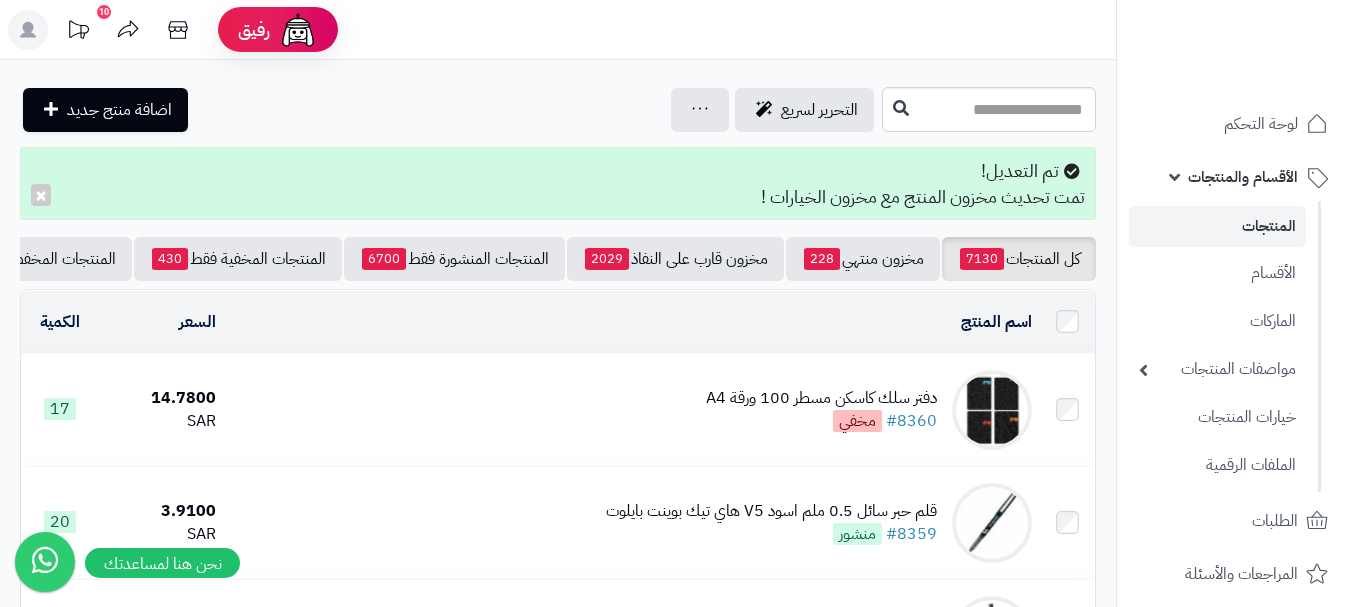 click on "دفتر سلك كاسكن مسطر 100 ورقة A4" at bounding box center [821, 398] 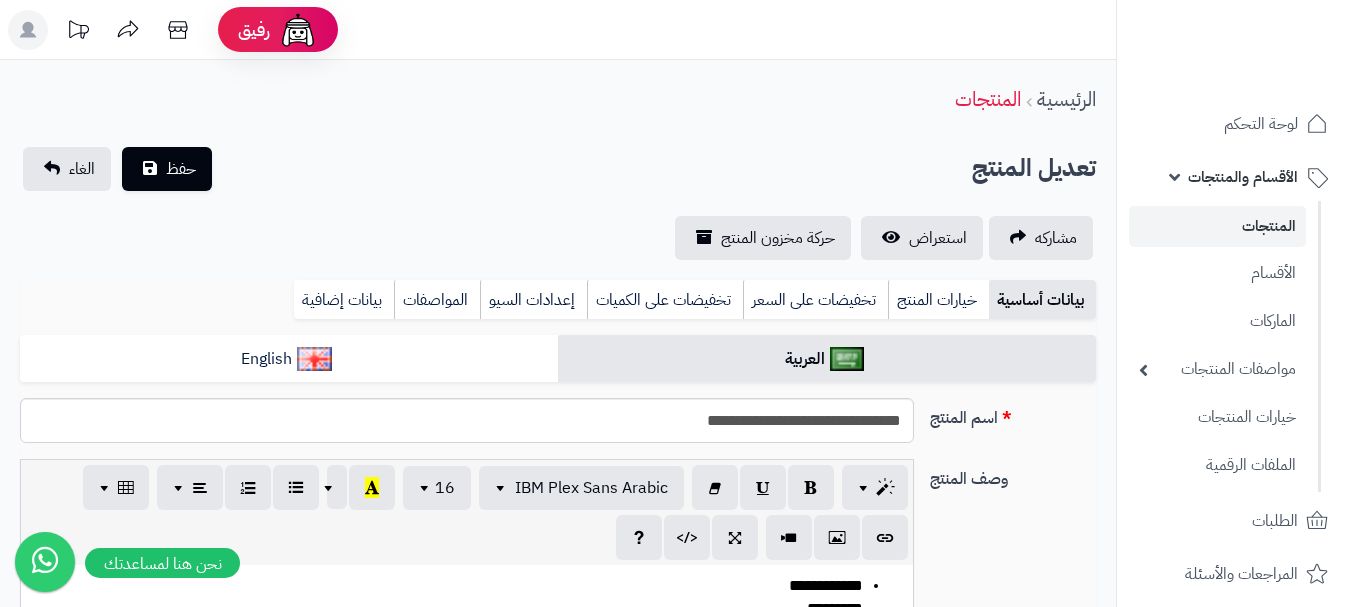scroll, scrollTop: 0, scrollLeft: 0, axis: both 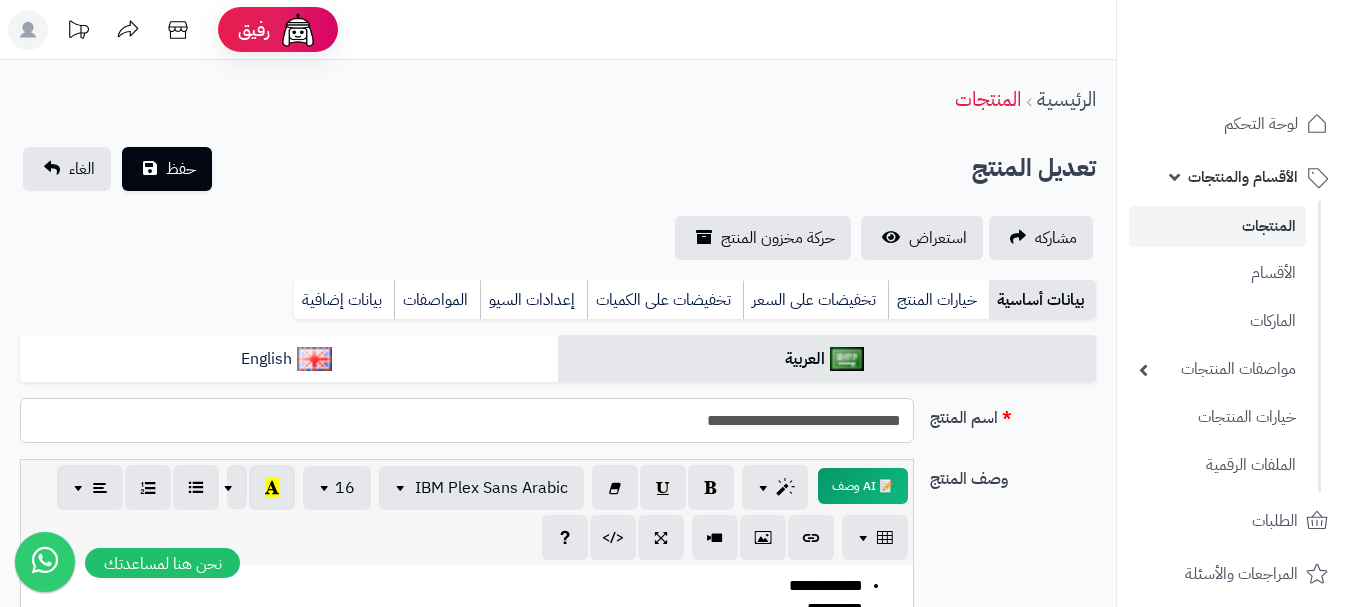 click on "**********" at bounding box center [467, 420] 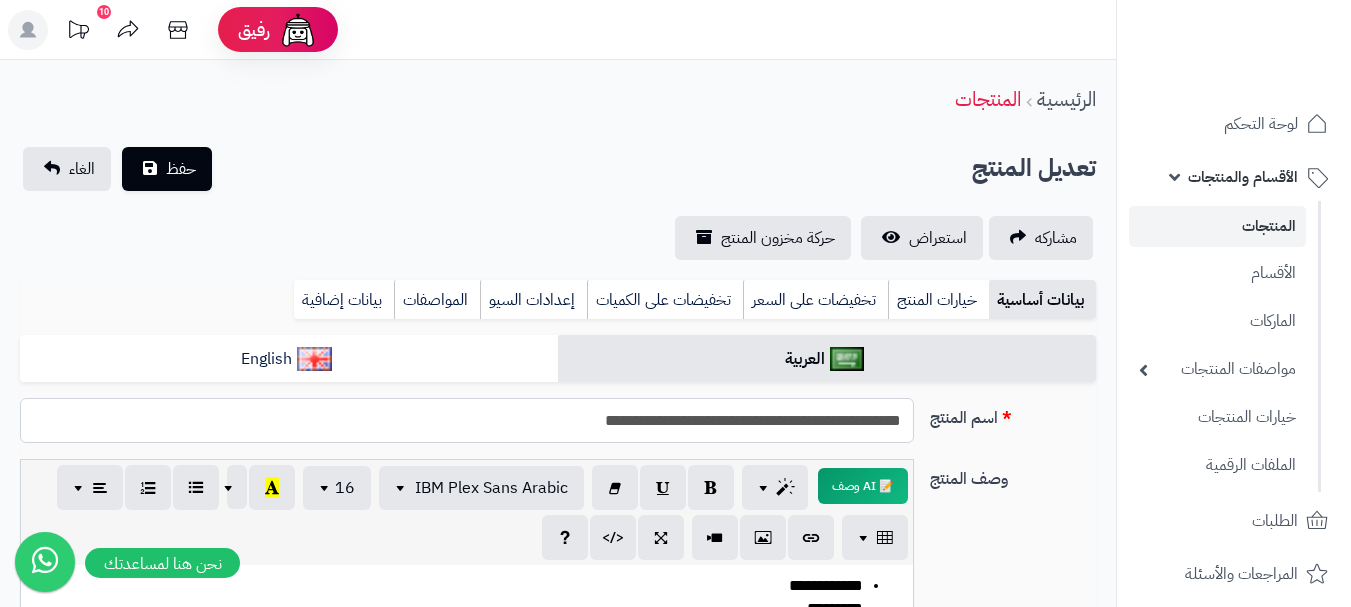 click on "**********" at bounding box center [467, 420] 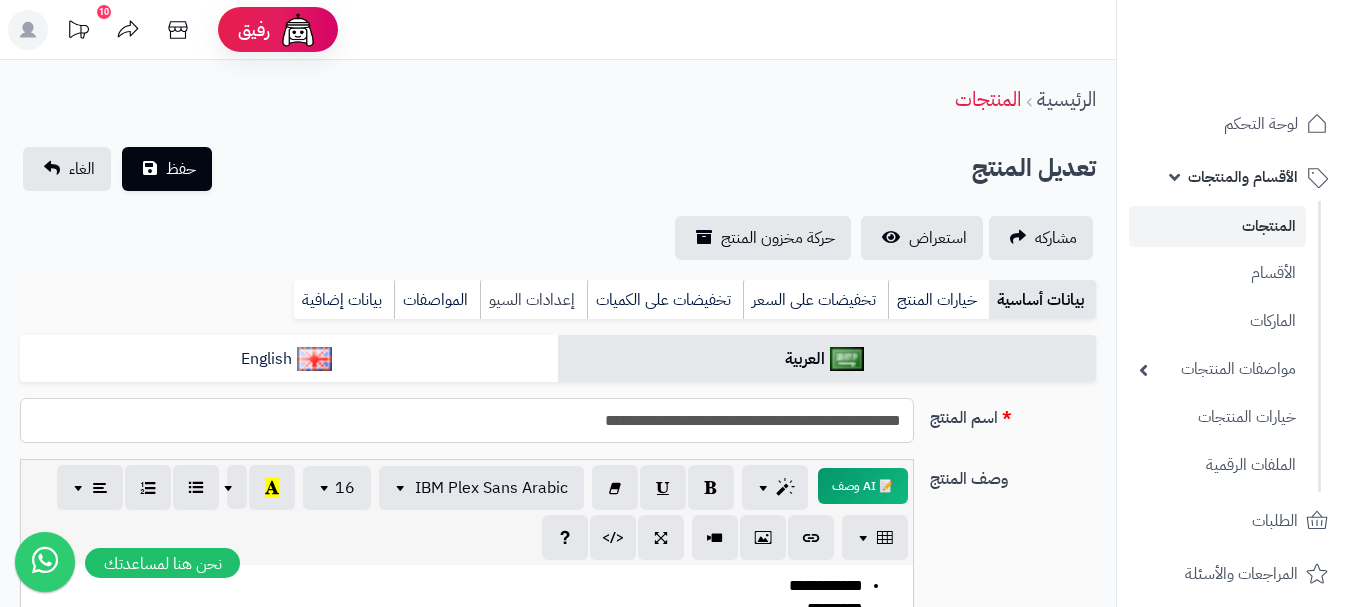 type on "**********" 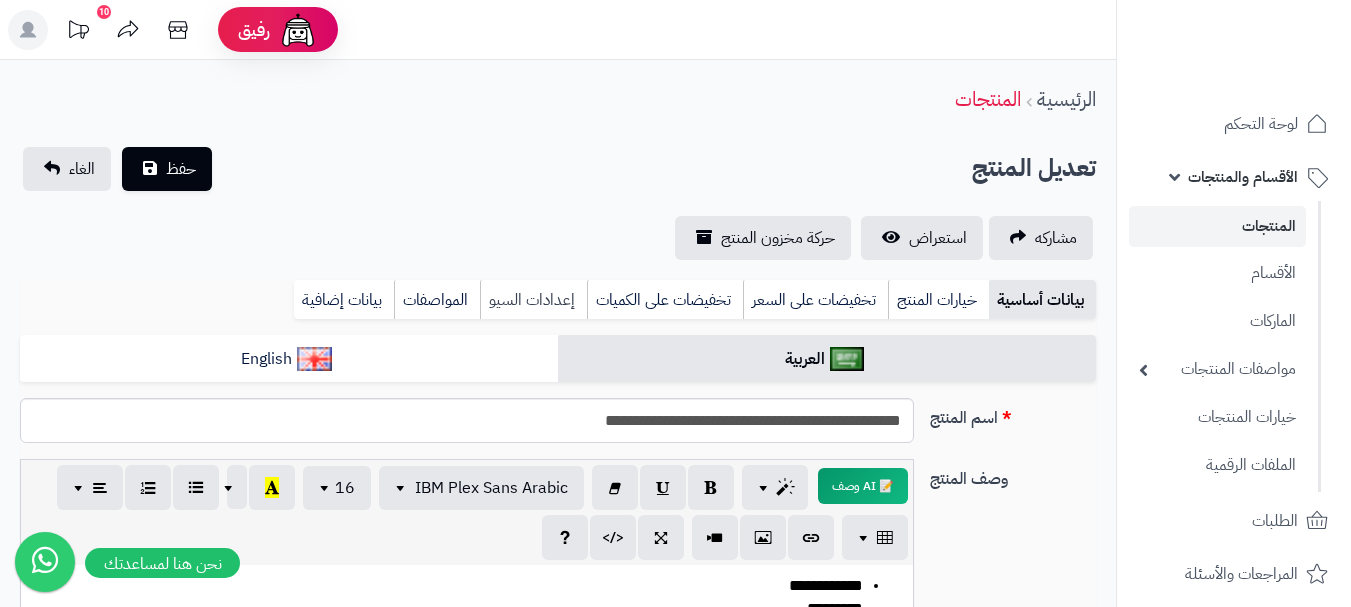 click on "إعدادات السيو" at bounding box center [533, 300] 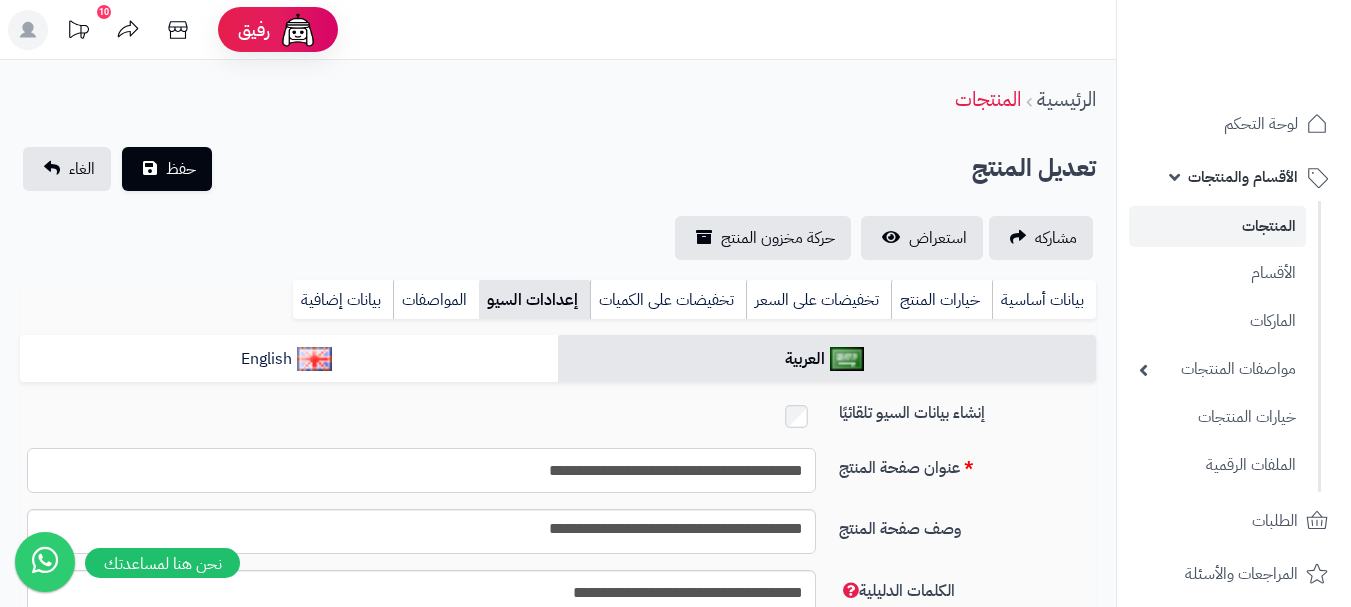 click on "**********" at bounding box center (421, 470) 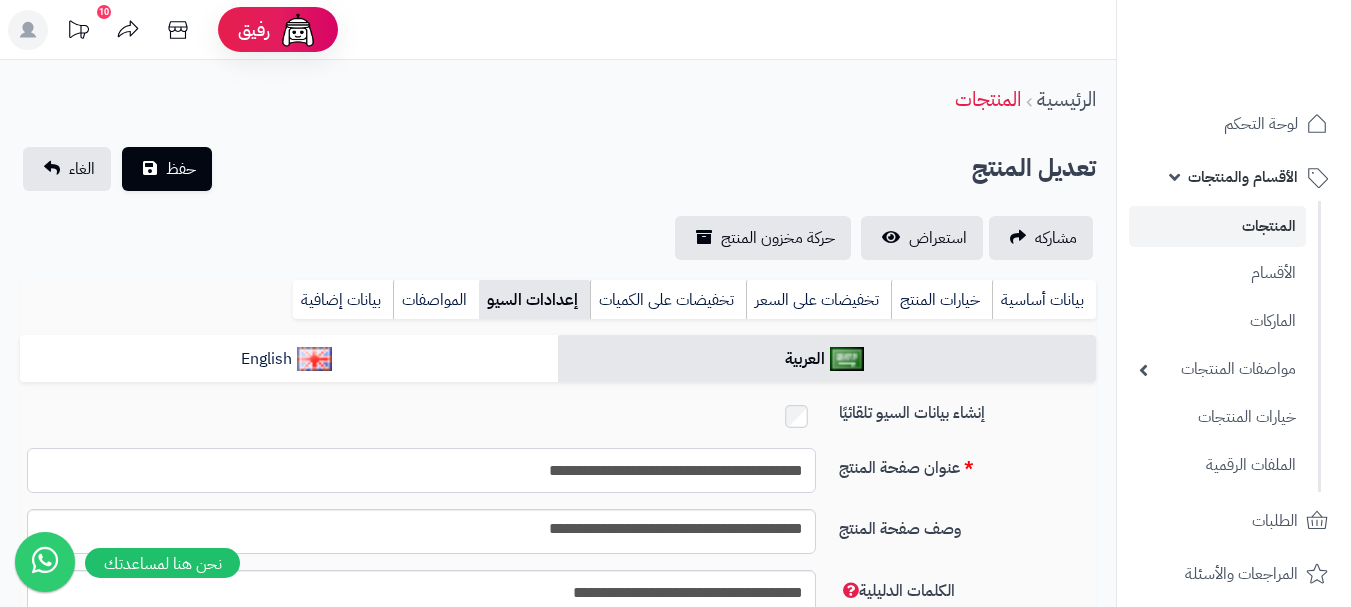 paste on "*******" 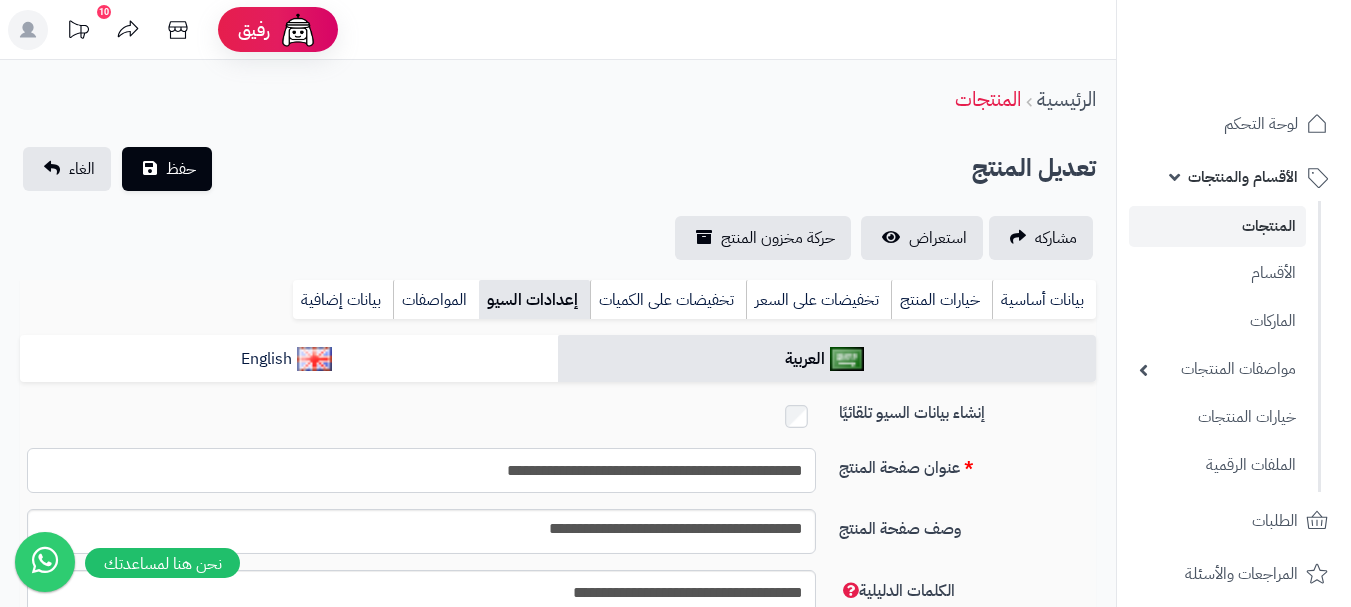 type on "**********" 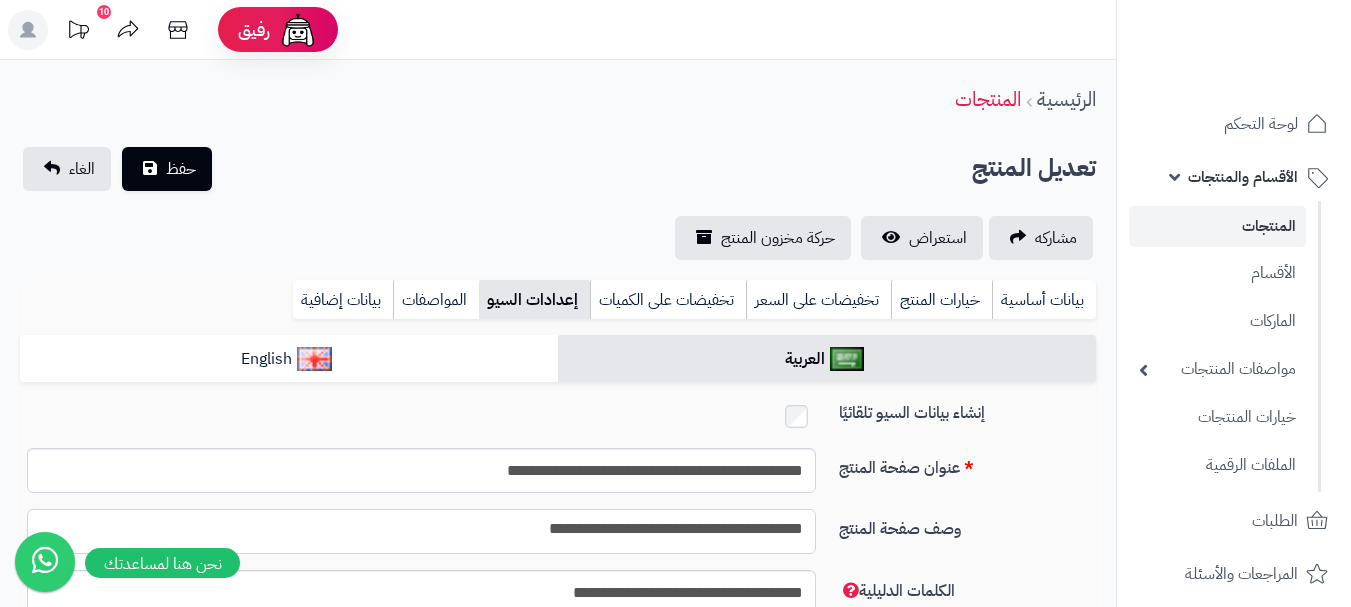 click on "**********" at bounding box center [421, 531] 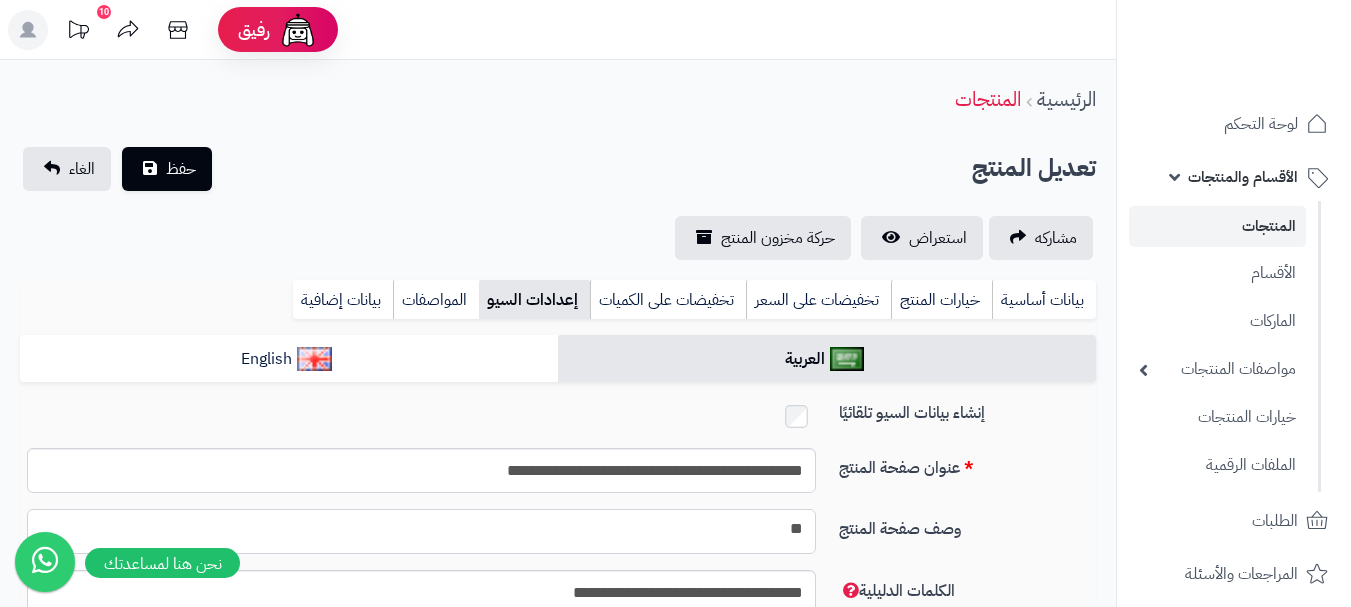 type on "*" 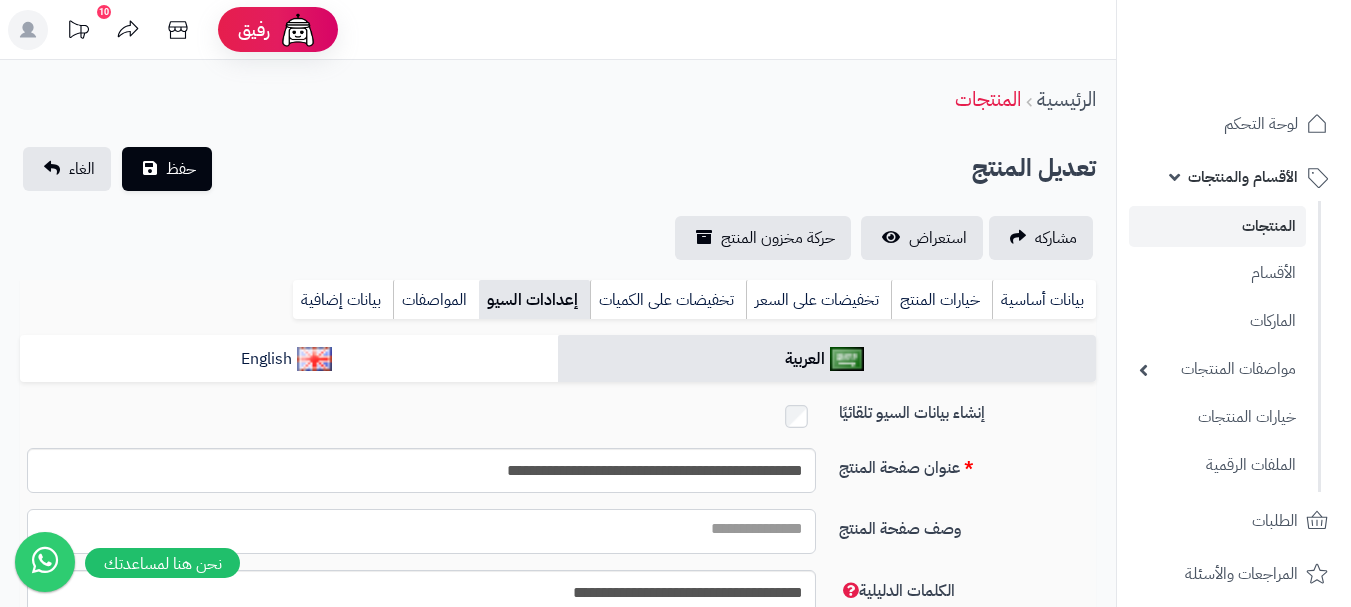 paste on "**********" 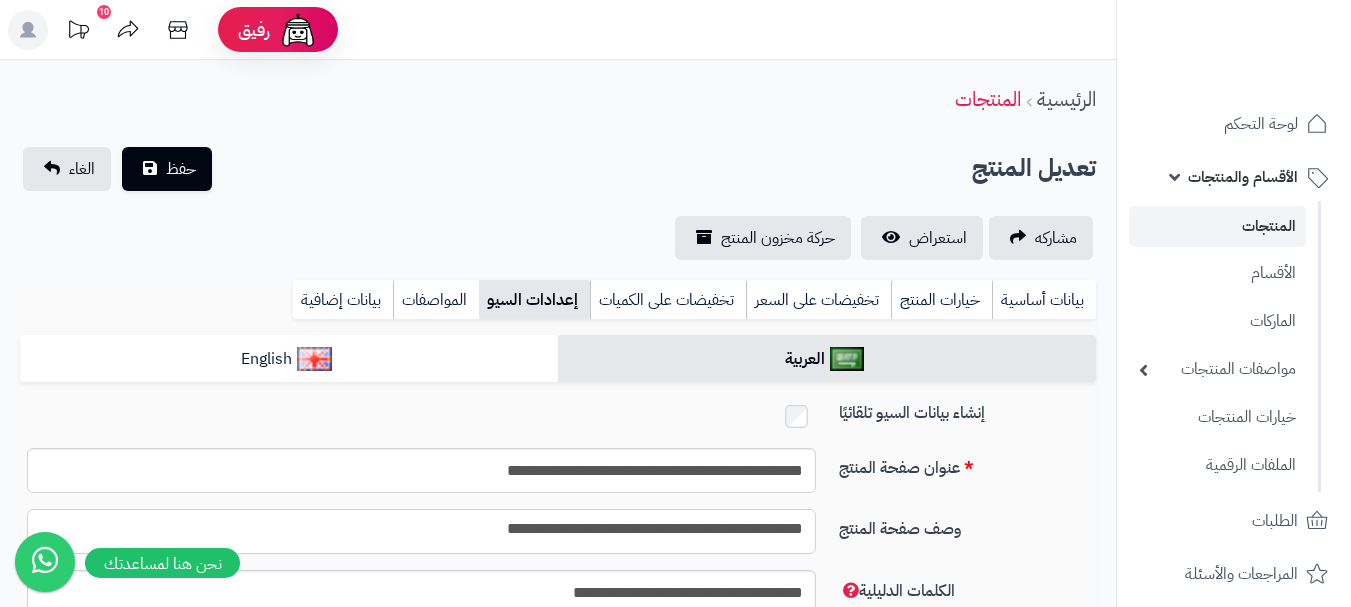 type on "**********" 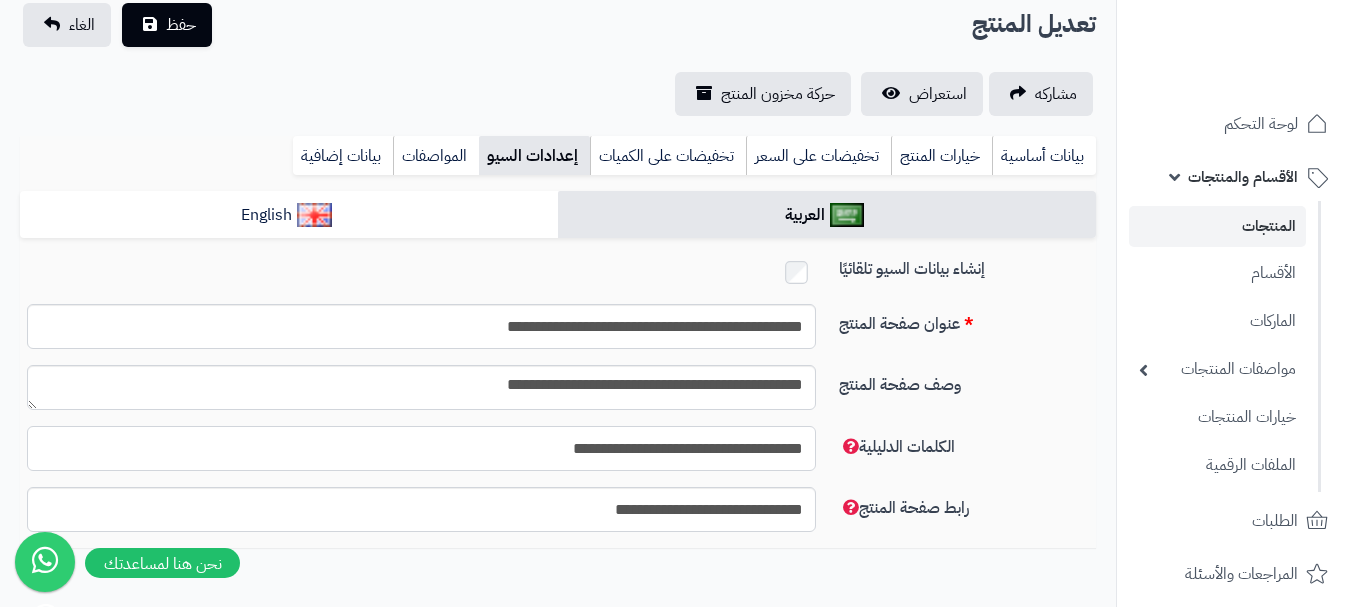 scroll, scrollTop: 152, scrollLeft: 0, axis: vertical 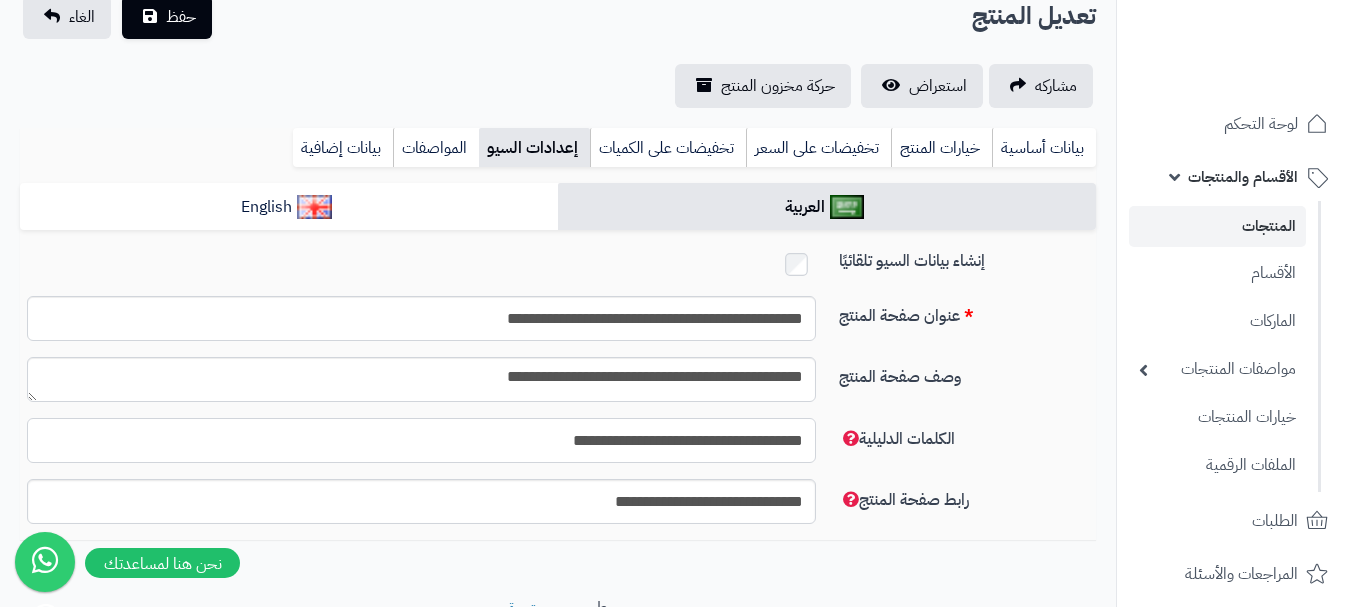 drag, startPoint x: 578, startPoint y: 588, endPoint x: 667, endPoint y: 496, distance: 128.0039 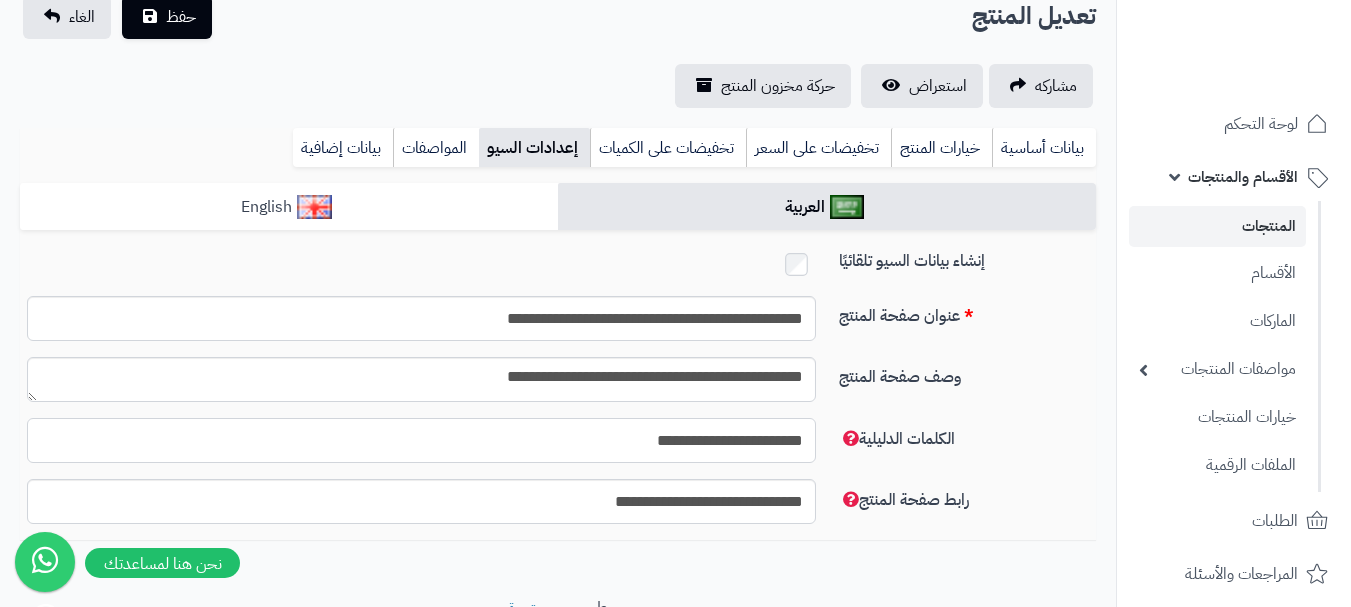 type on "**********" 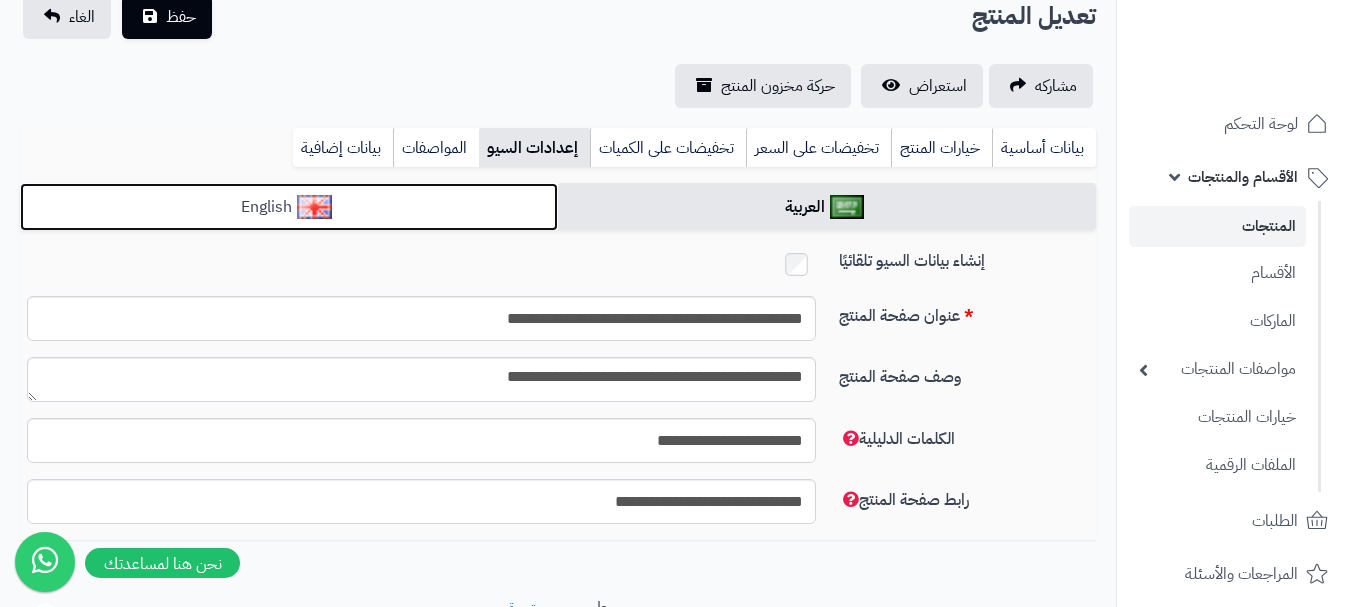 click on "English" at bounding box center (289, 207) 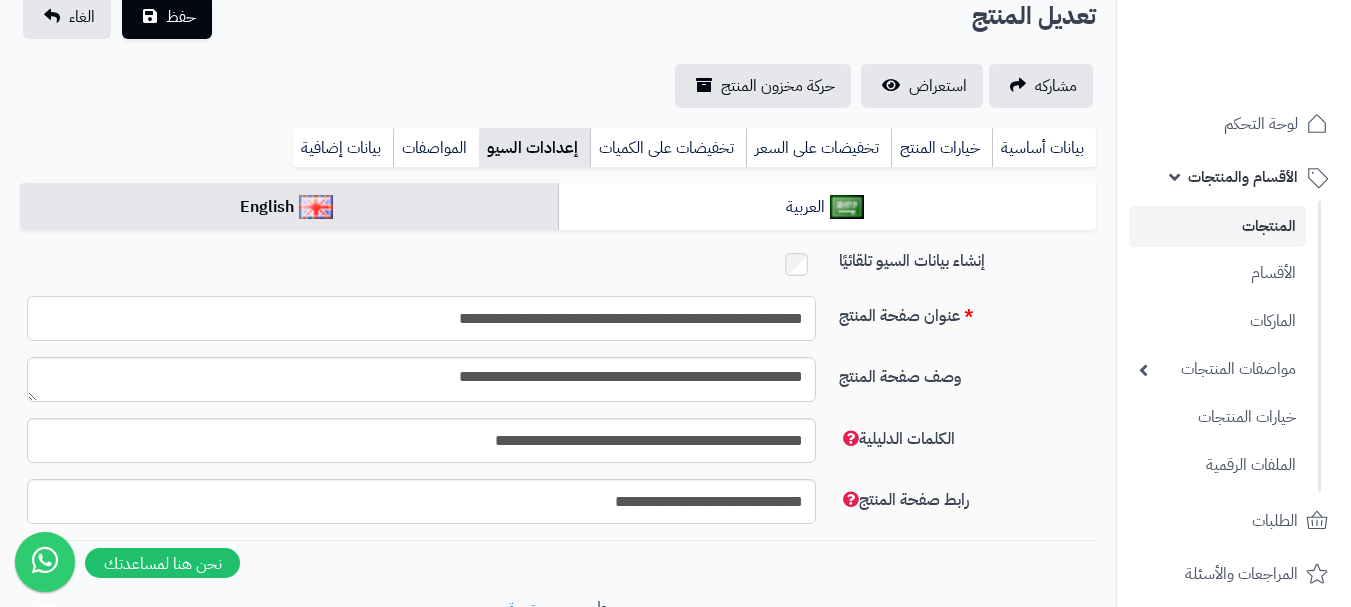 drag, startPoint x: 680, startPoint y: 312, endPoint x: 806, endPoint y: 316, distance: 126.06348 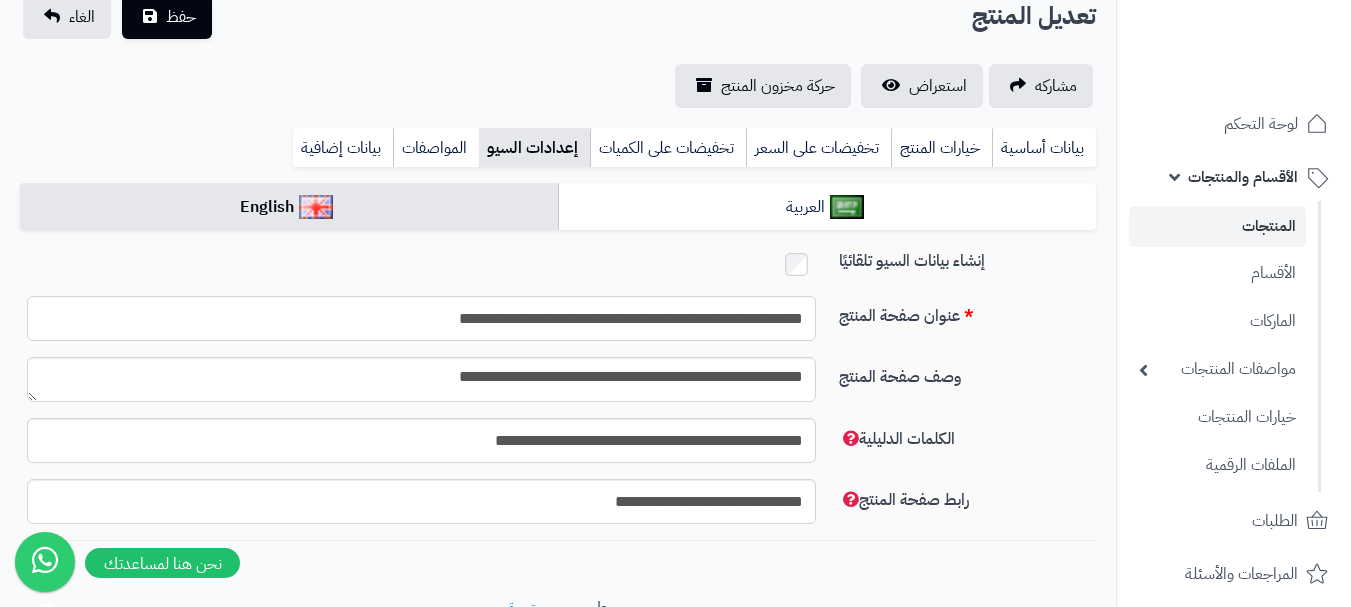 paste on "**********" 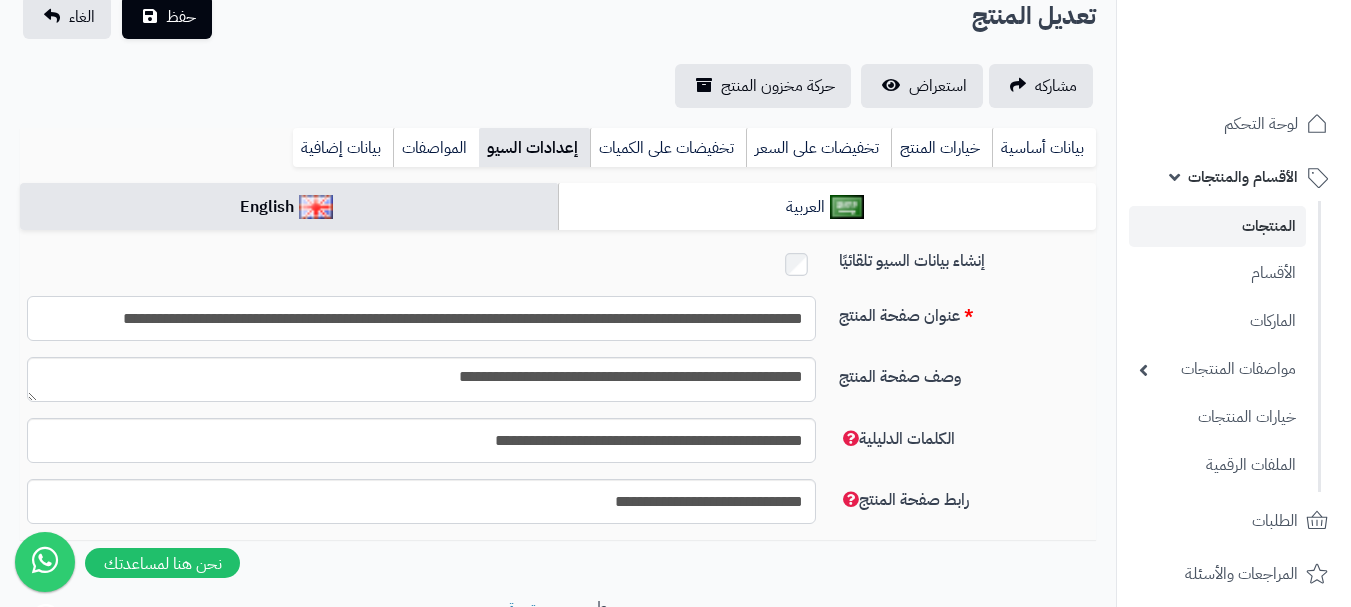 scroll, scrollTop: 0, scrollLeft: -111, axis: horizontal 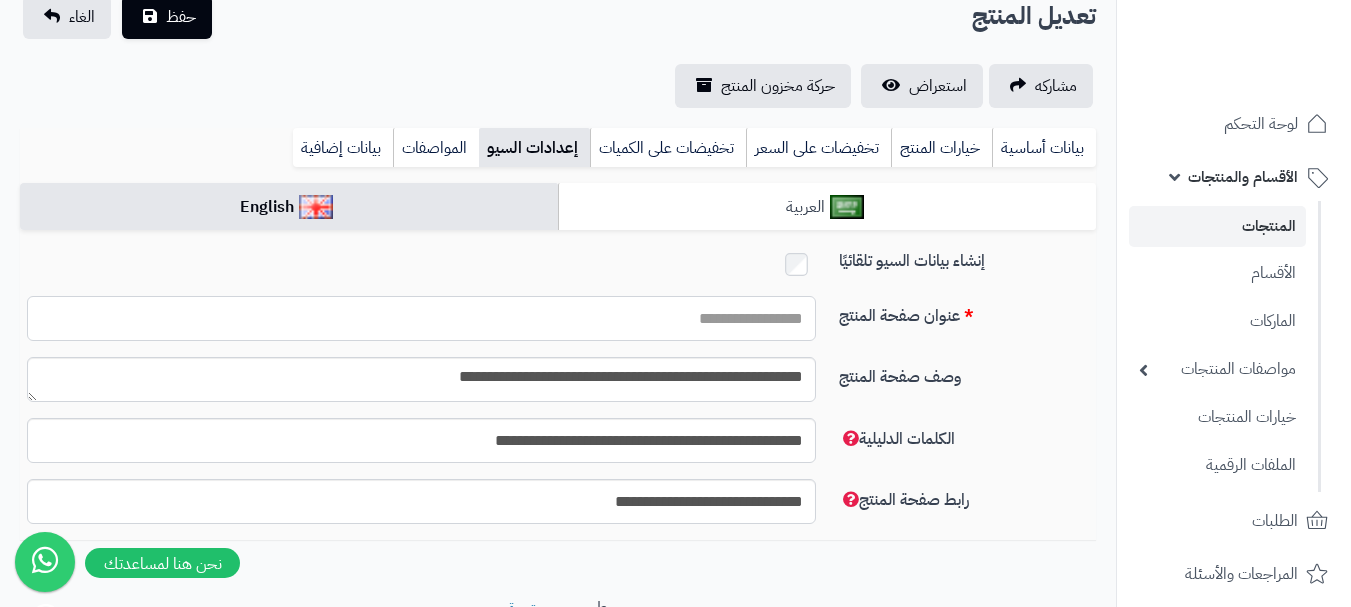 type 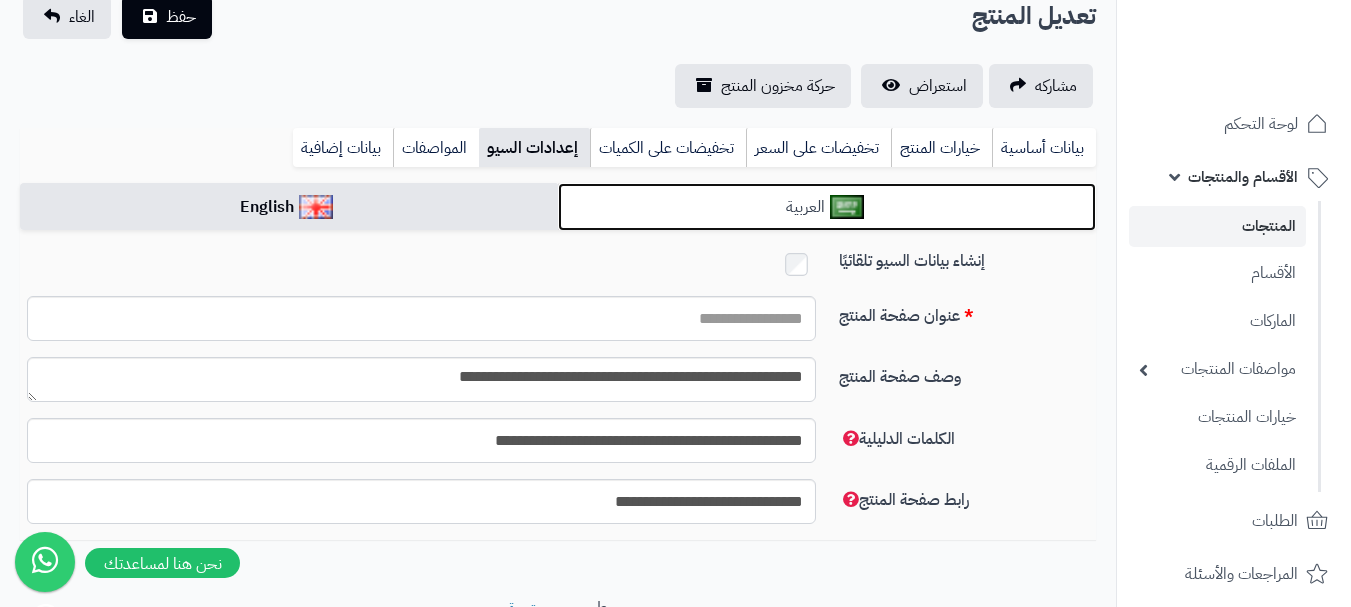 click on "العربية" at bounding box center [827, 207] 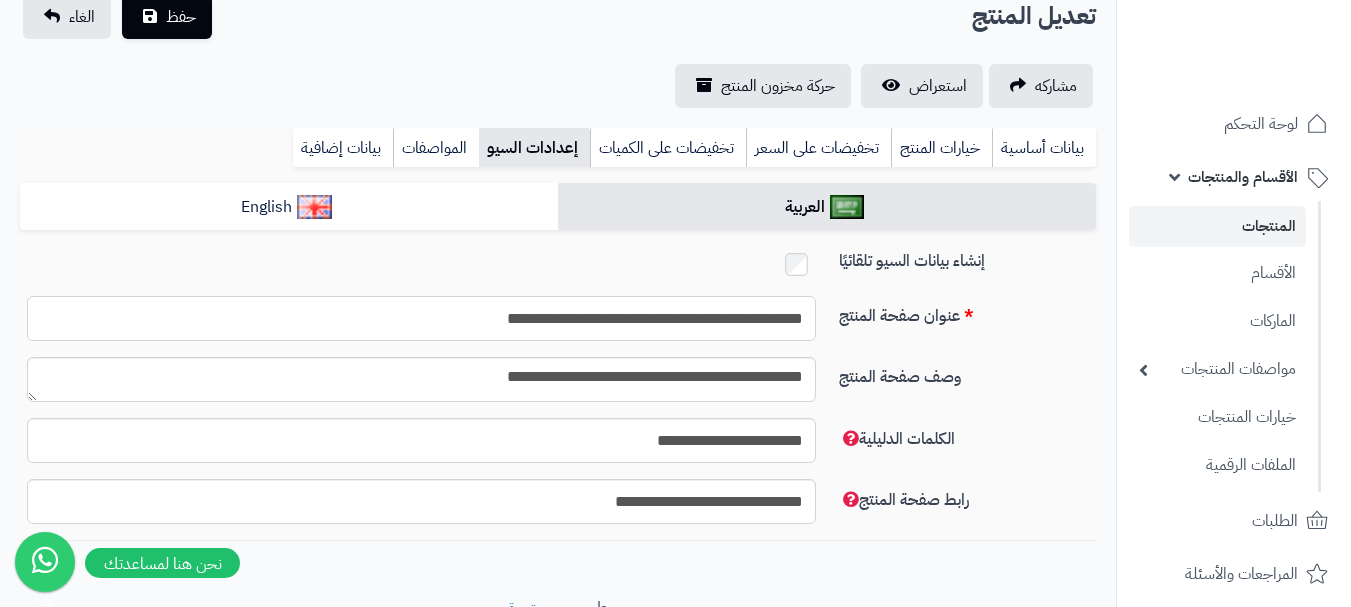 click on "**********" at bounding box center (421, 318) 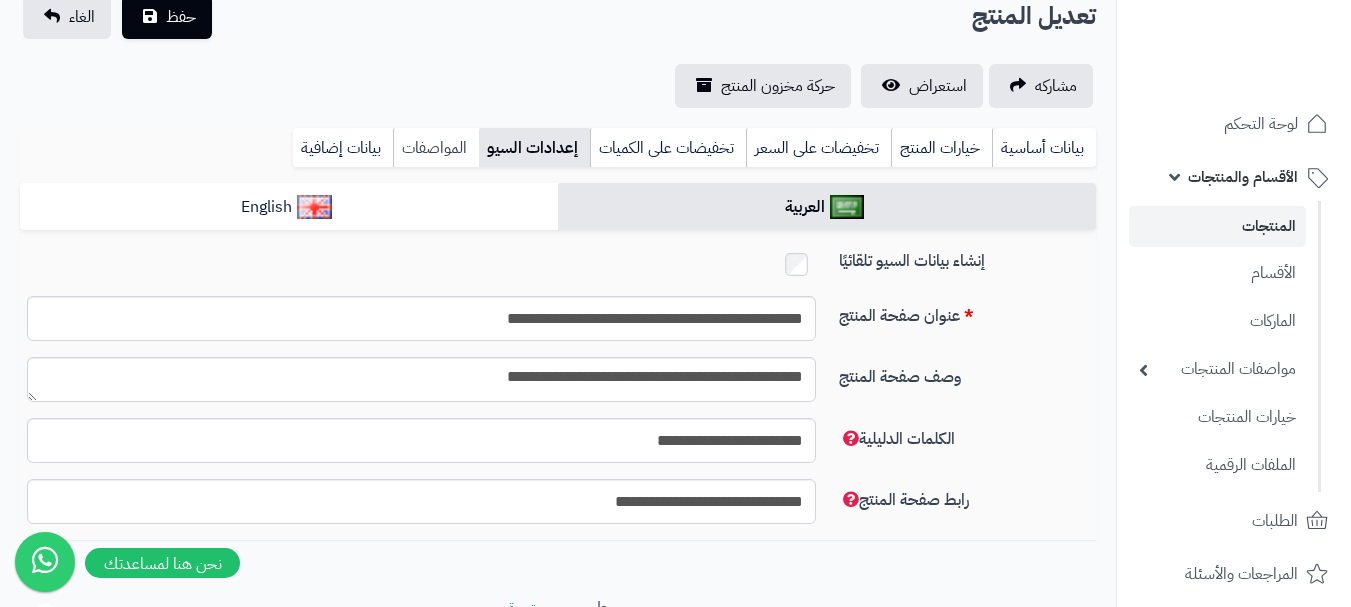 click on "المواصفات" at bounding box center (436, 148) 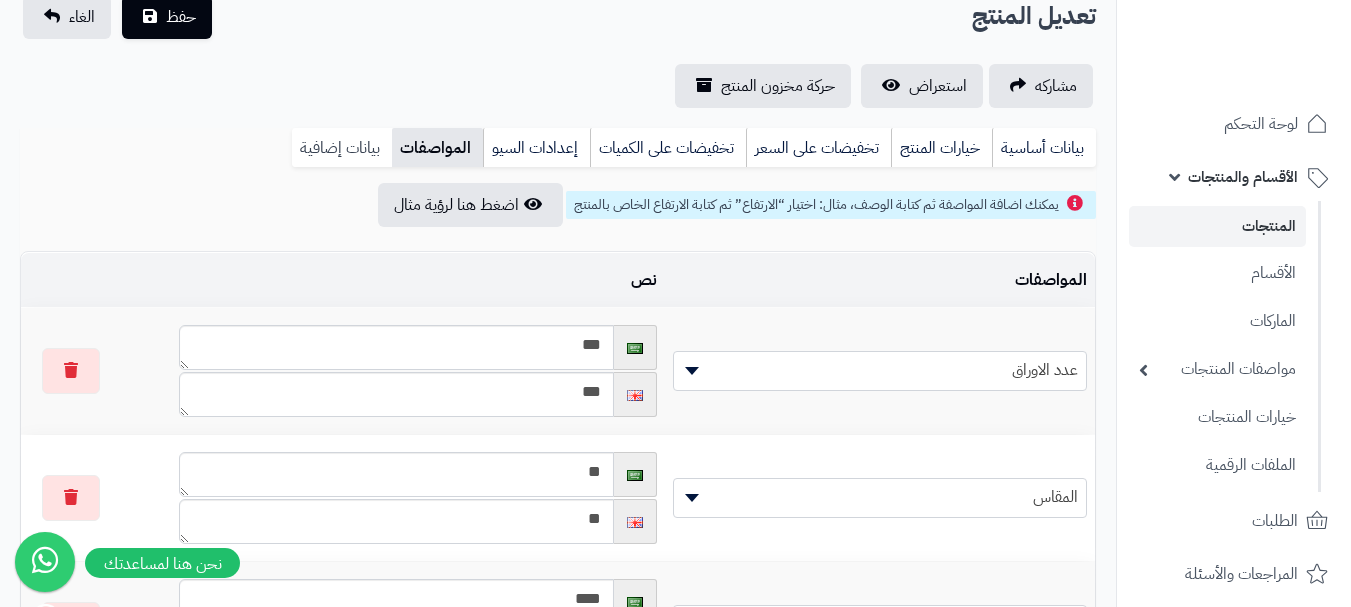 click on "بيانات إضافية" at bounding box center (342, 148) 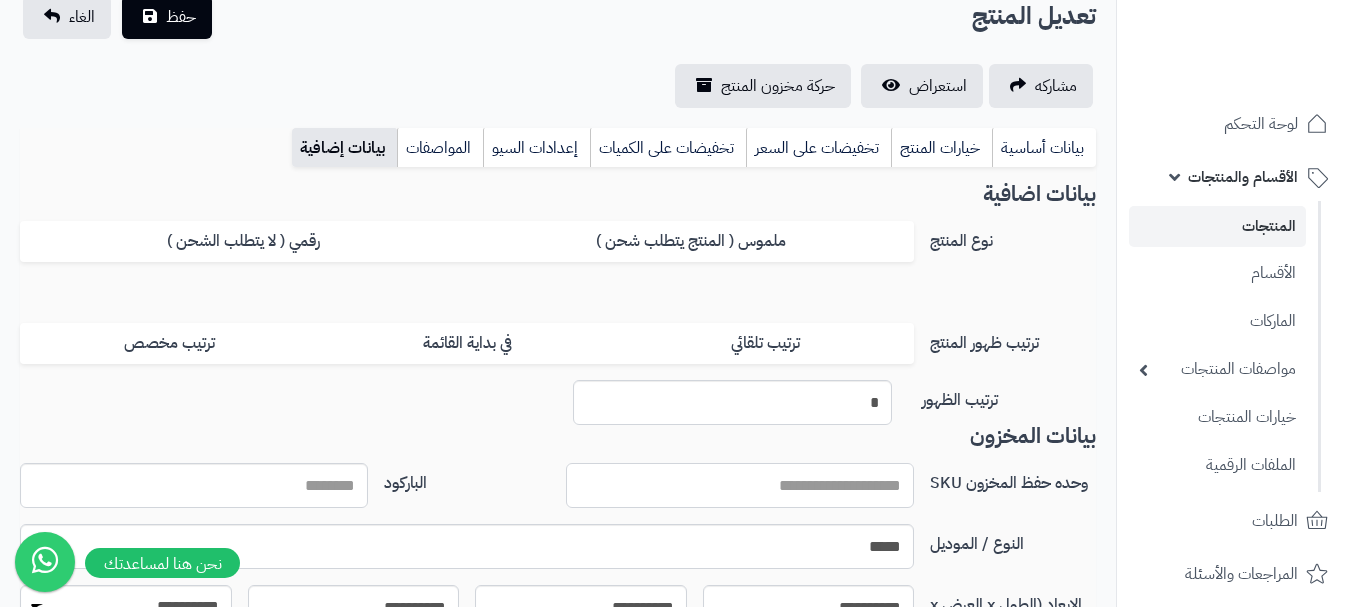 click on "وحده حفظ المخزون SKU" at bounding box center [740, 485] 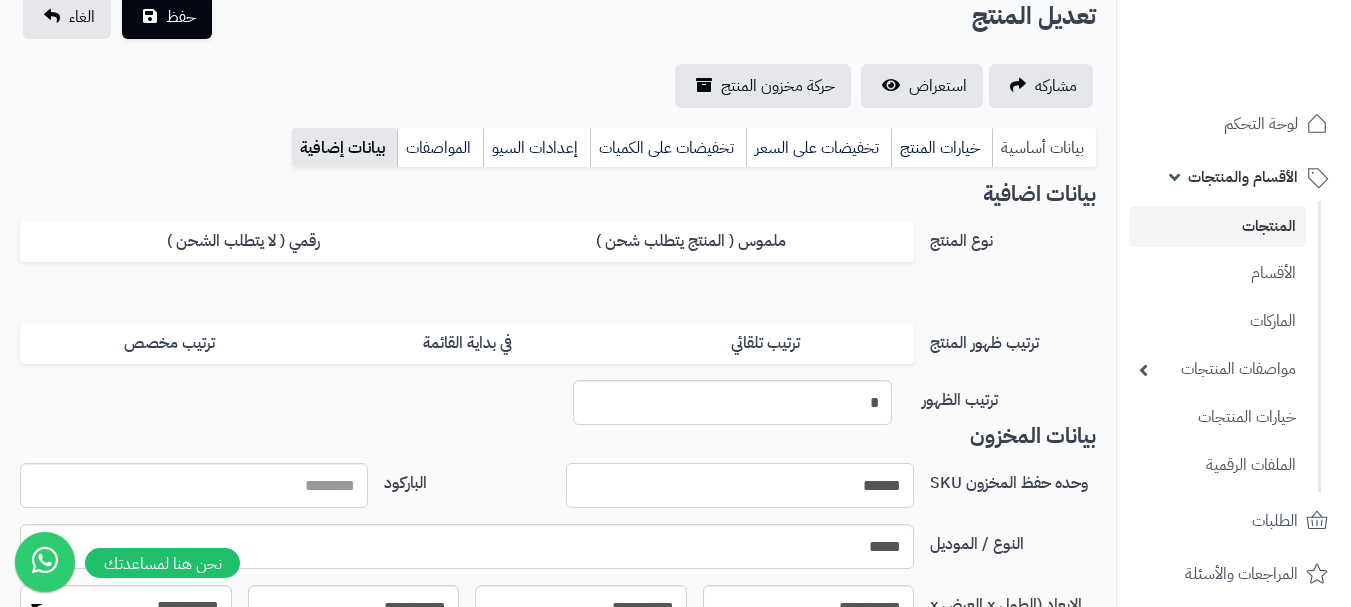 type on "******" 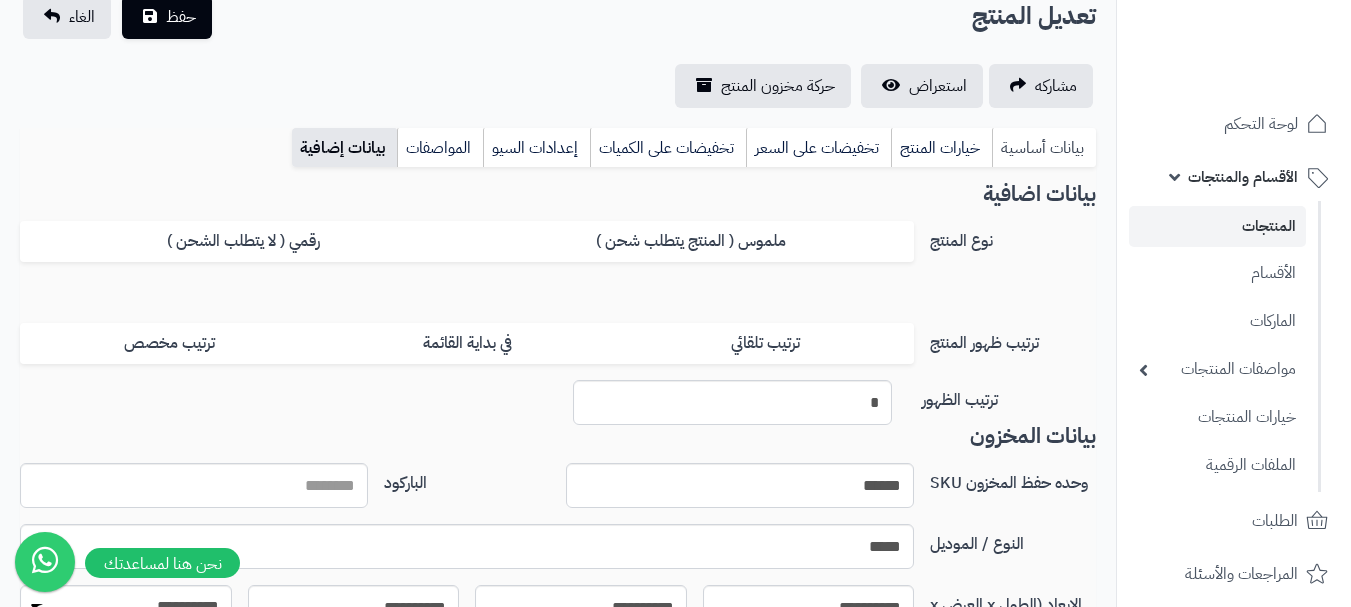 click on "بيانات أساسية" at bounding box center (1044, 148) 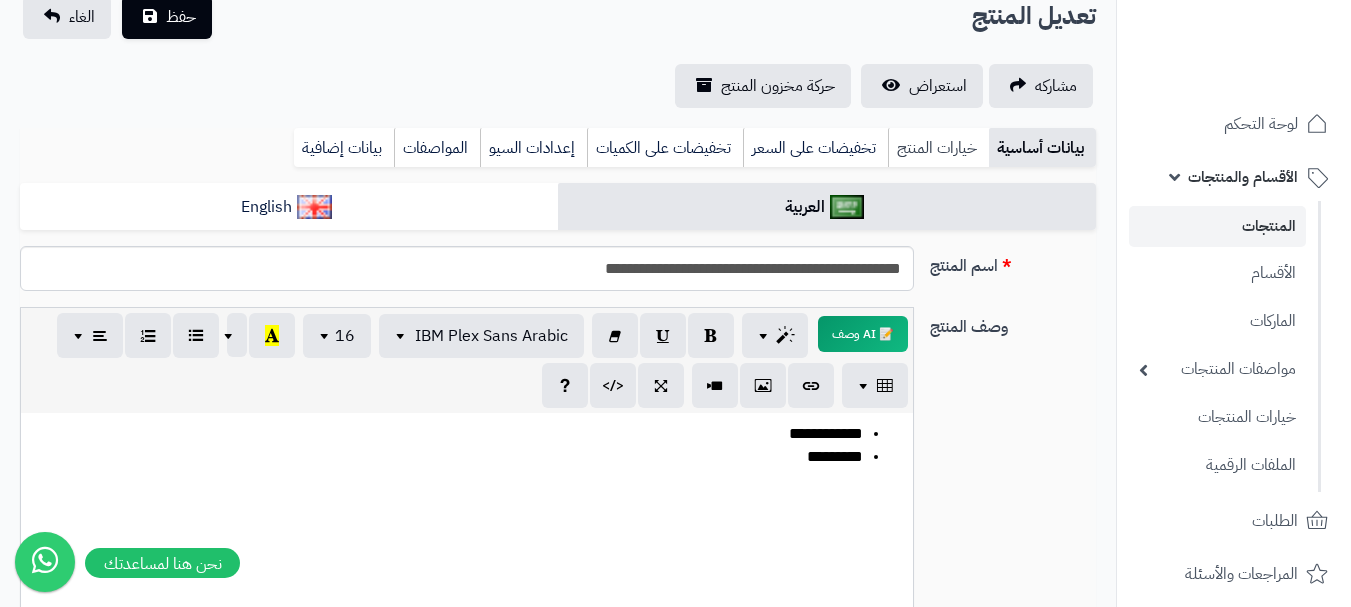 click on "خيارات المنتج" at bounding box center (938, 148) 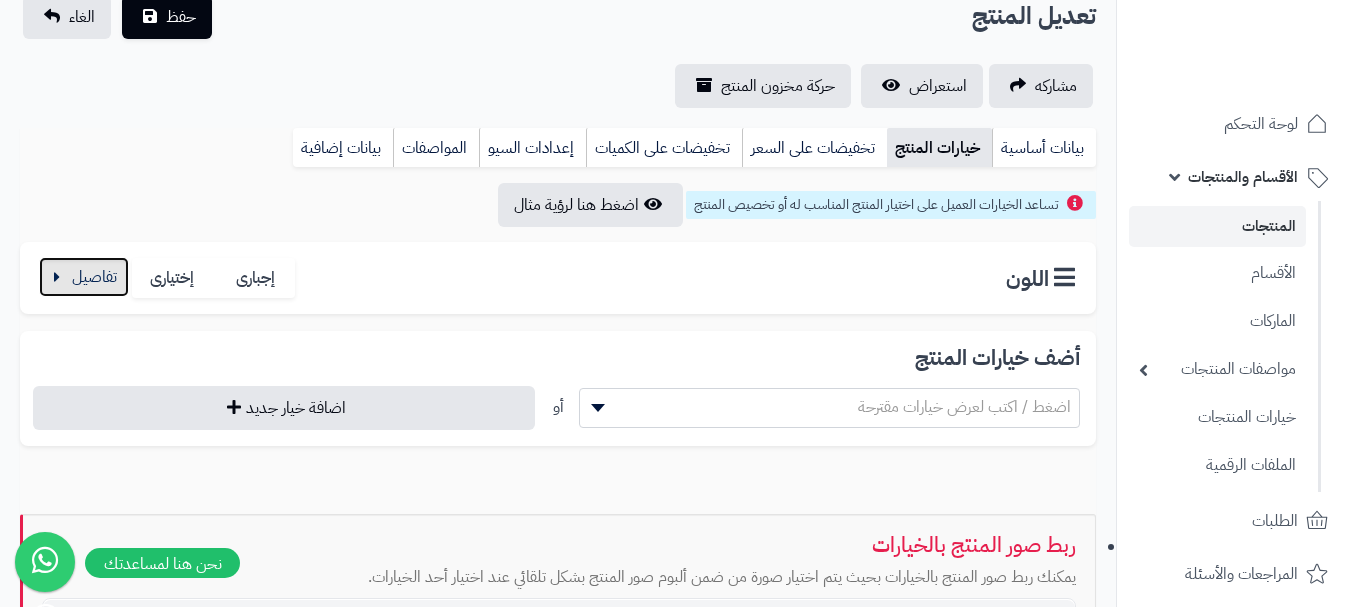 click at bounding box center [84, 277] 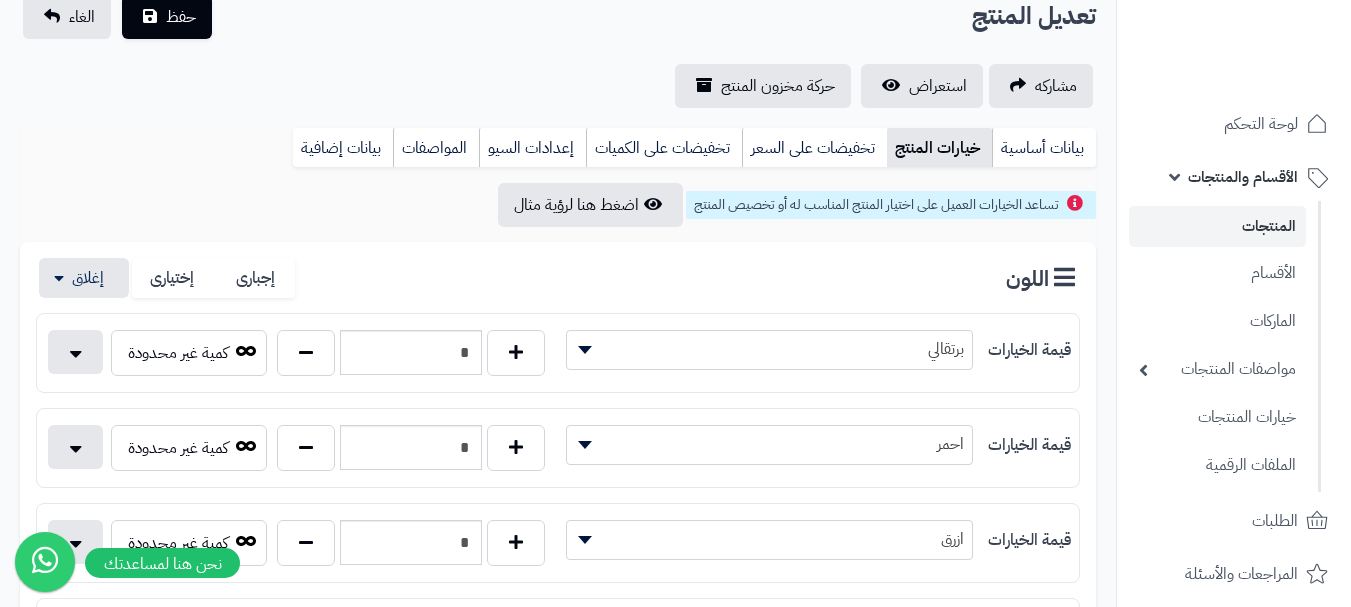 click on "برتقالي" at bounding box center [769, 349] 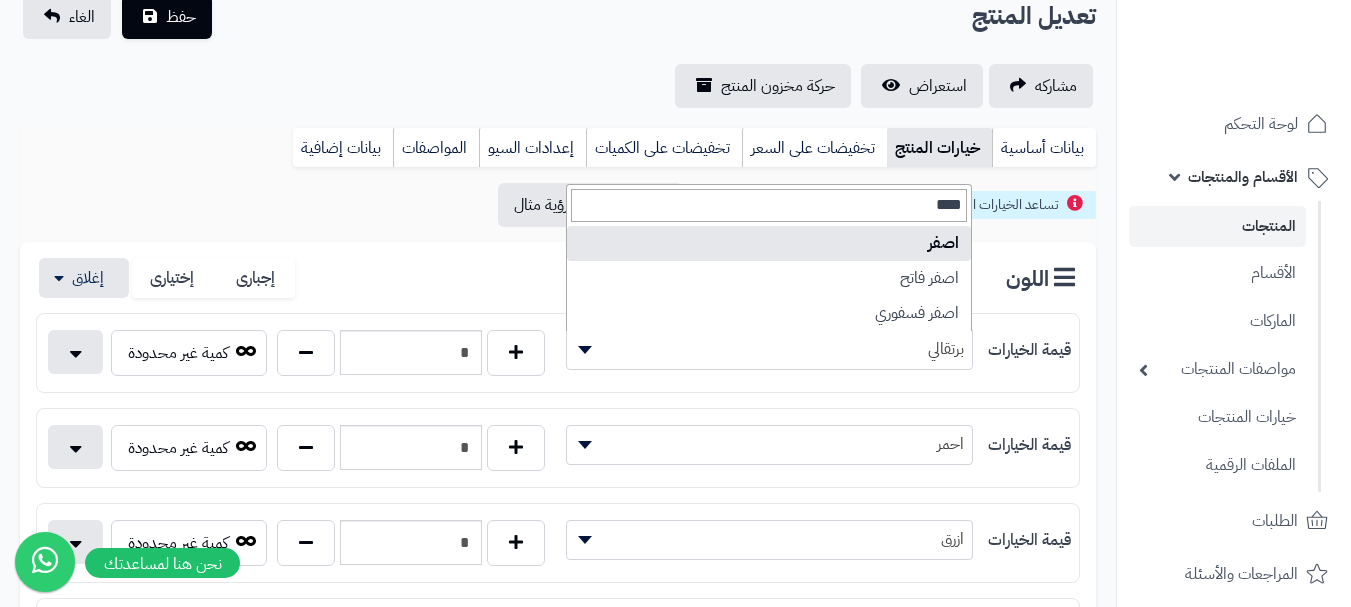 type on "****" 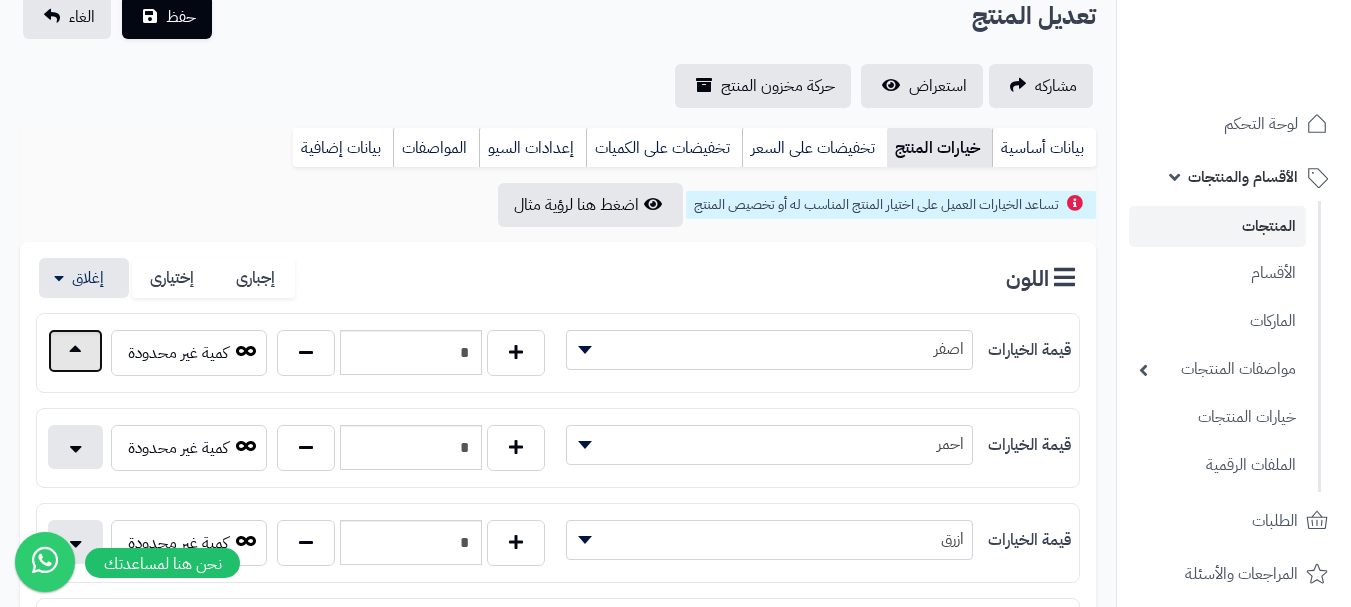 click at bounding box center (75, 351) 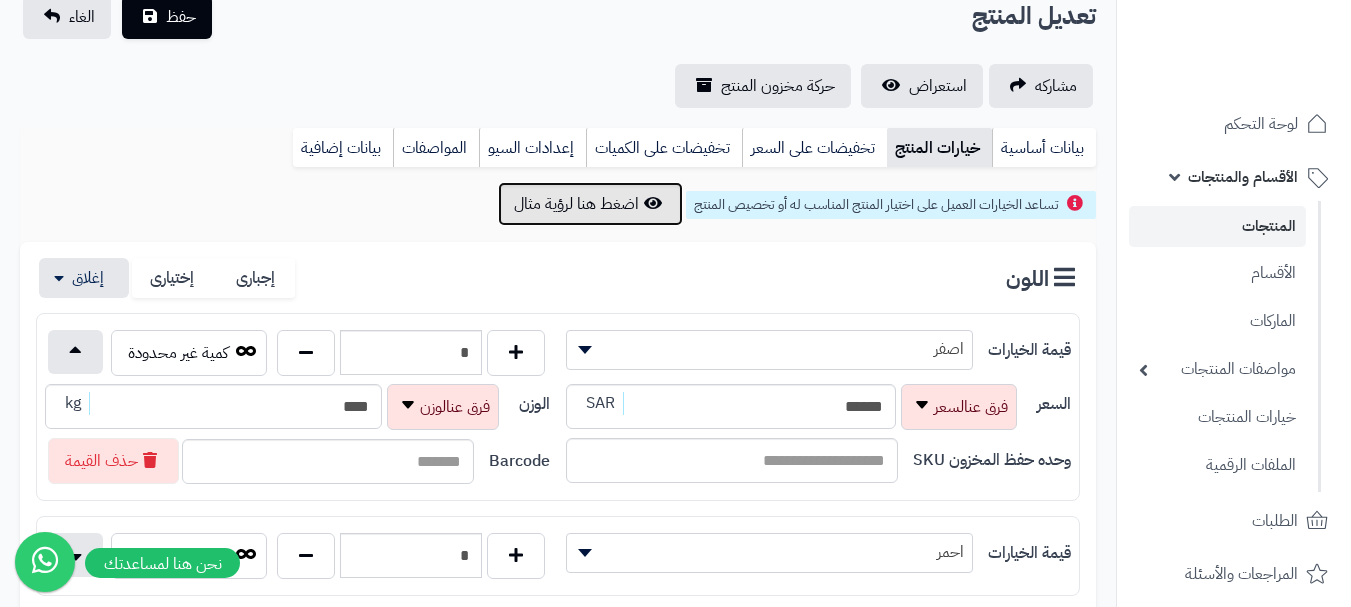 click on "اضغط هنا لرؤية مثال" at bounding box center [590, 204] 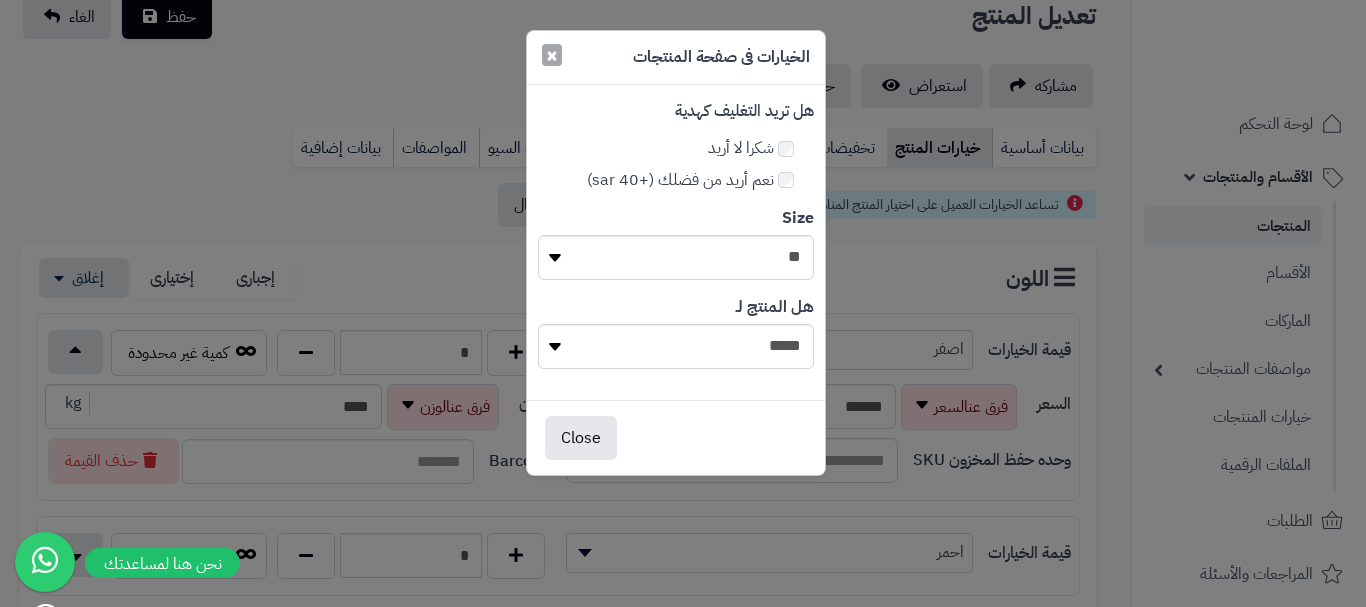 click on "×" at bounding box center [552, 55] 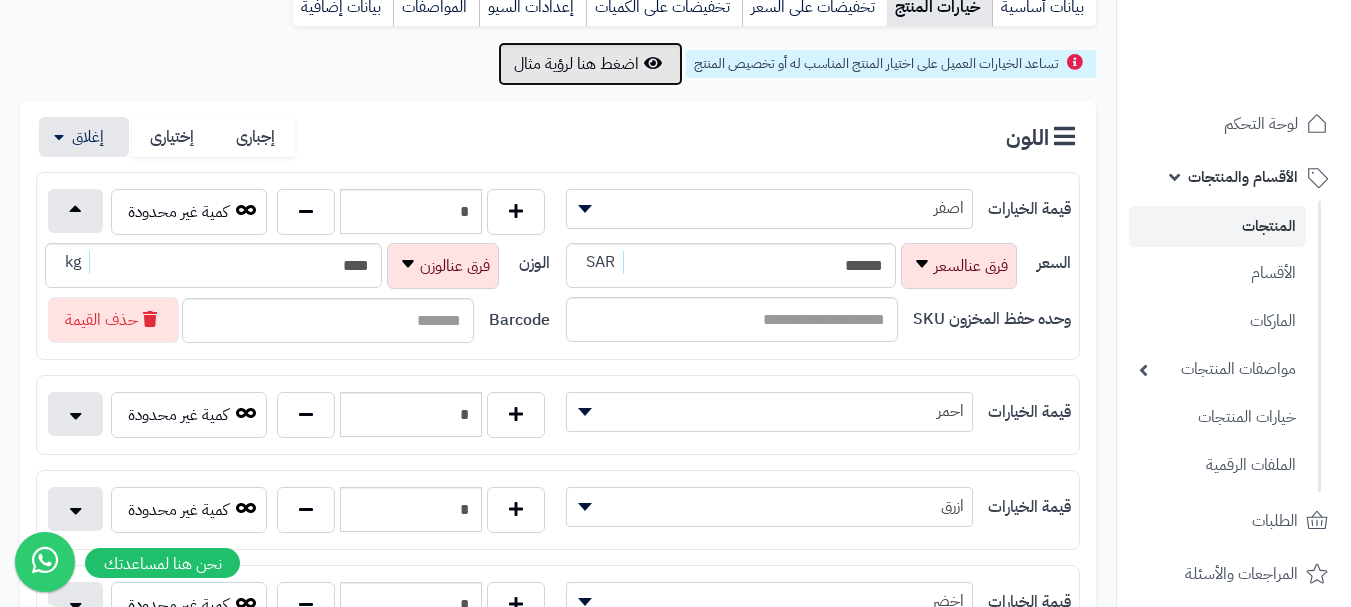 scroll, scrollTop: 284, scrollLeft: 0, axis: vertical 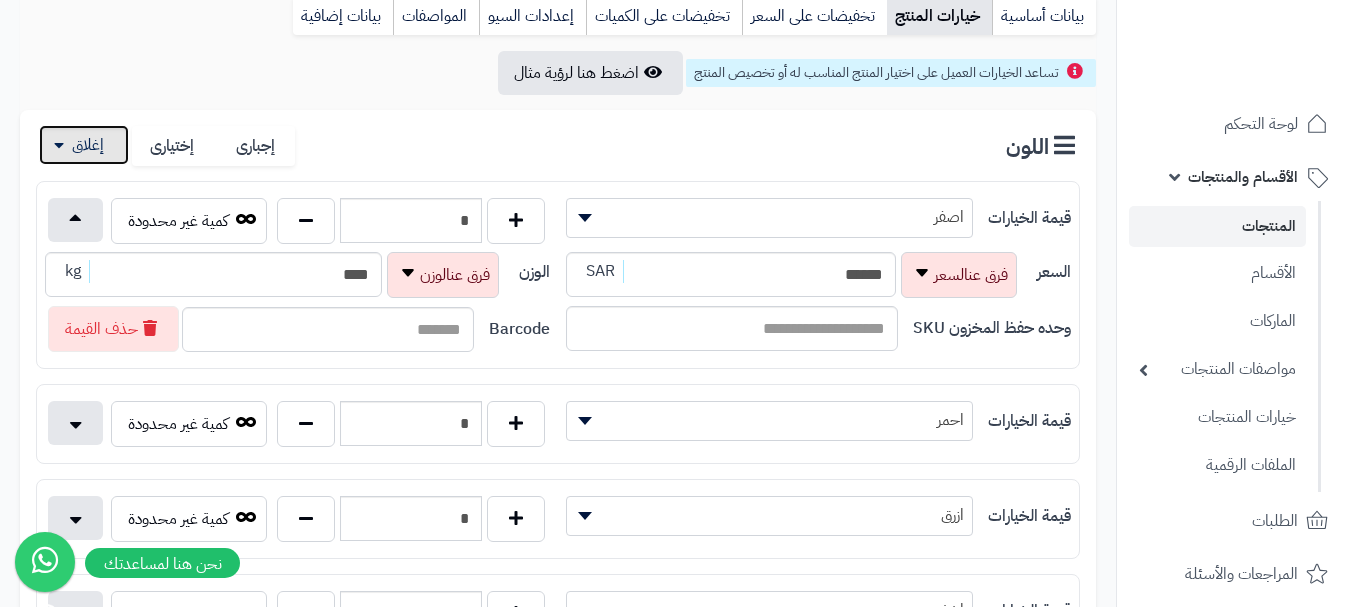 click at bounding box center [84, 145] 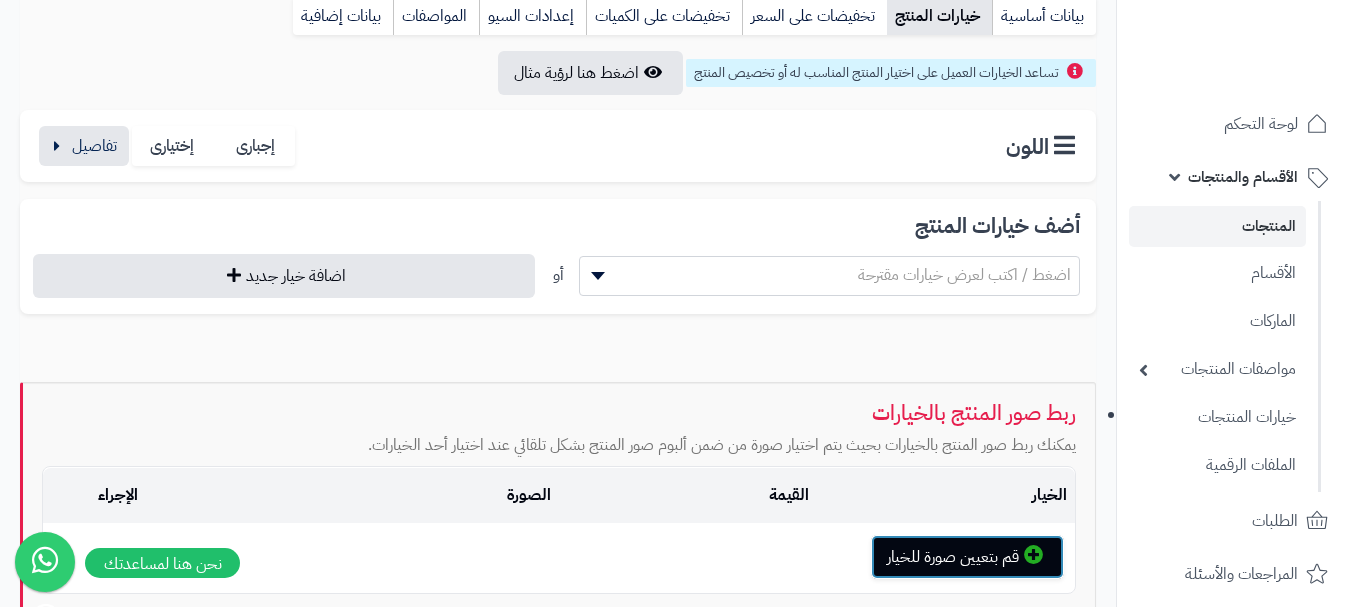 click on "قم بتعيين صورة للخيار" at bounding box center [967, 557] 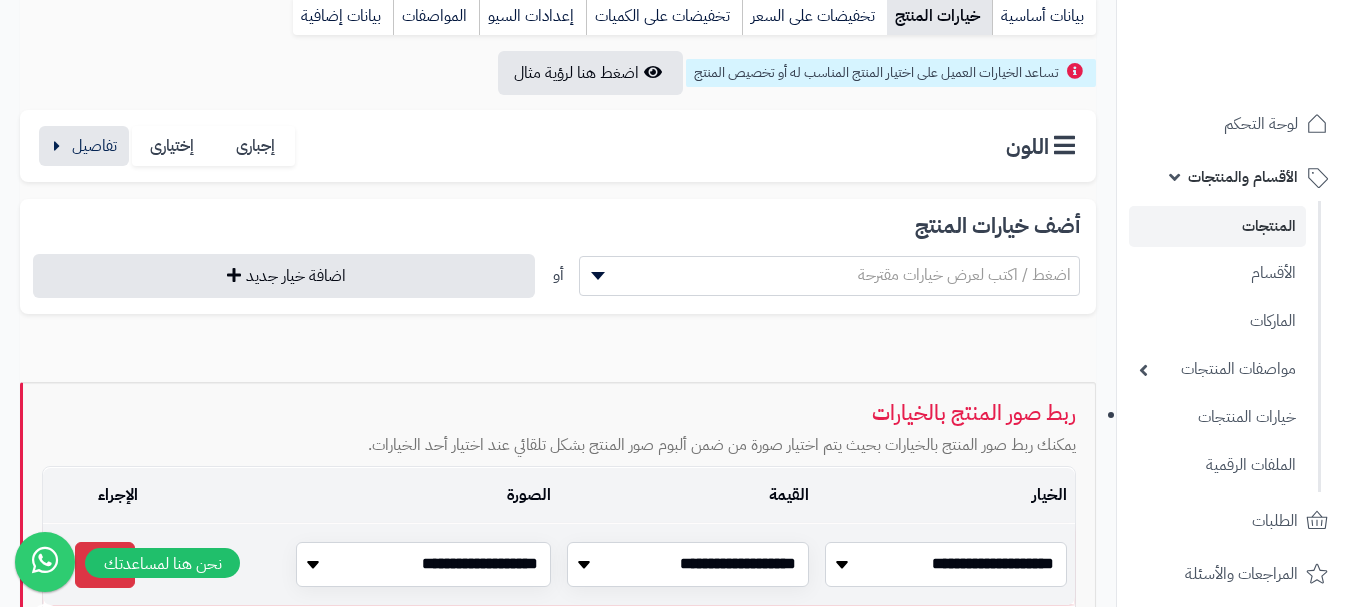 click on "**********" at bounding box center (946, 564) 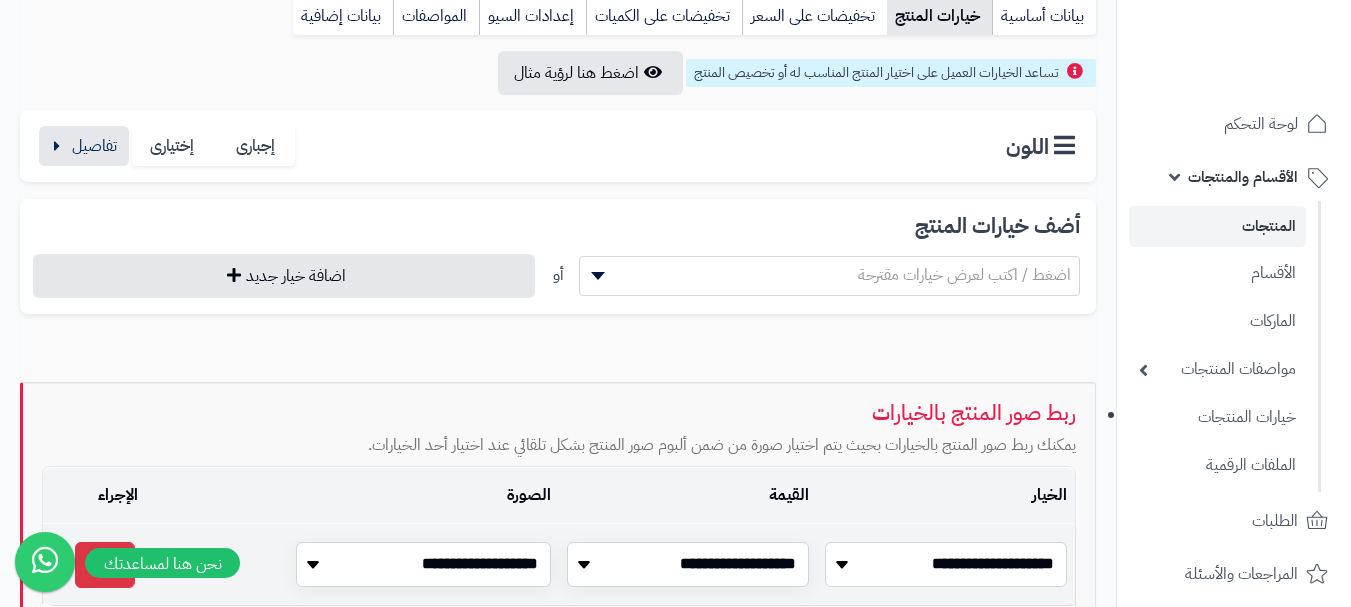 select on "**" 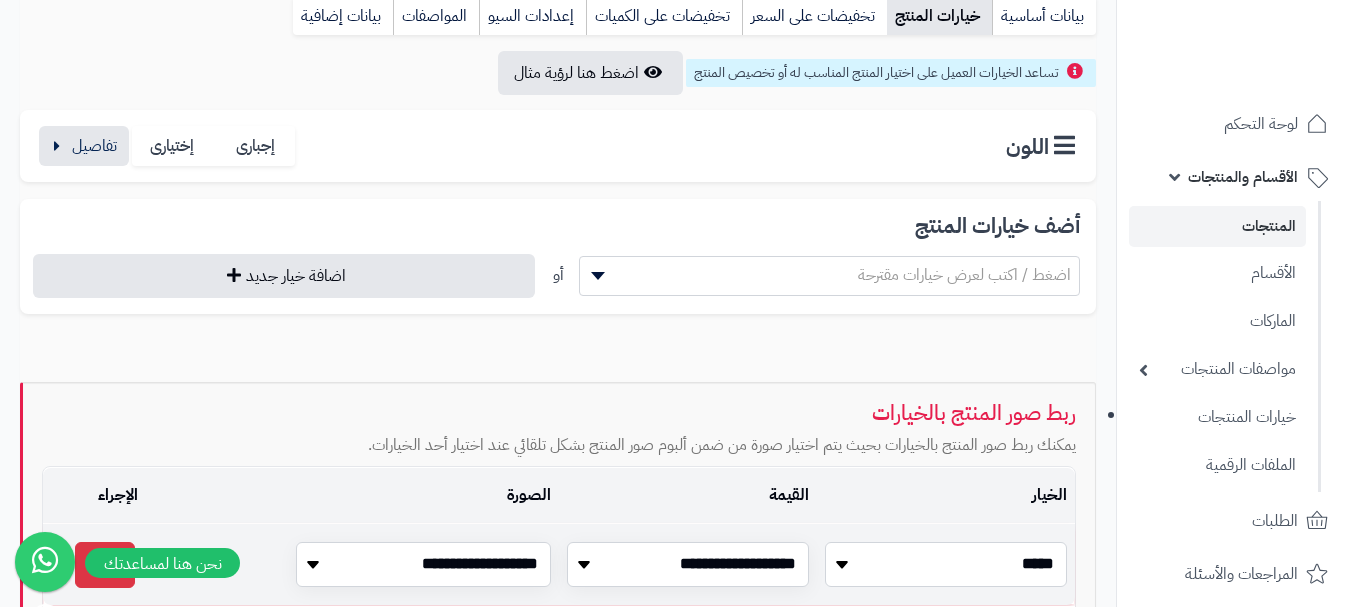 click on "**********" at bounding box center [946, 564] 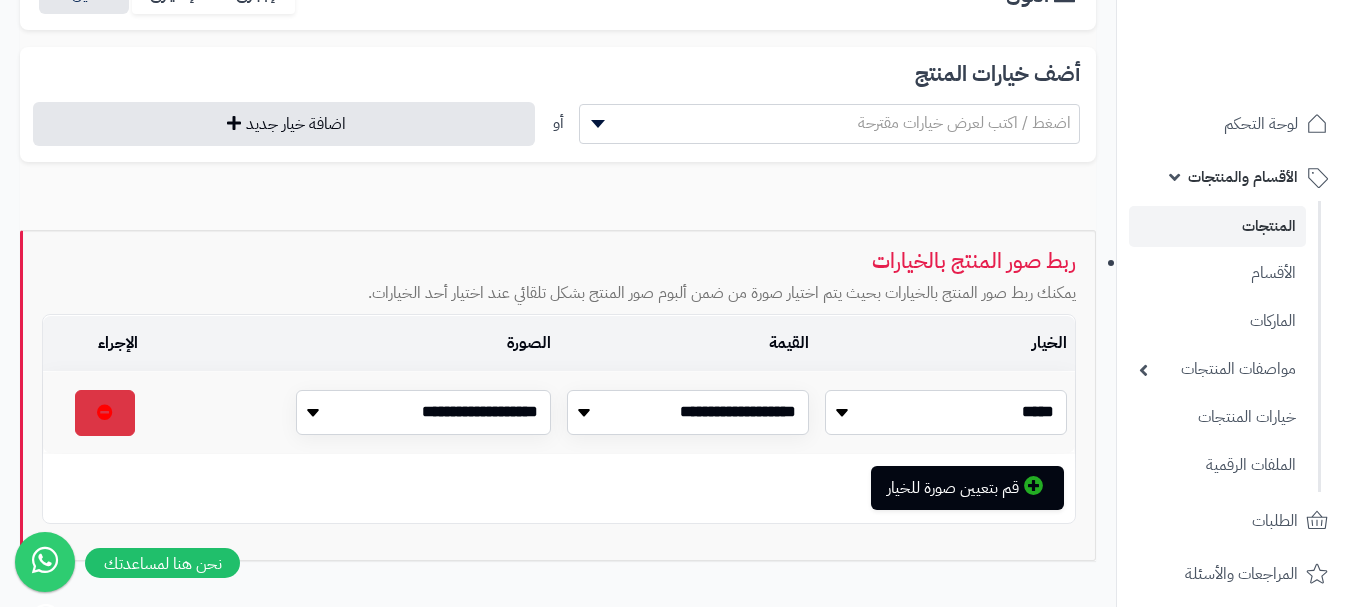 scroll, scrollTop: 451, scrollLeft: 0, axis: vertical 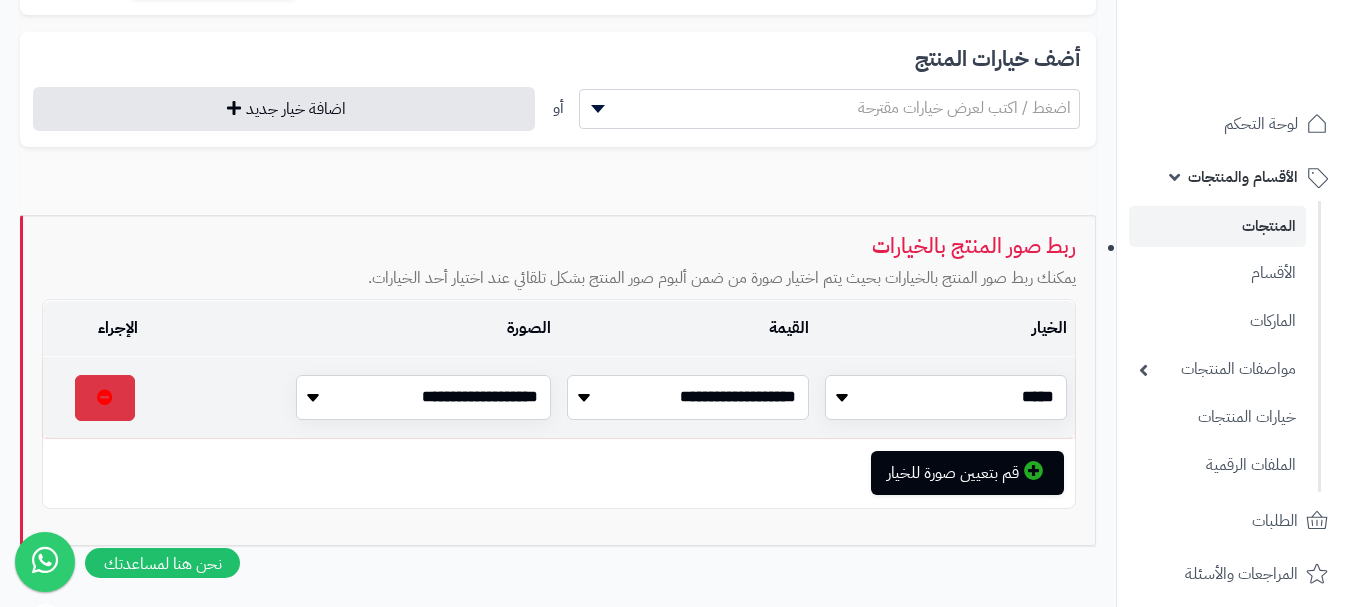 click on "**********" at bounding box center (688, 397) 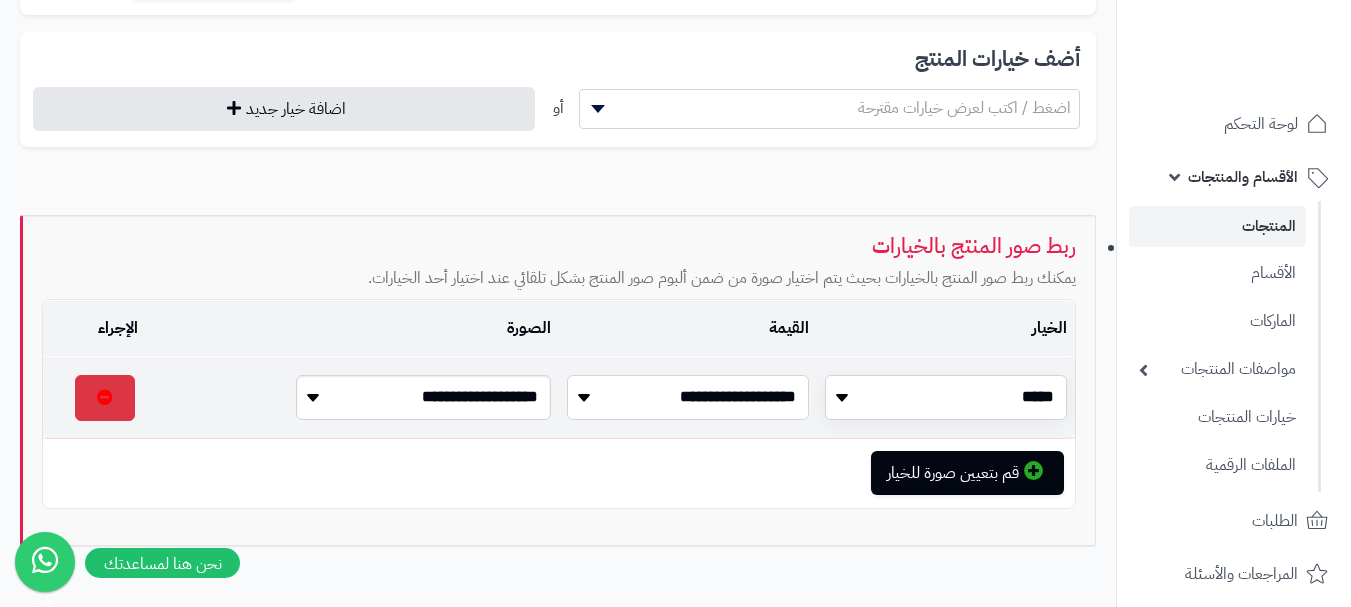 select on "**" 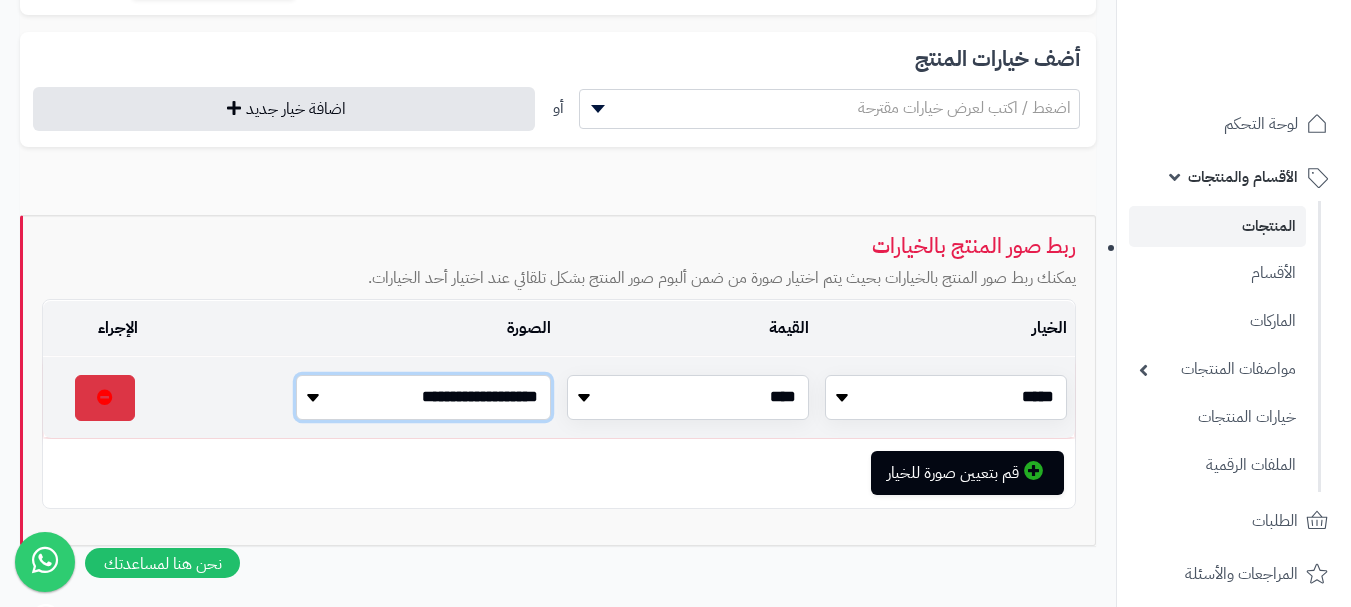 click on "**********" at bounding box center (423, 397) 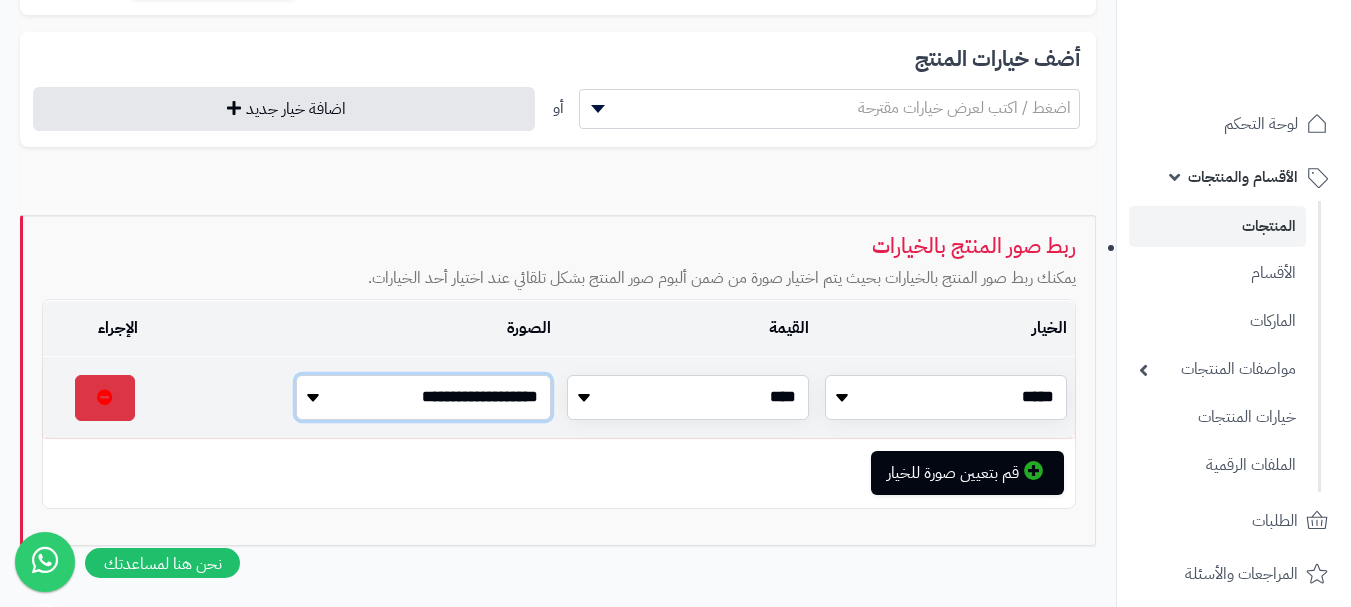 click on "**********" at bounding box center [423, 397] 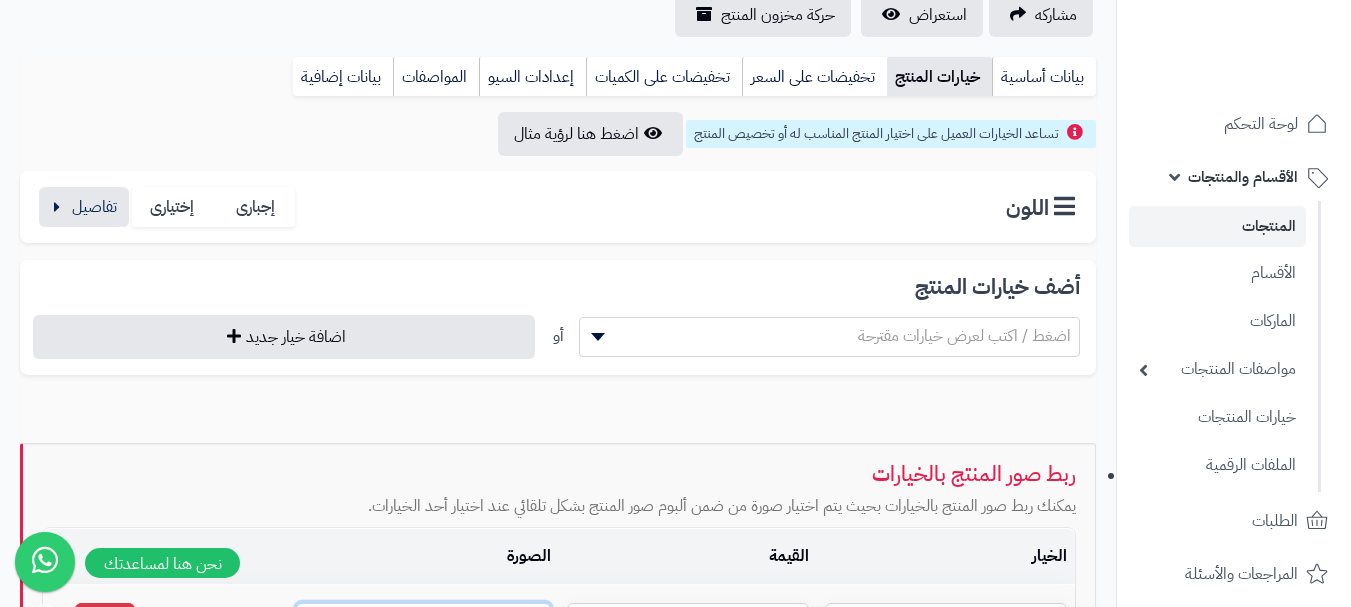 scroll, scrollTop: 219, scrollLeft: 0, axis: vertical 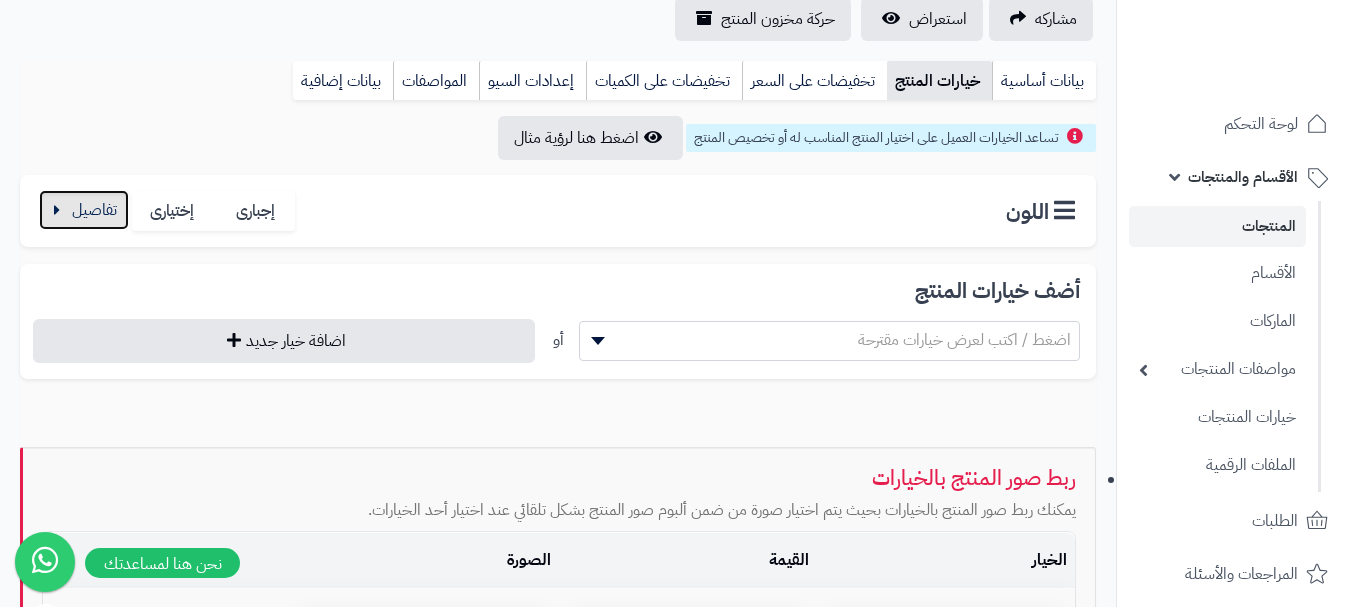 click at bounding box center (84, 210) 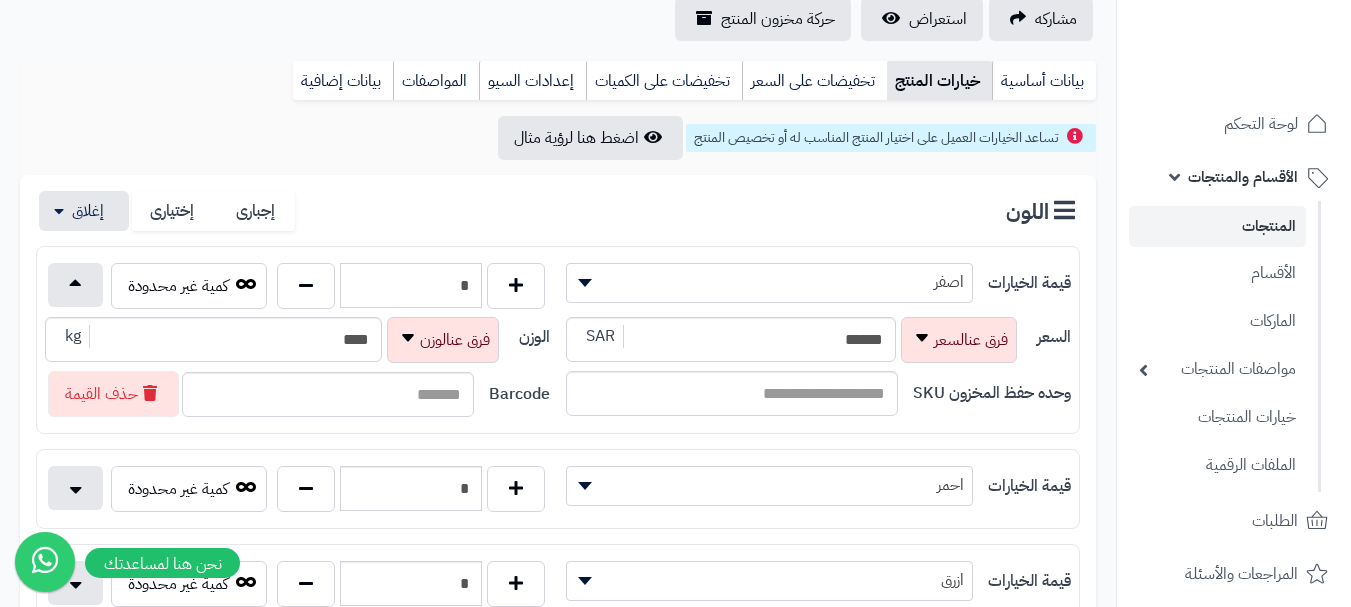 click on "*" at bounding box center [411, 285] 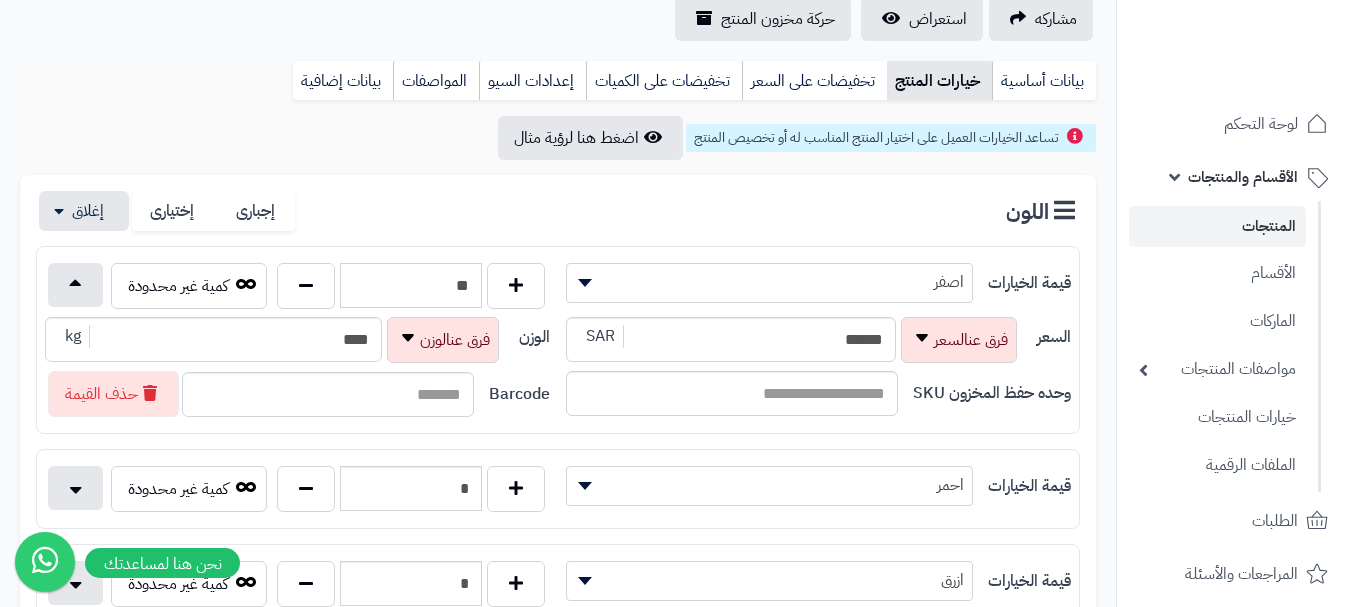 type on "**" 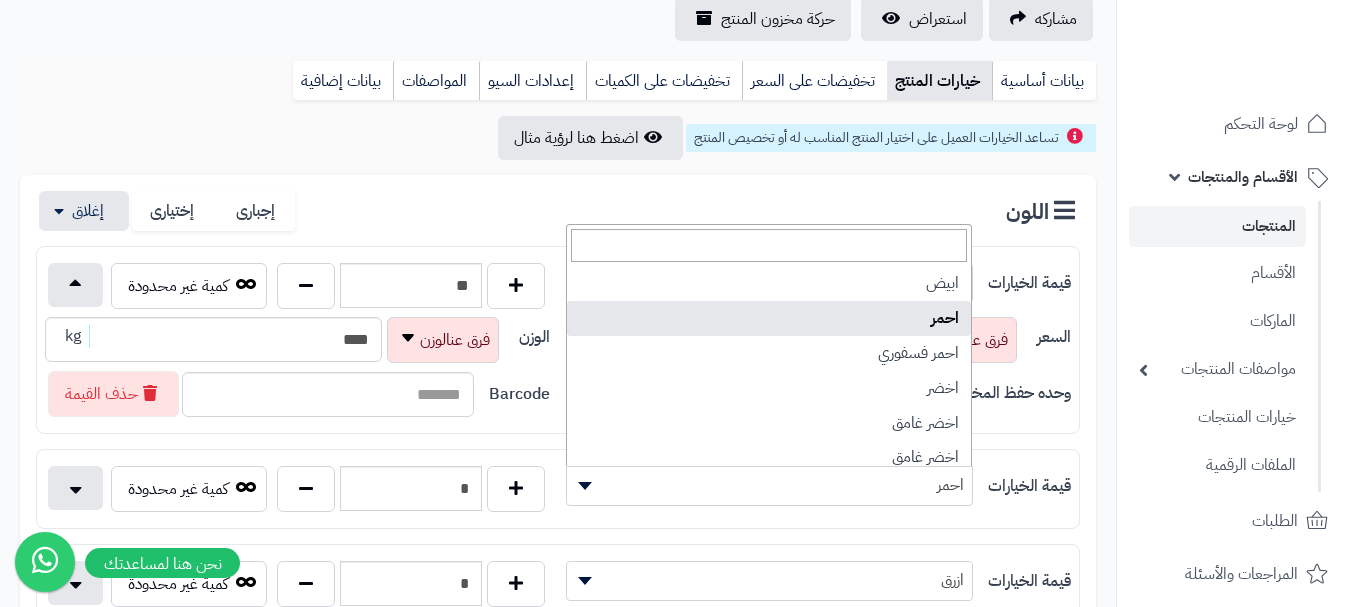 click at bounding box center (585, 486) 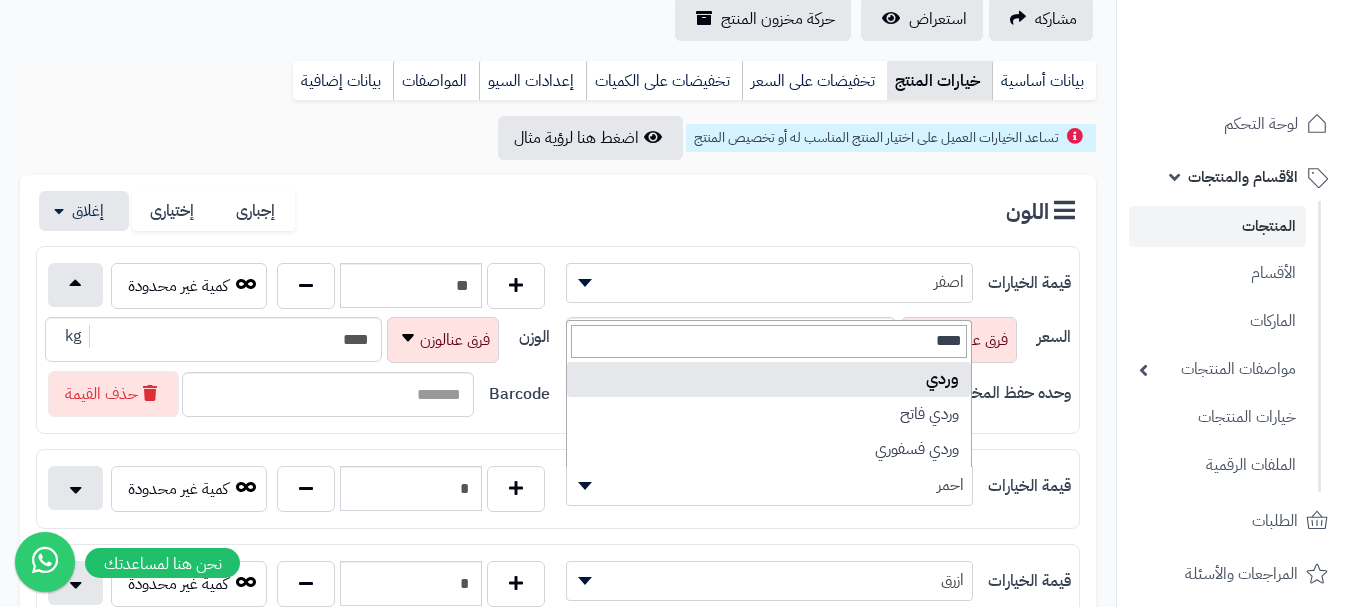 type on "****" 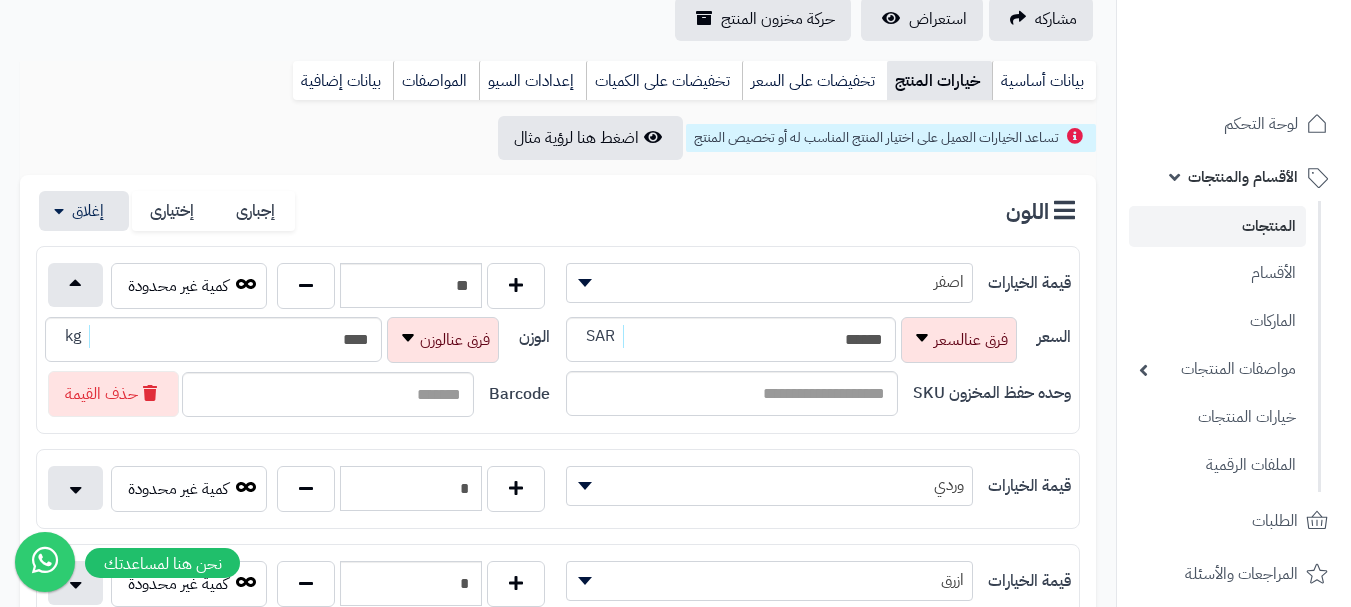 drag, startPoint x: 455, startPoint y: 494, endPoint x: 476, endPoint y: 494, distance: 21 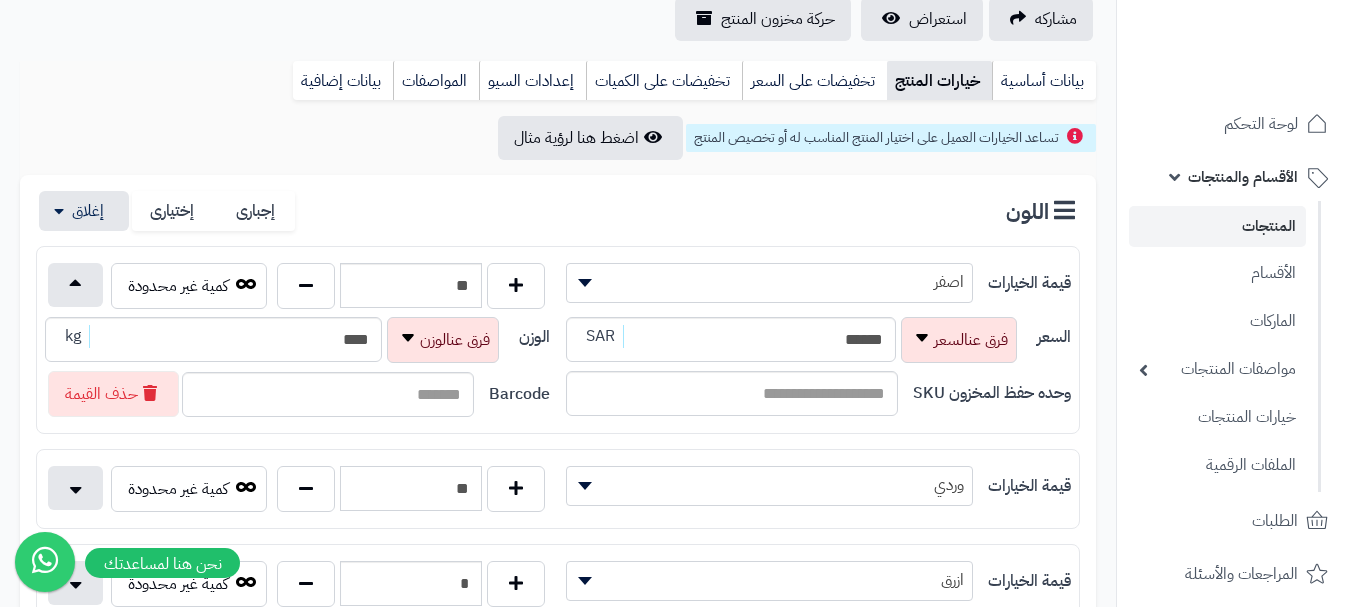 type on "**" 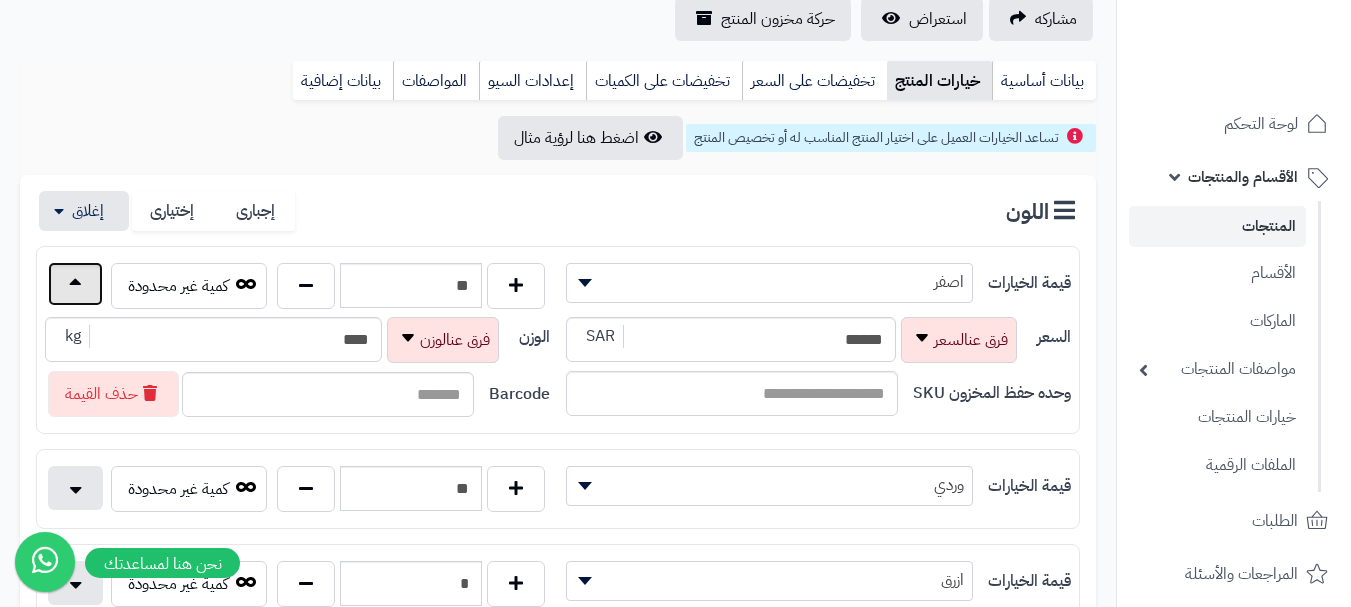 click at bounding box center [75, 284] 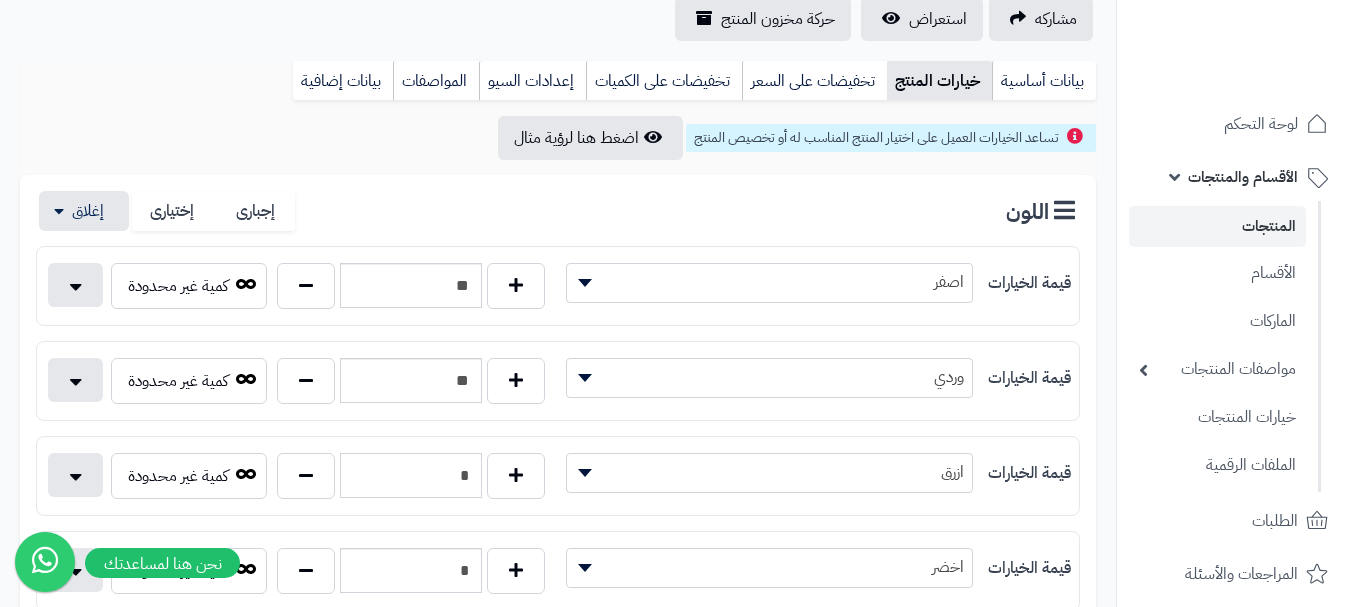 drag, startPoint x: 451, startPoint y: 473, endPoint x: 476, endPoint y: 475, distance: 25.079872 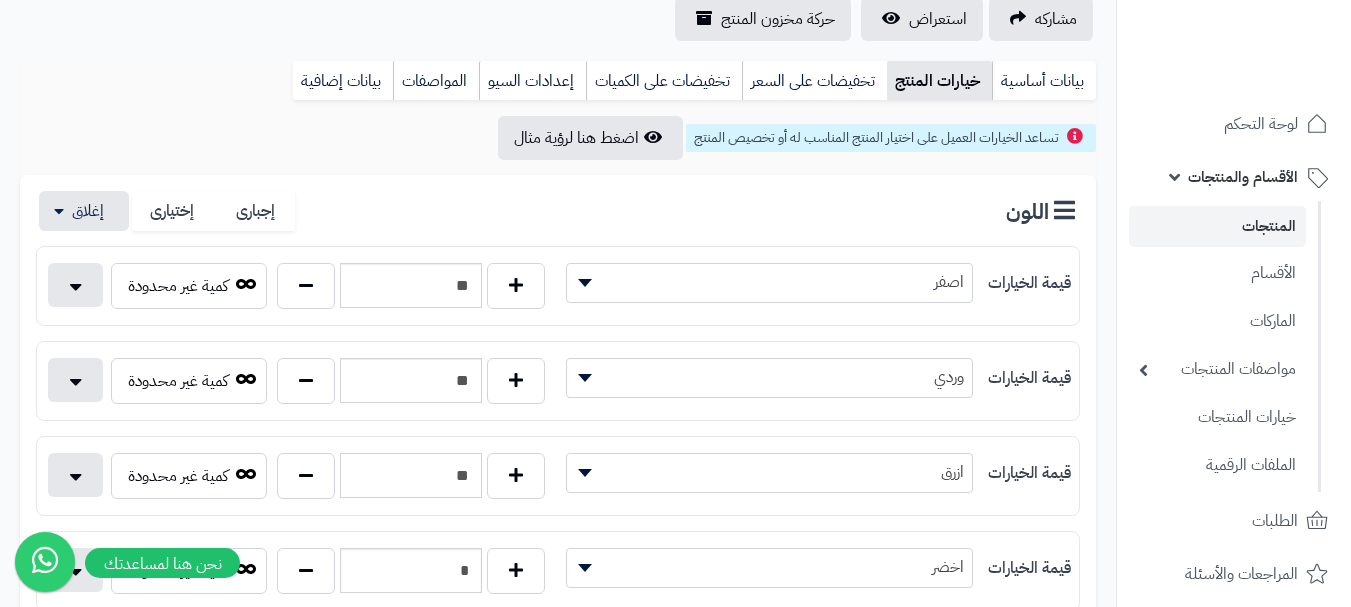 type on "**" 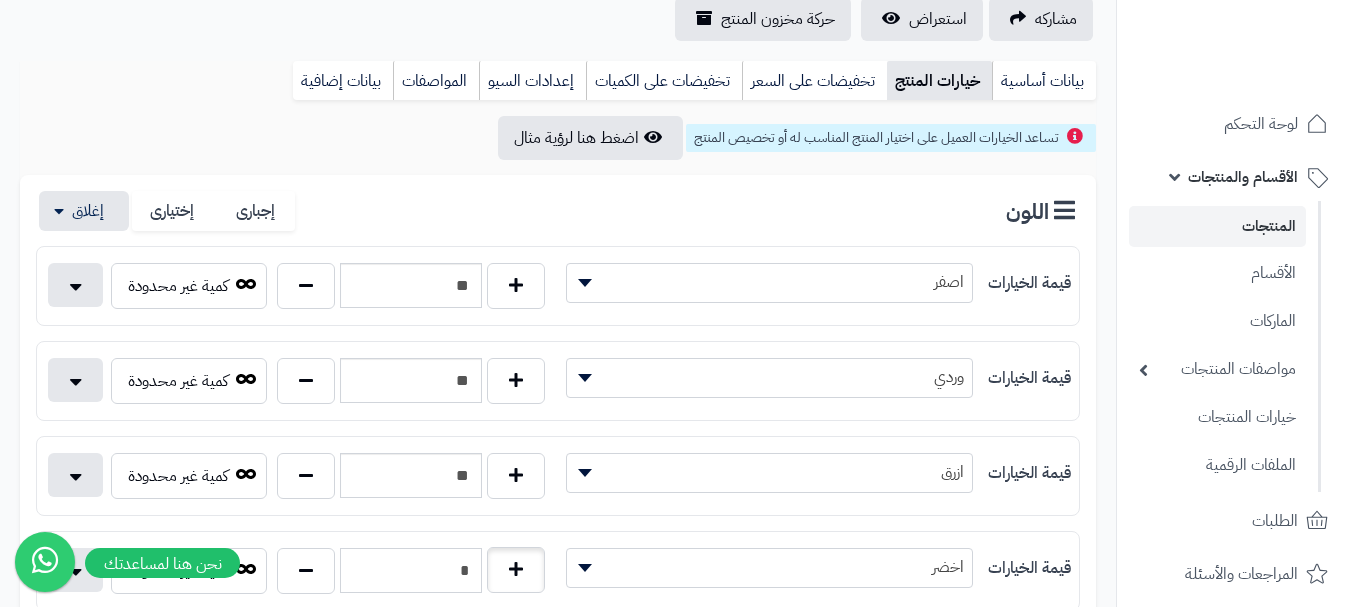 drag, startPoint x: 456, startPoint y: 568, endPoint x: 491, endPoint y: 568, distance: 35 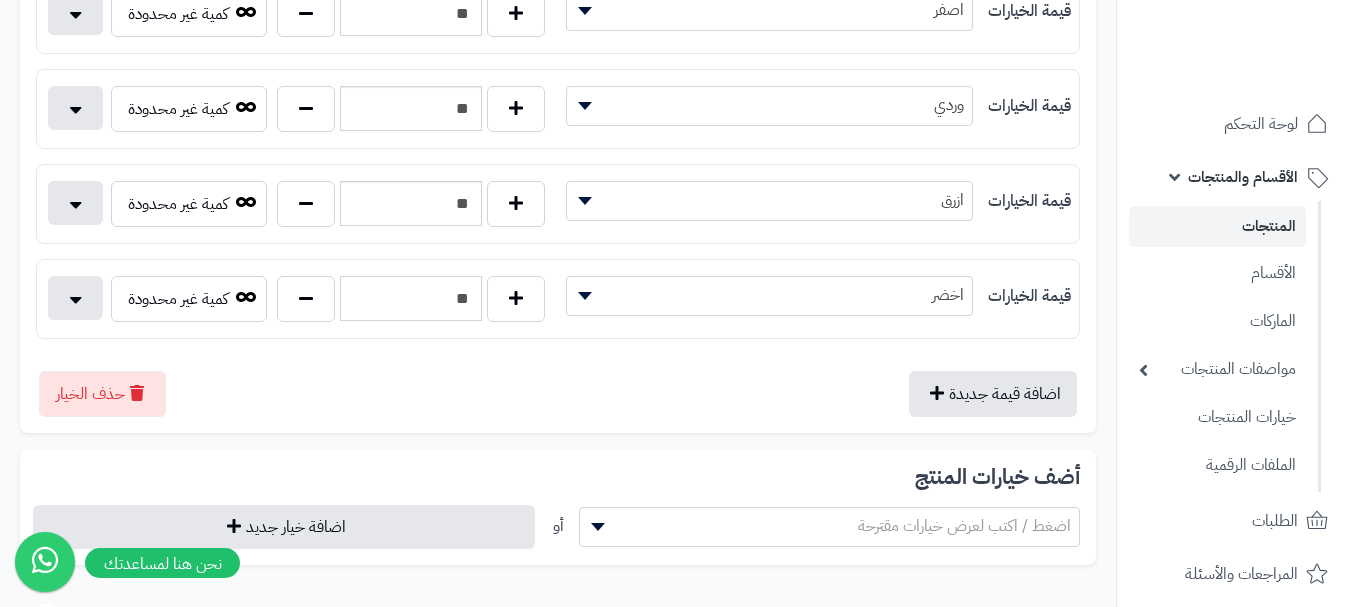 scroll, scrollTop: 494, scrollLeft: 0, axis: vertical 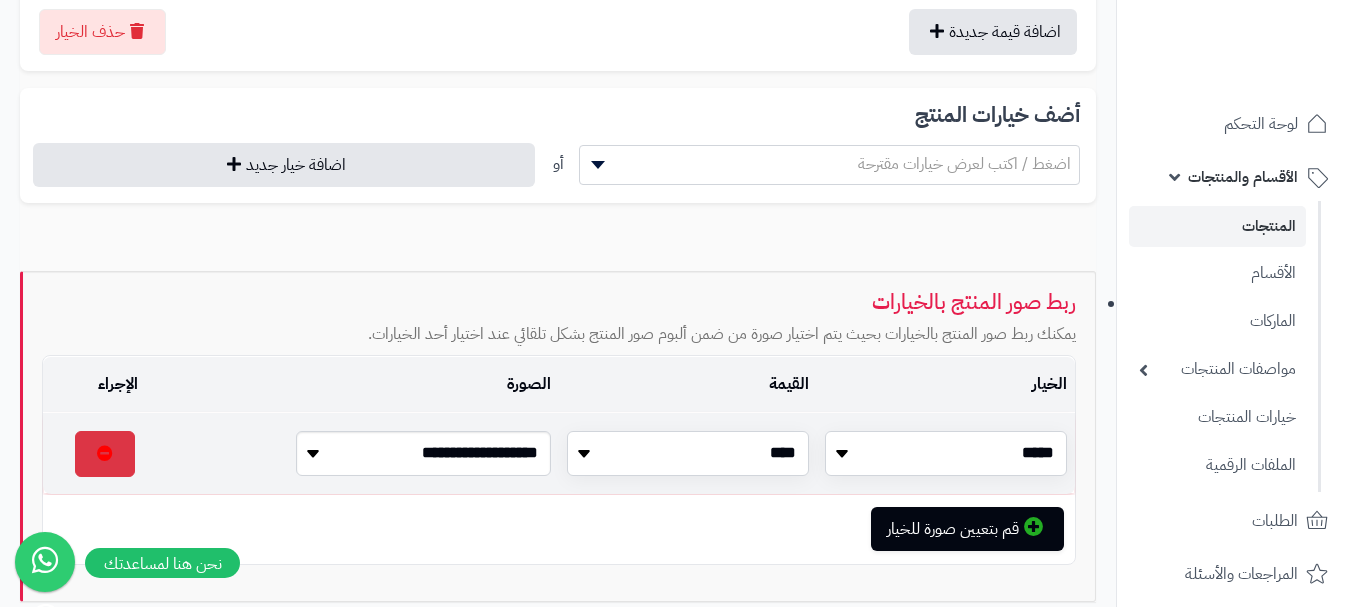 type on "**" 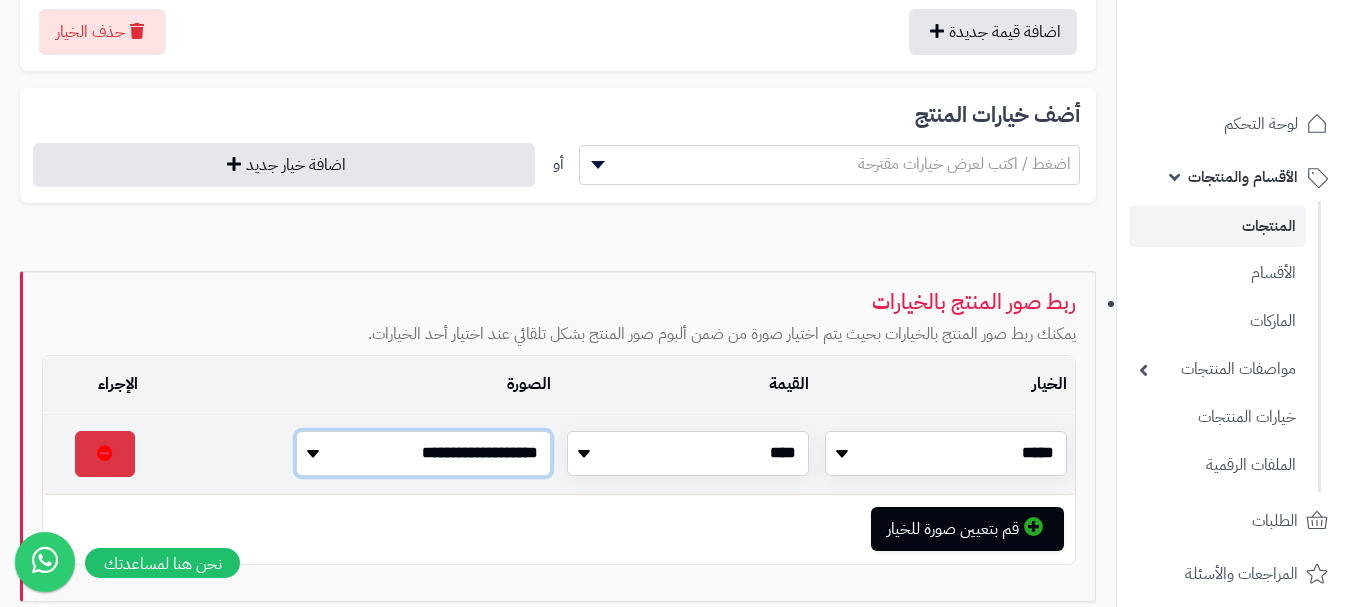click on "**********" at bounding box center (423, 453) 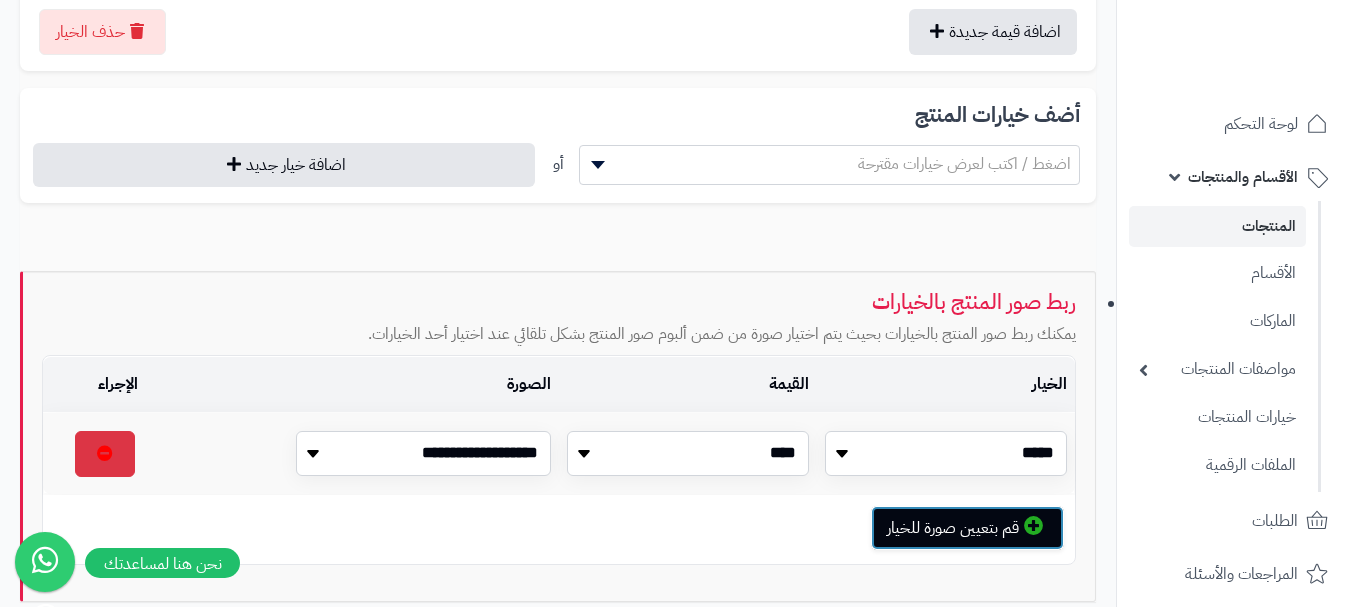 click on "قم بتعيين صورة للخيار" at bounding box center (967, 528) 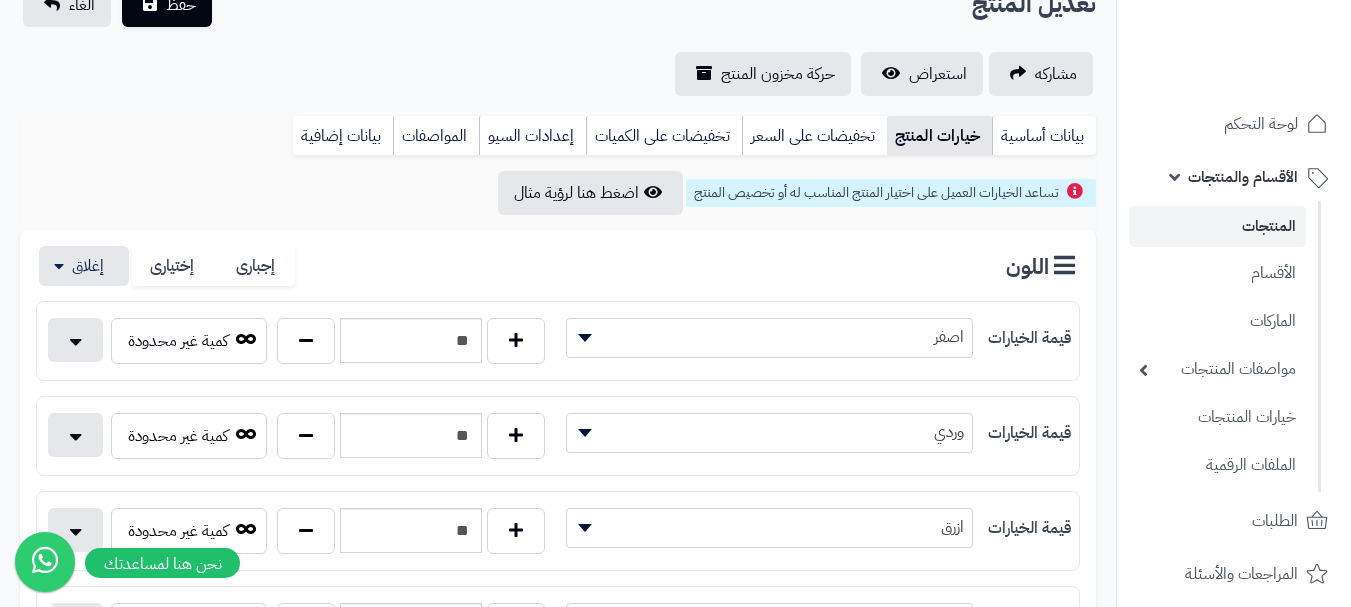 scroll, scrollTop: 152, scrollLeft: 0, axis: vertical 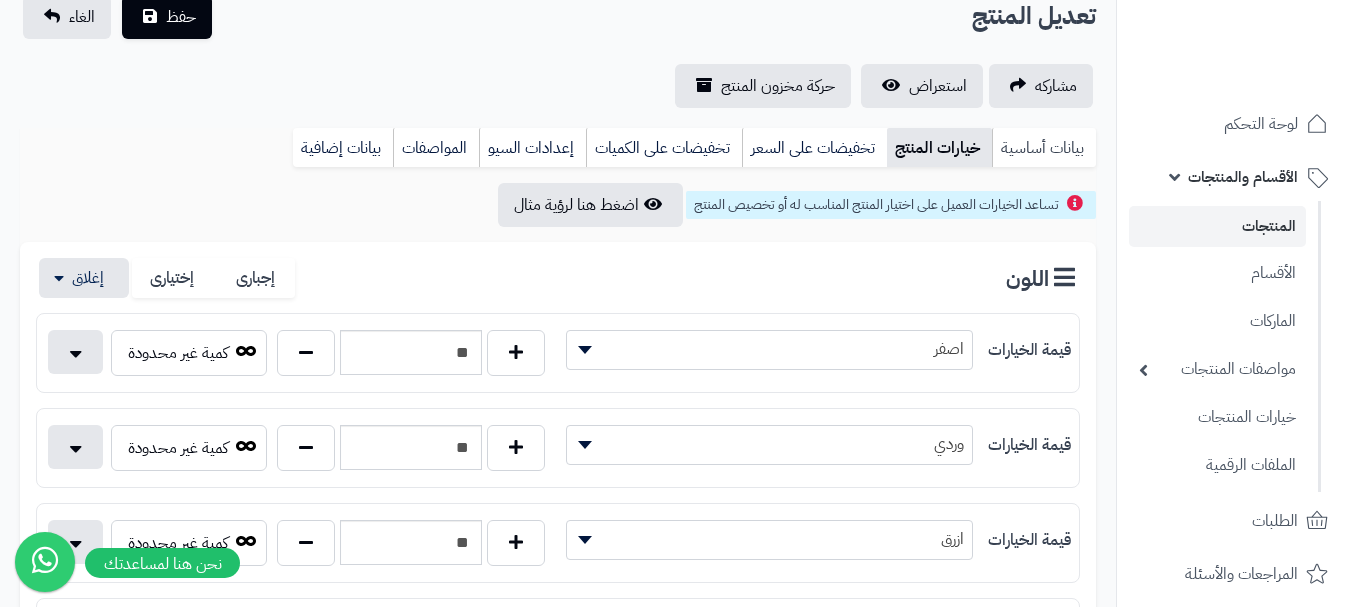 click on "بيانات أساسية" at bounding box center (1044, 148) 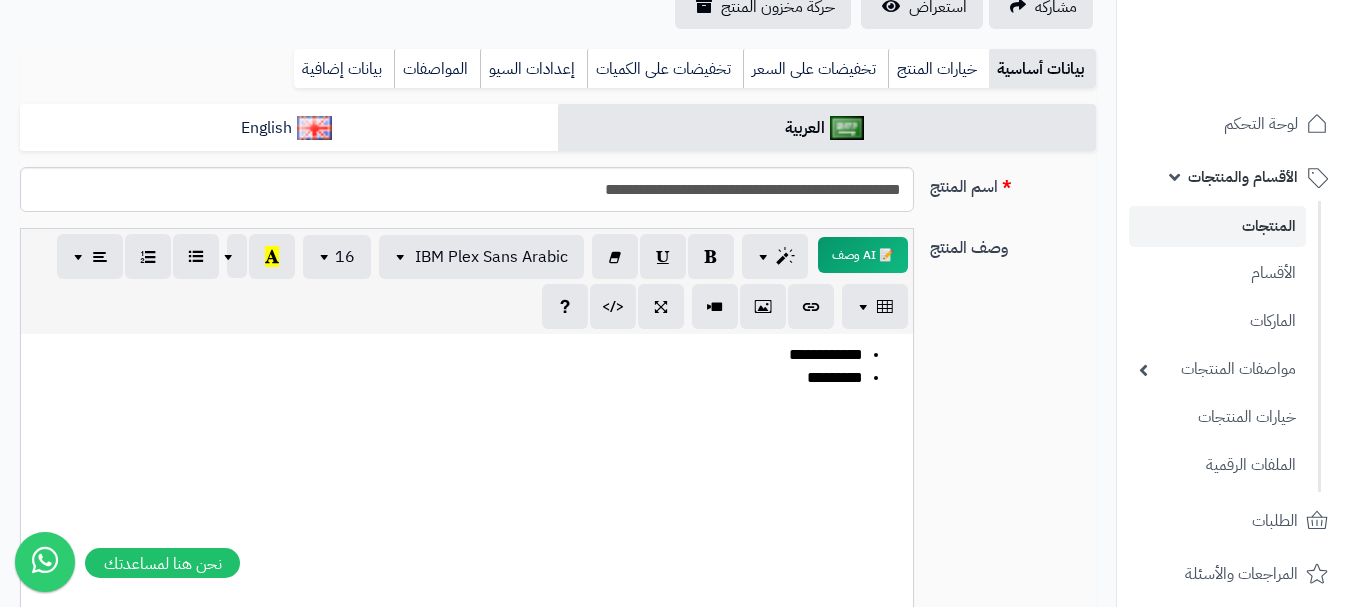 scroll, scrollTop: 223, scrollLeft: 0, axis: vertical 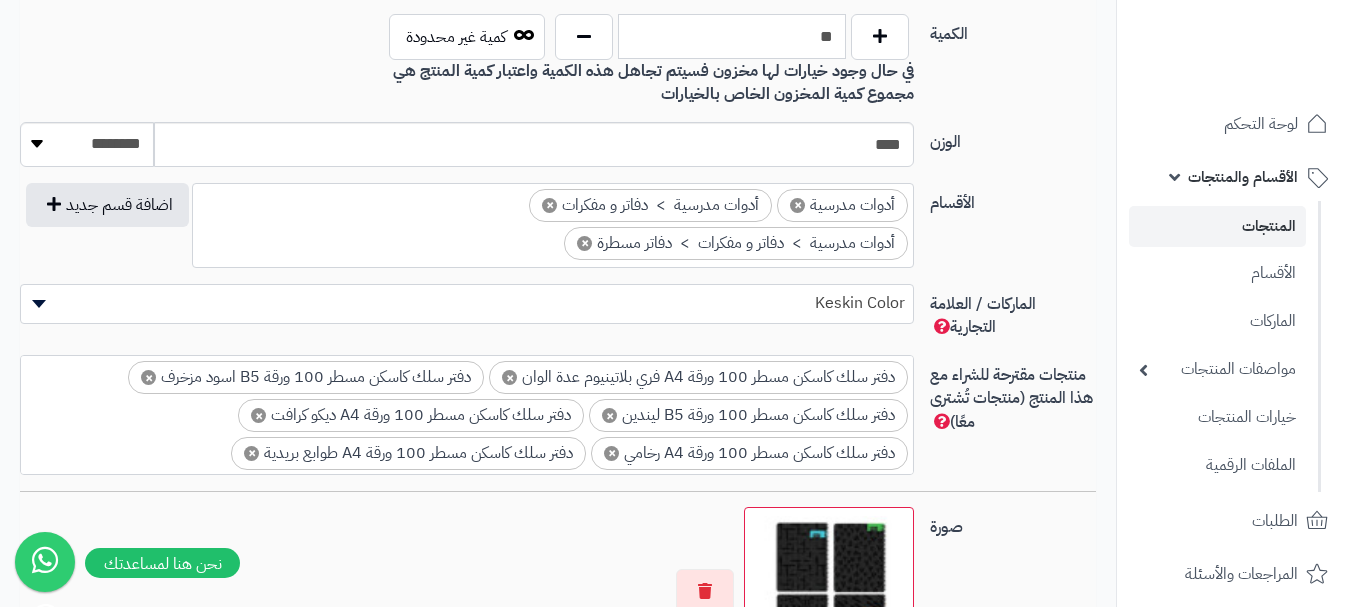 click on "**" at bounding box center [732, 36] 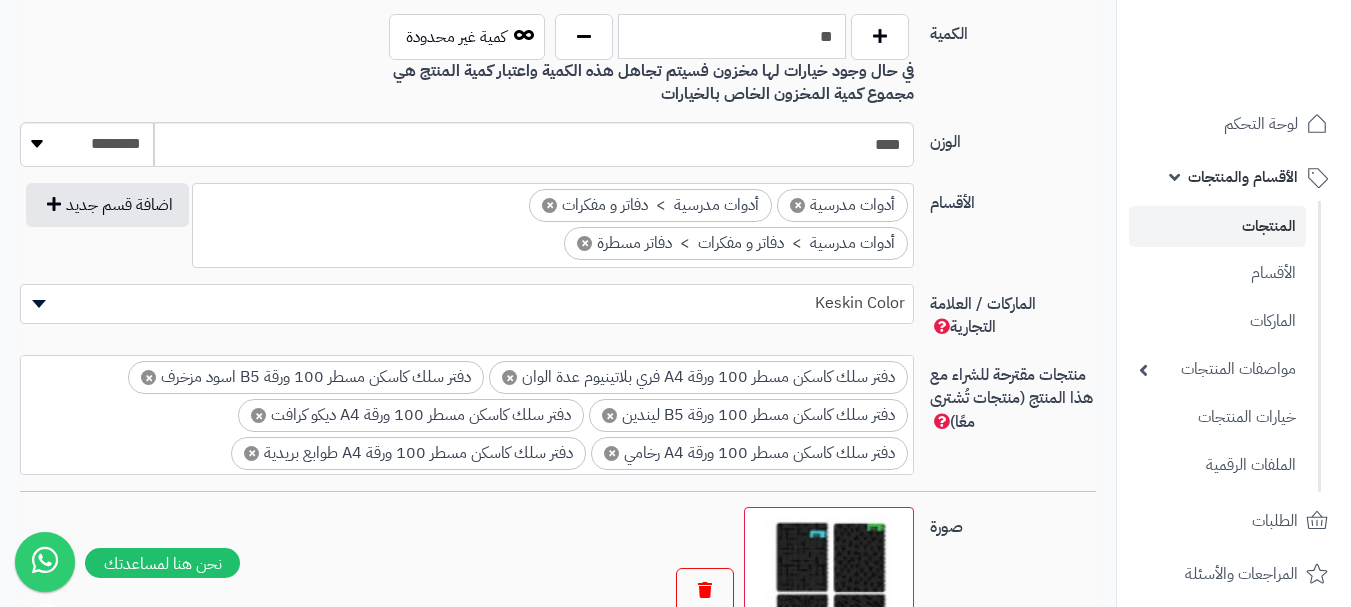 type on "**" 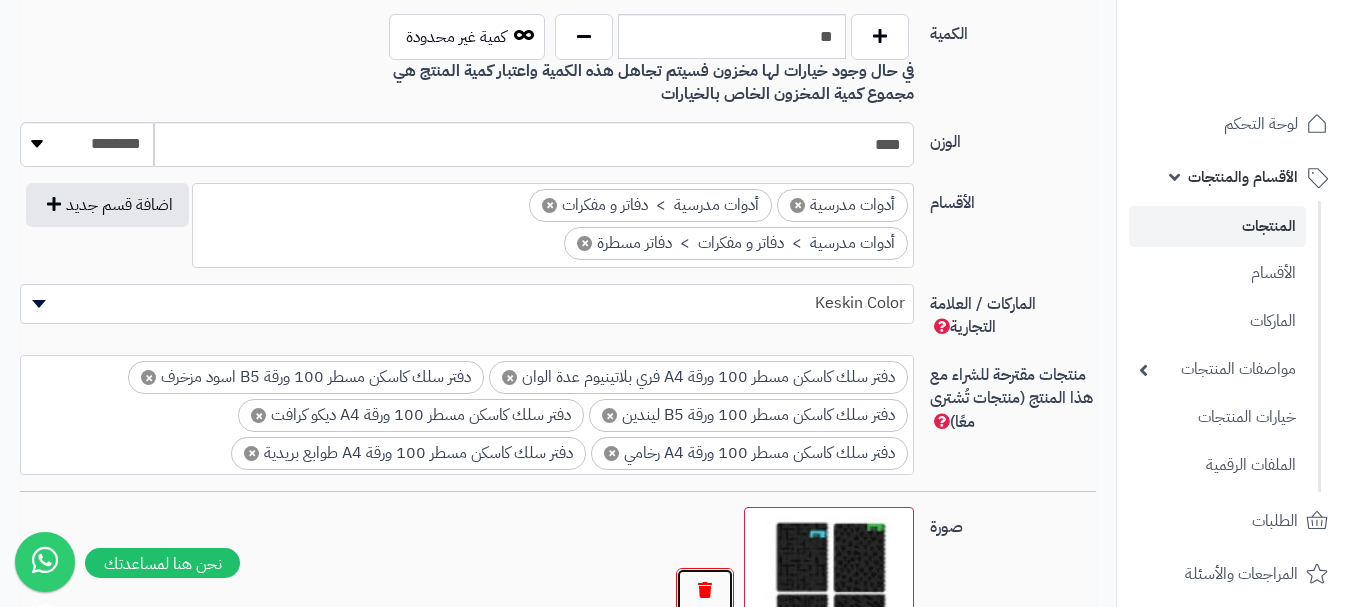 click at bounding box center (705, 591) 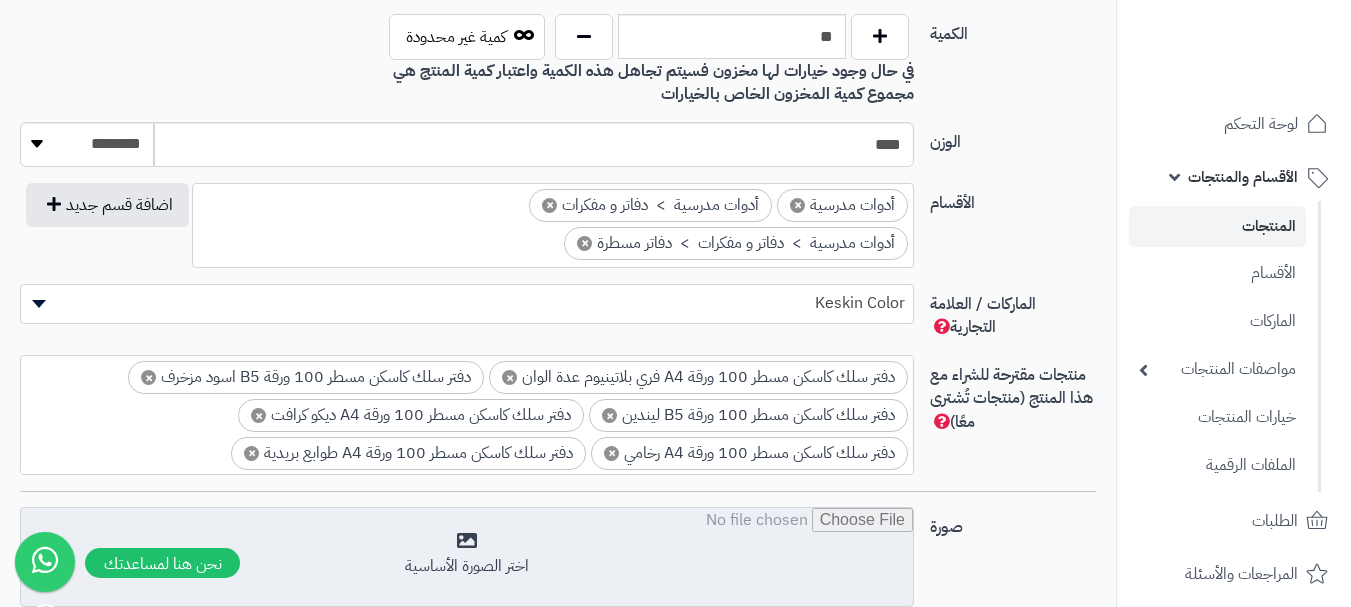 click at bounding box center [467, 558] 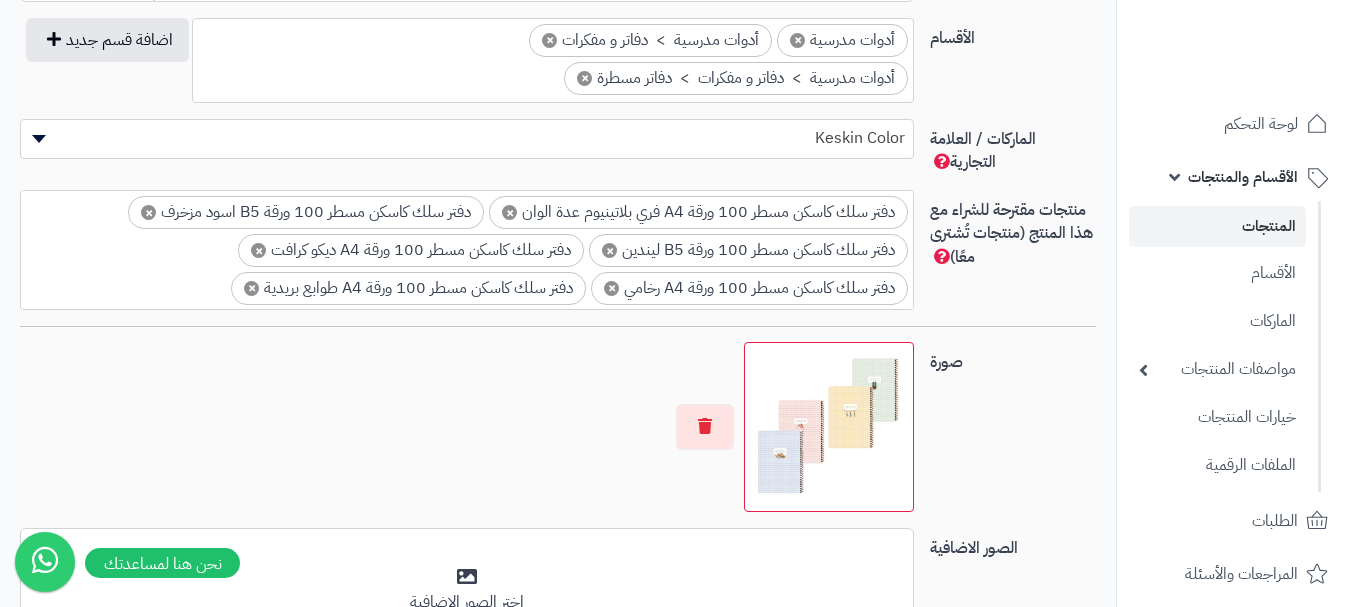 scroll, scrollTop: 1312, scrollLeft: 0, axis: vertical 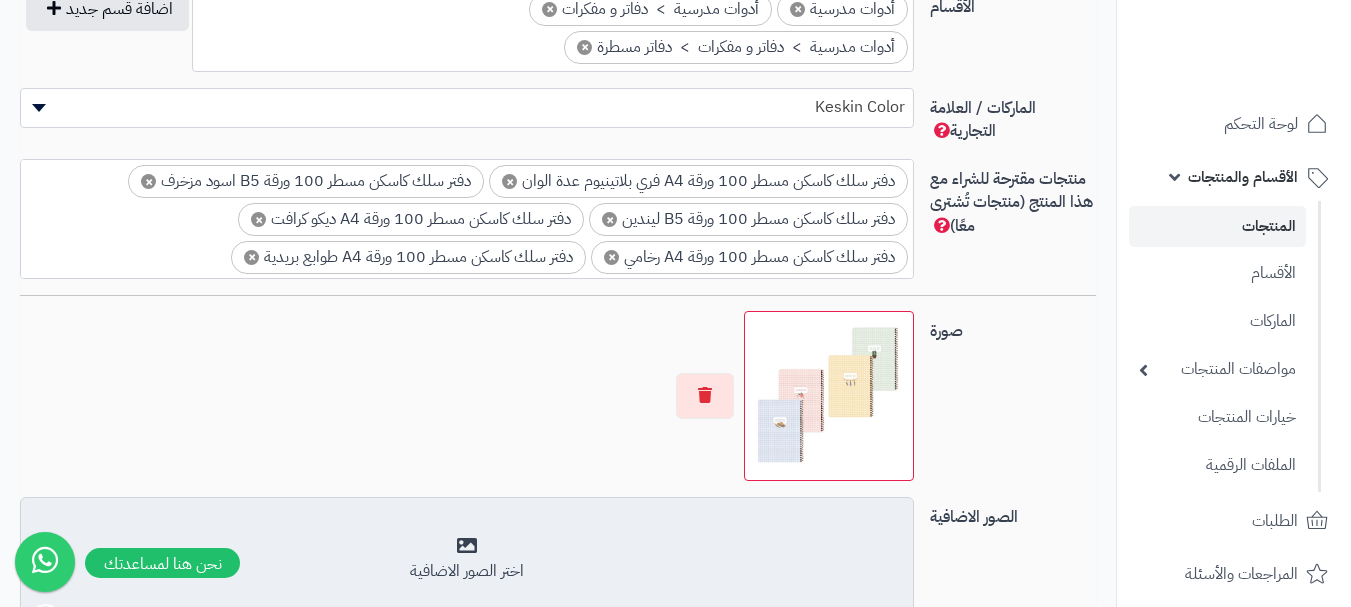click on "اختر الصور الاضافية" at bounding box center (467, 559) 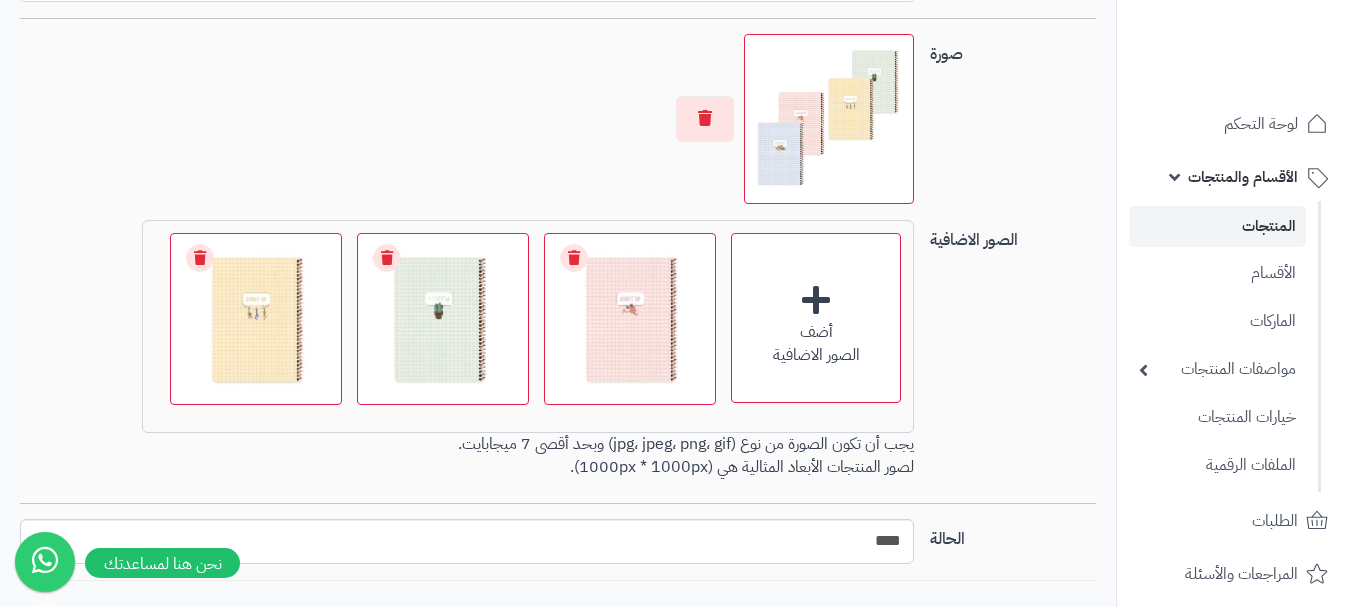 scroll, scrollTop: 1663, scrollLeft: 0, axis: vertical 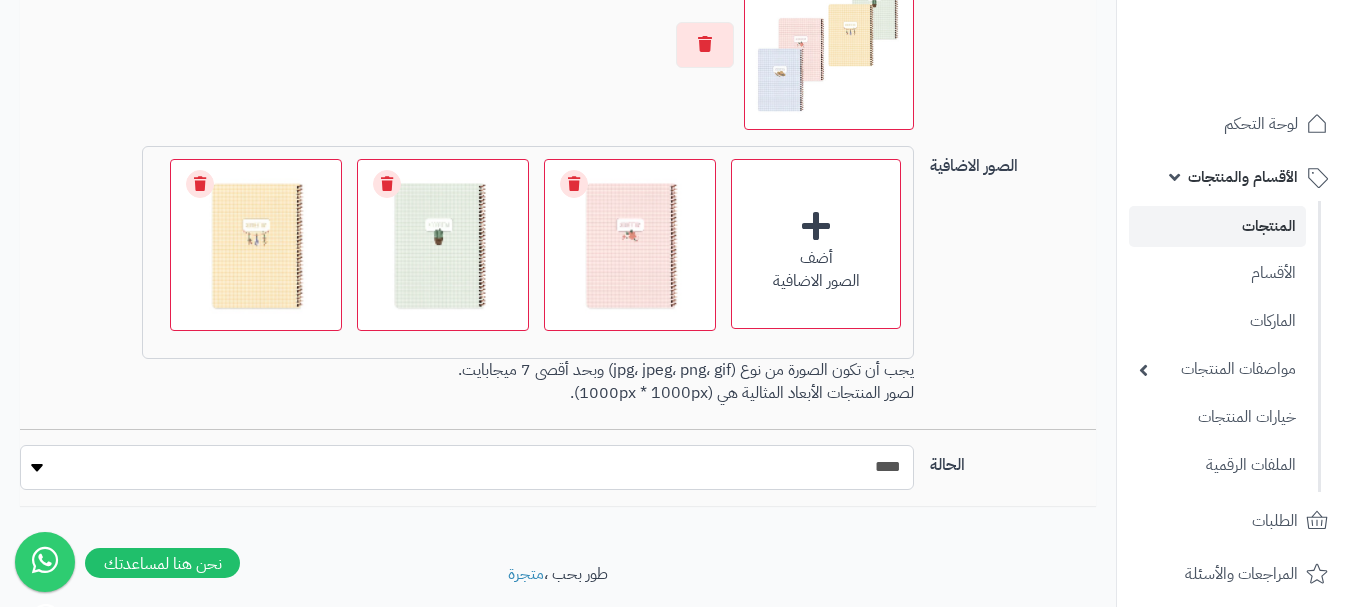 click on "***** ****" at bounding box center [467, 467] 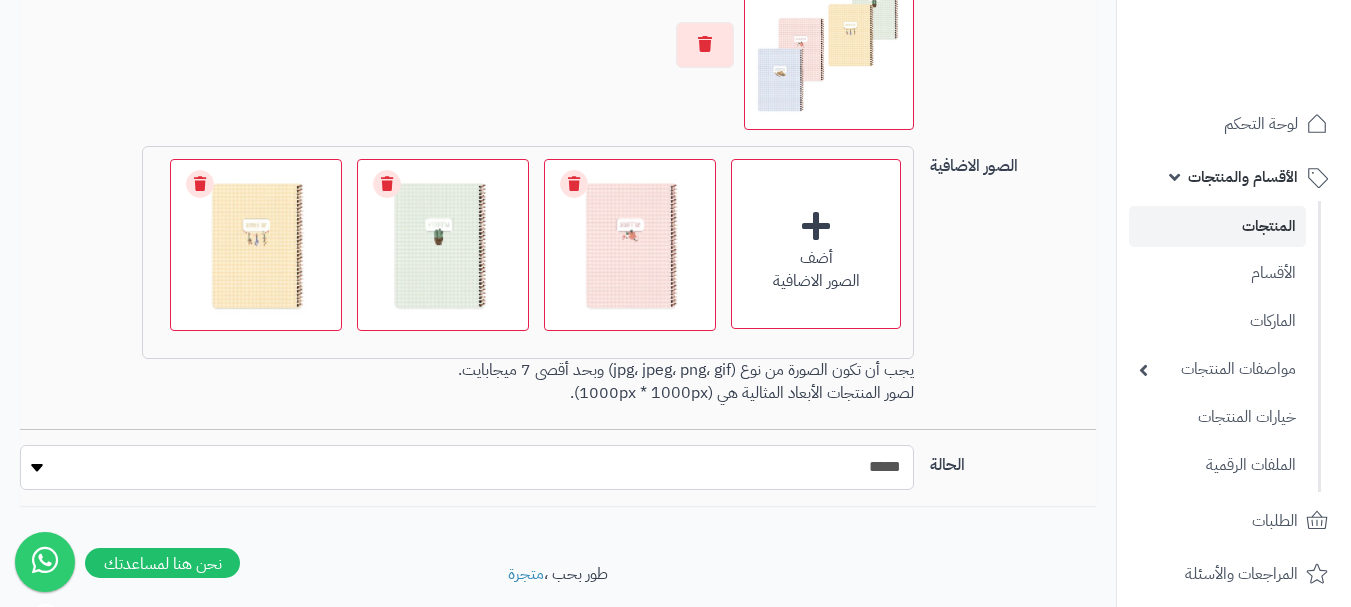 click on "***** ****" at bounding box center [467, 467] 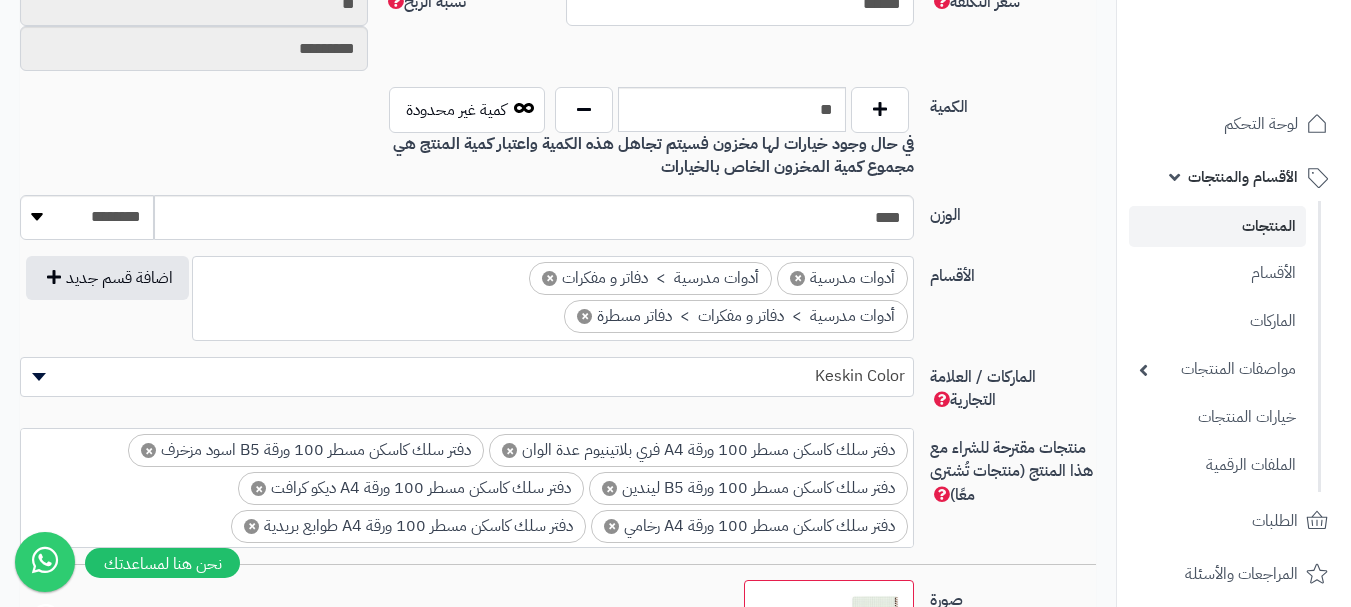 scroll, scrollTop: 0, scrollLeft: 0, axis: both 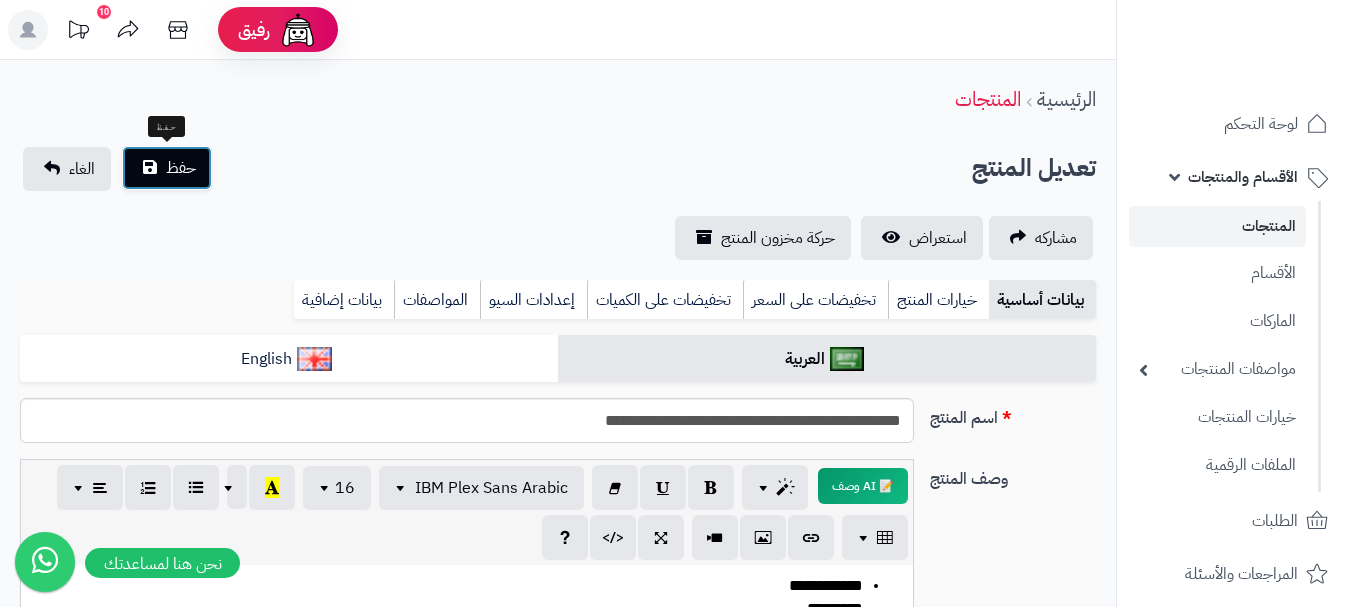 click on "حفظ" at bounding box center (167, 168) 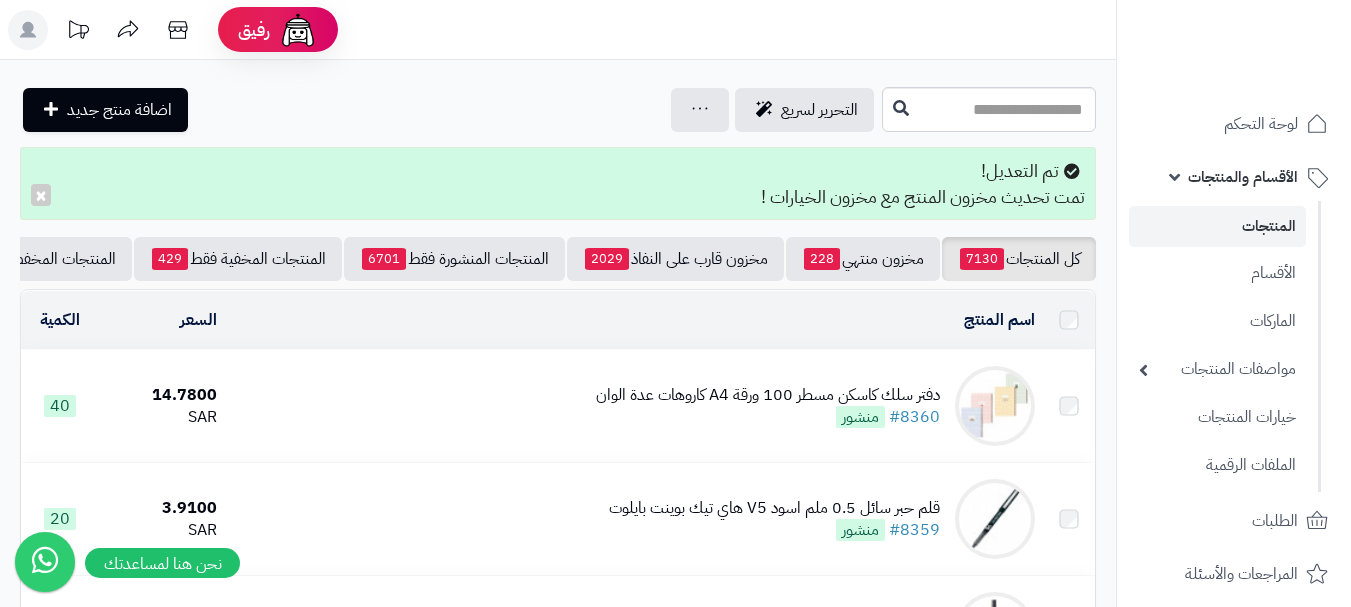 scroll, scrollTop: 0, scrollLeft: 0, axis: both 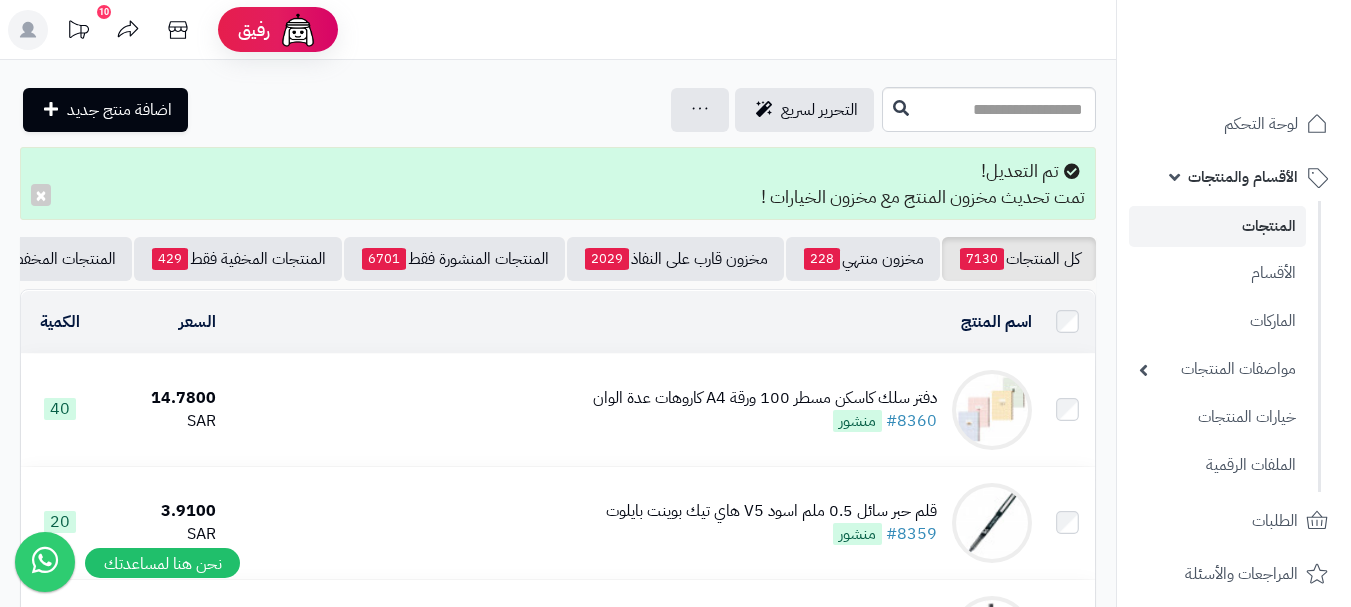 click on "دفتر سلك كاسكن مسطر 100 ورقة A4 كاروهات عدة الوان" at bounding box center [765, 398] 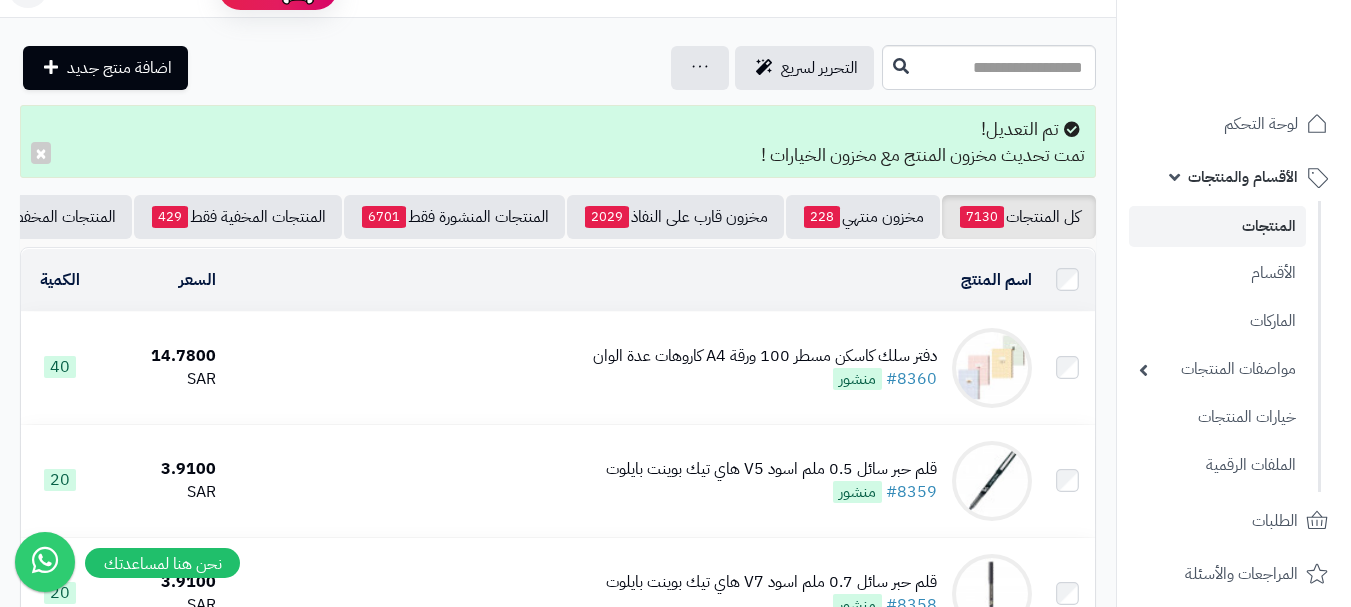 scroll, scrollTop: 62, scrollLeft: 0, axis: vertical 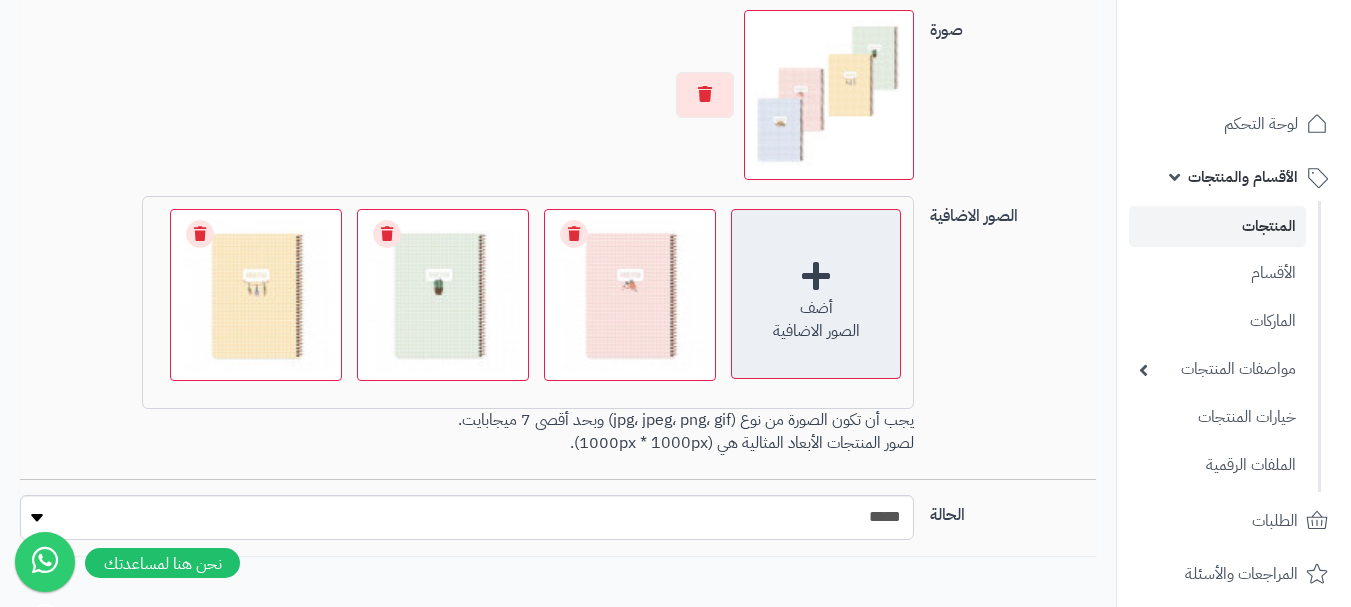 click on "أضف" at bounding box center [816, 308] 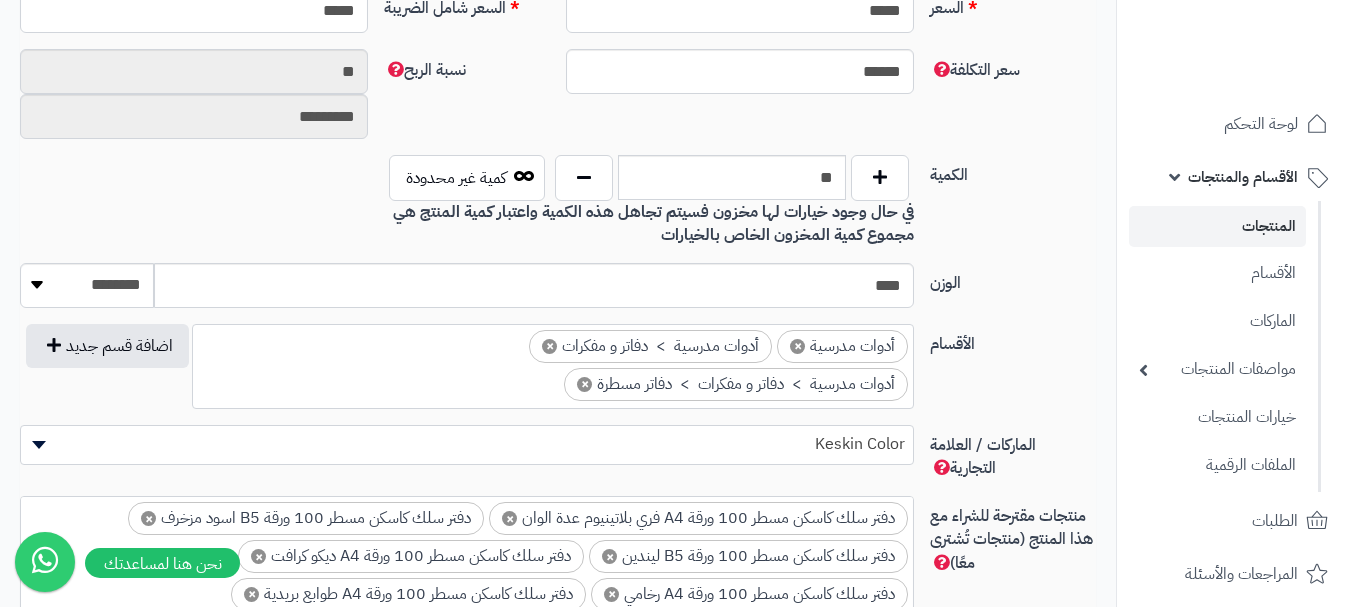 scroll, scrollTop: 587, scrollLeft: 0, axis: vertical 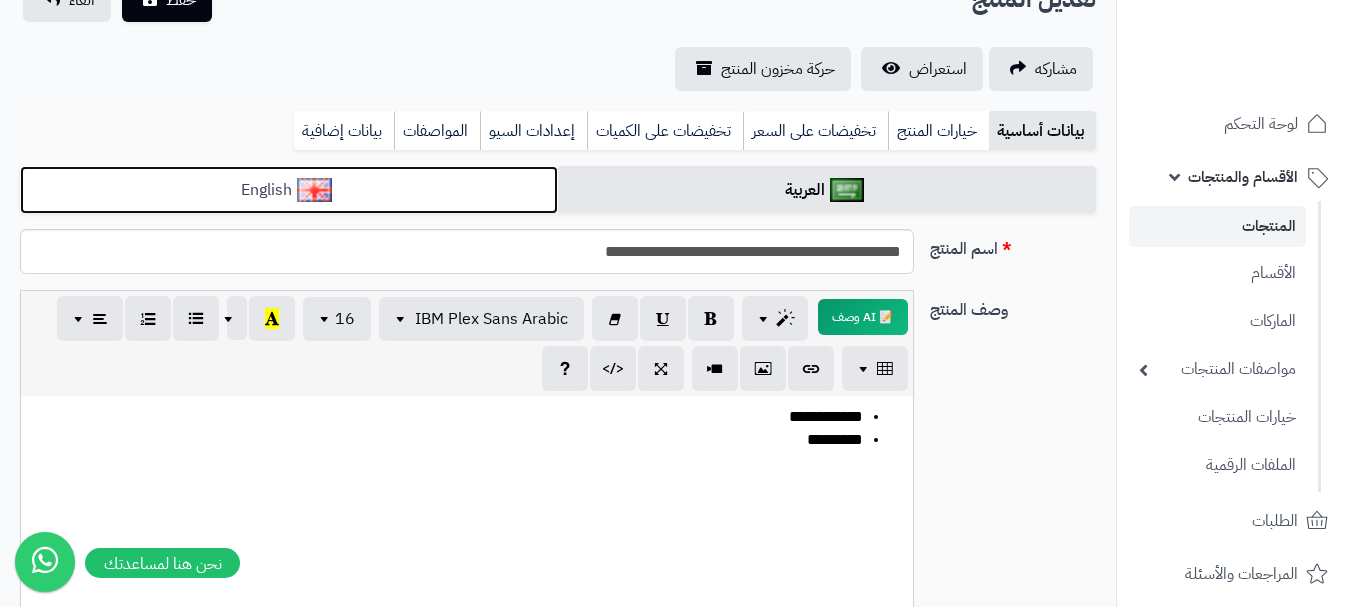 click on "English" at bounding box center (289, 190) 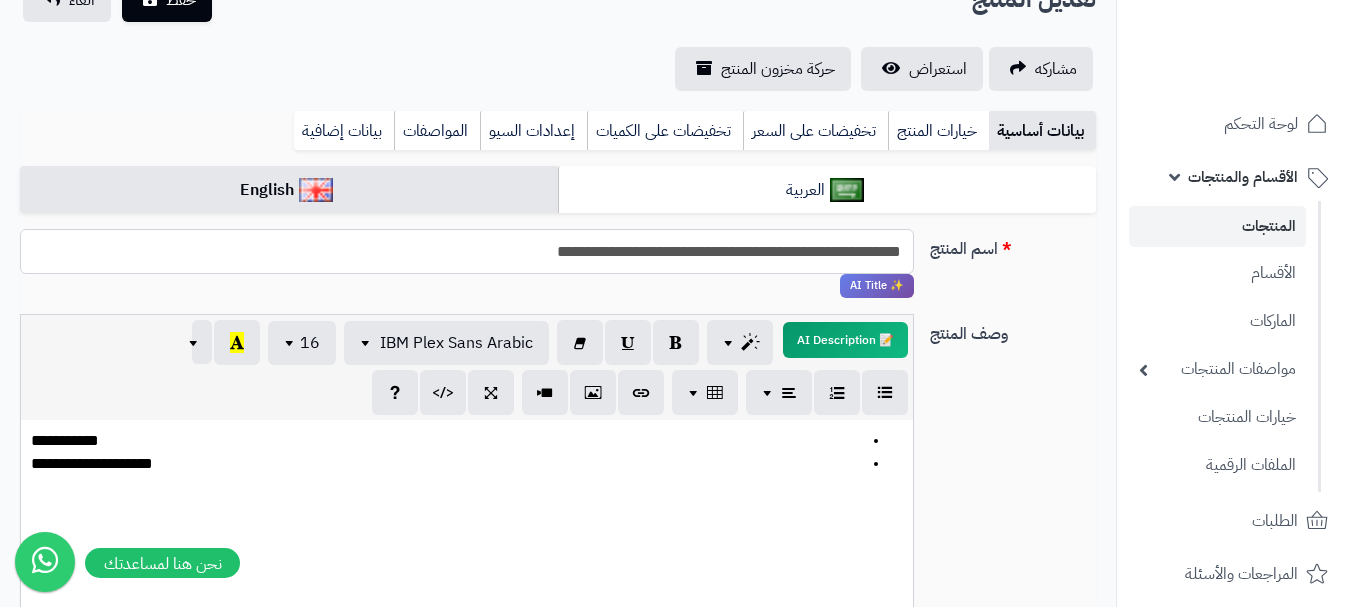 drag, startPoint x: 782, startPoint y: 250, endPoint x: 898, endPoint y: 261, distance: 116.520386 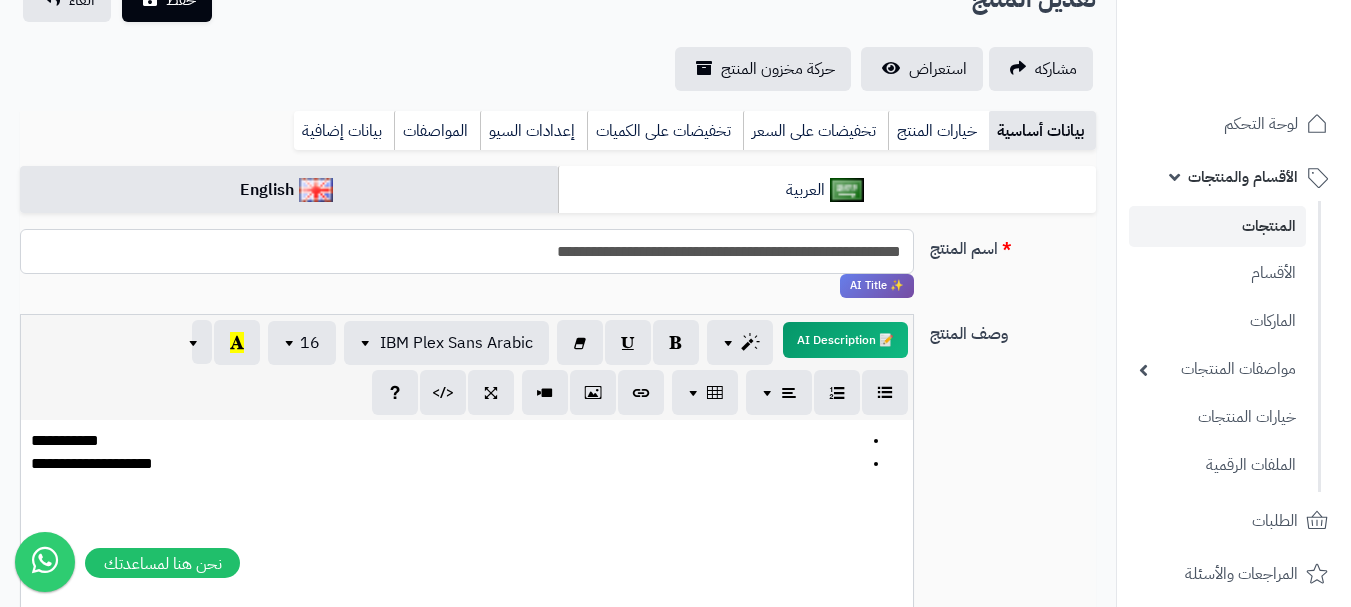 click on "**********" at bounding box center (467, 251) 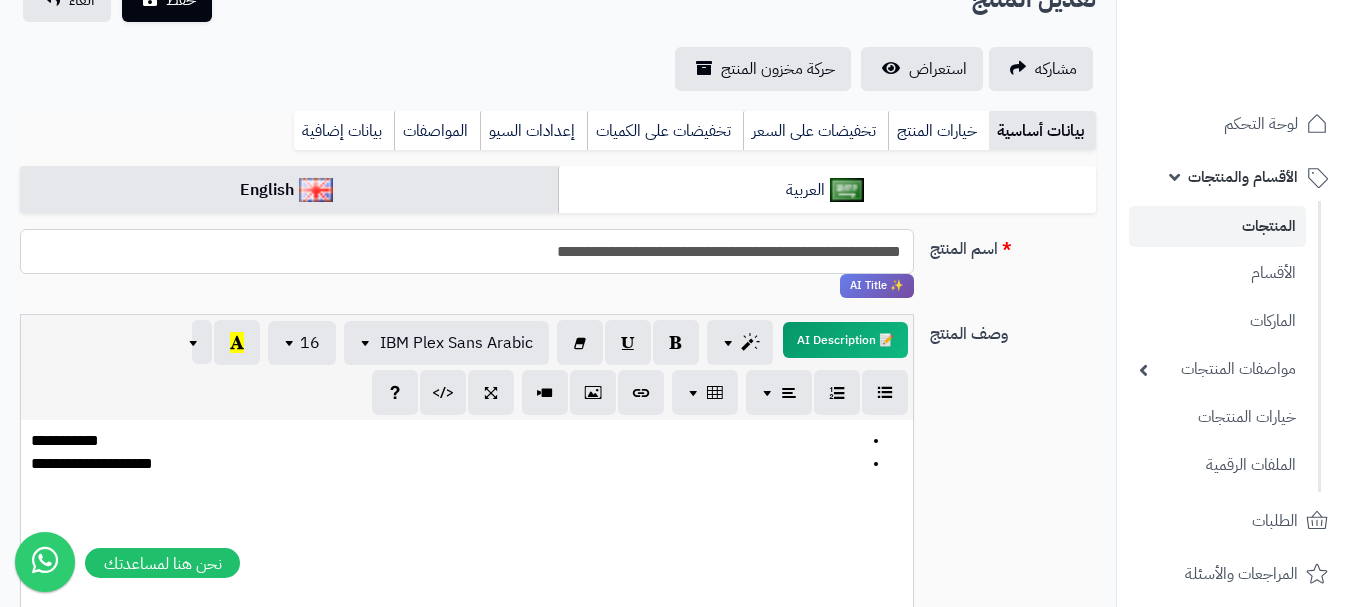 paste on "********" 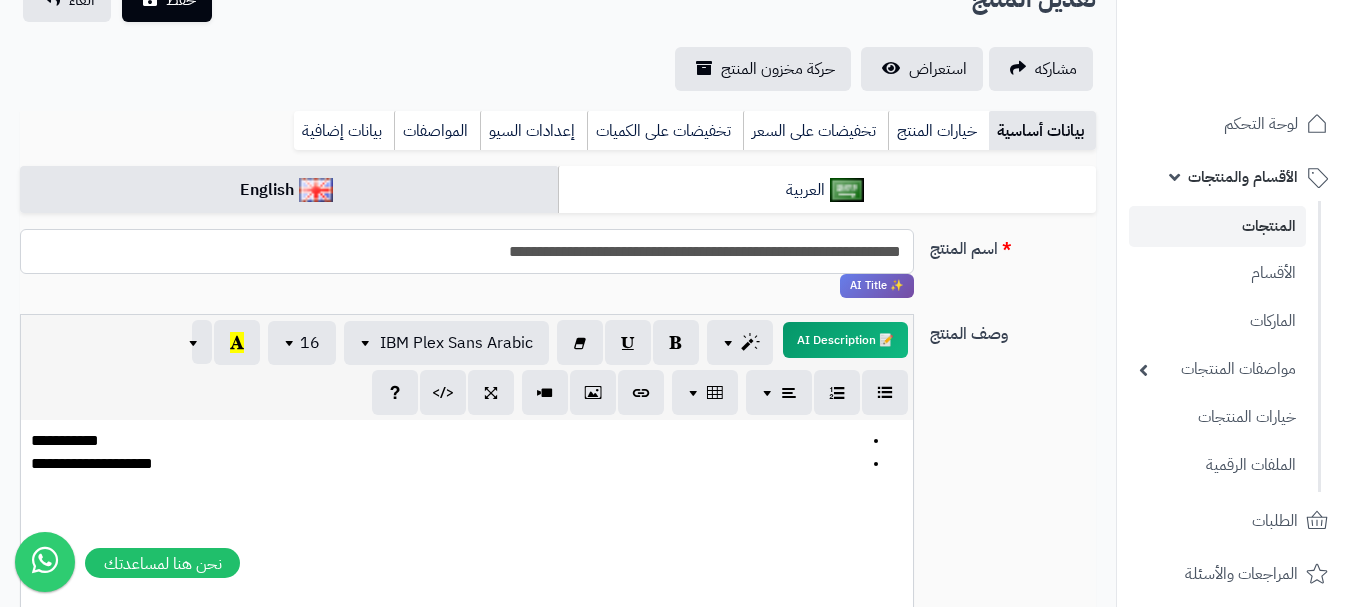 click on "**********" at bounding box center (467, 251) 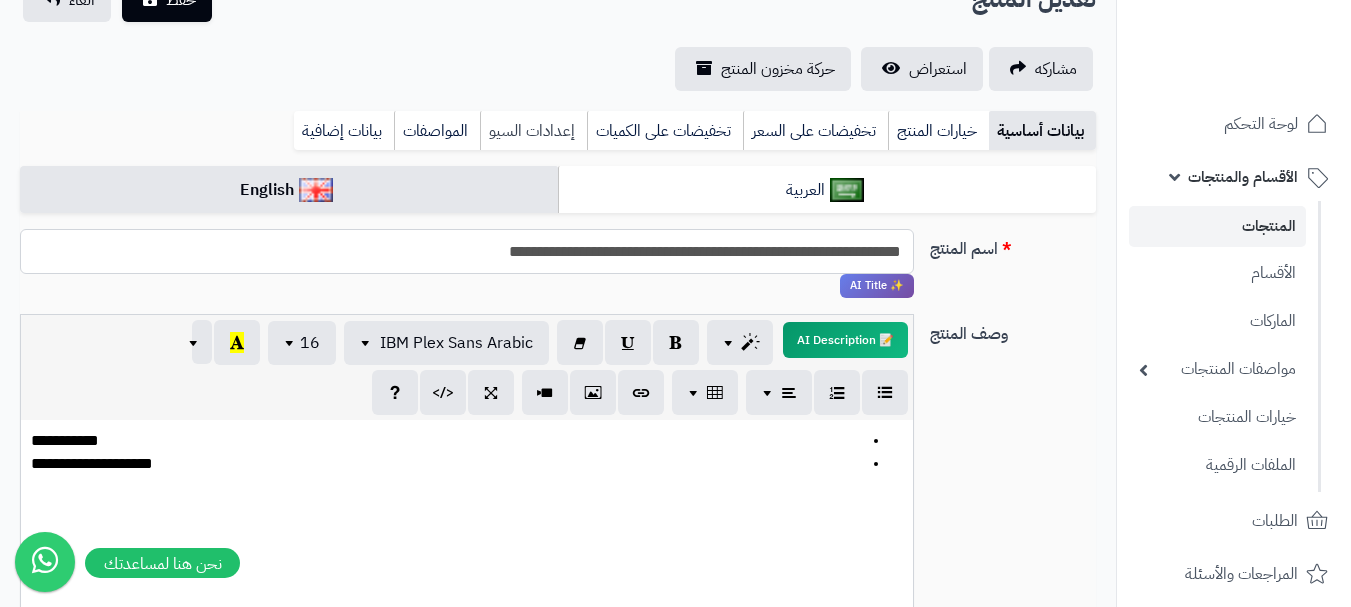 type on "**********" 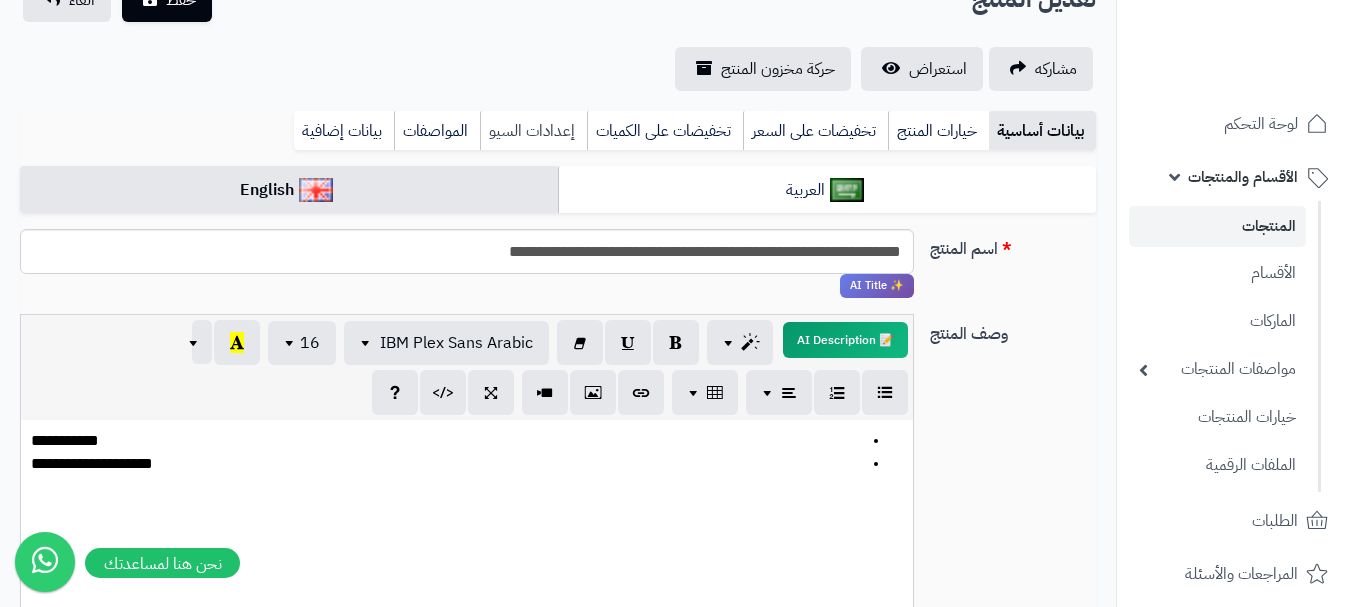 click on "إعدادات السيو" at bounding box center [533, 131] 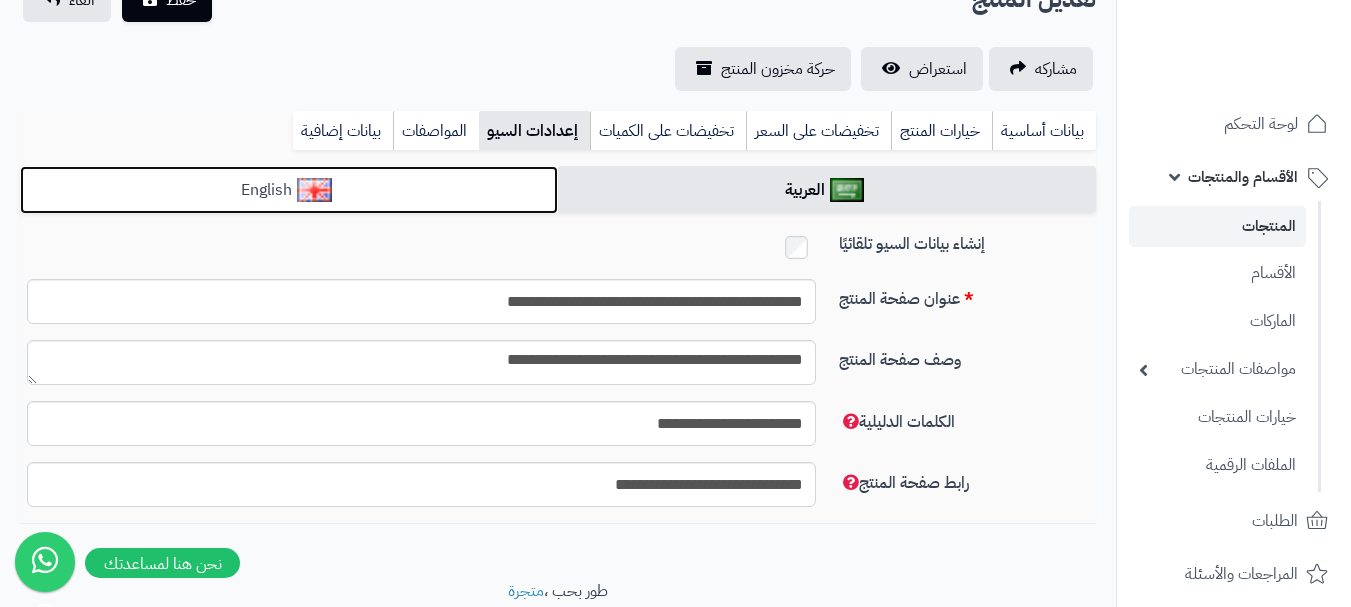 click on "English" at bounding box center [289, 190] 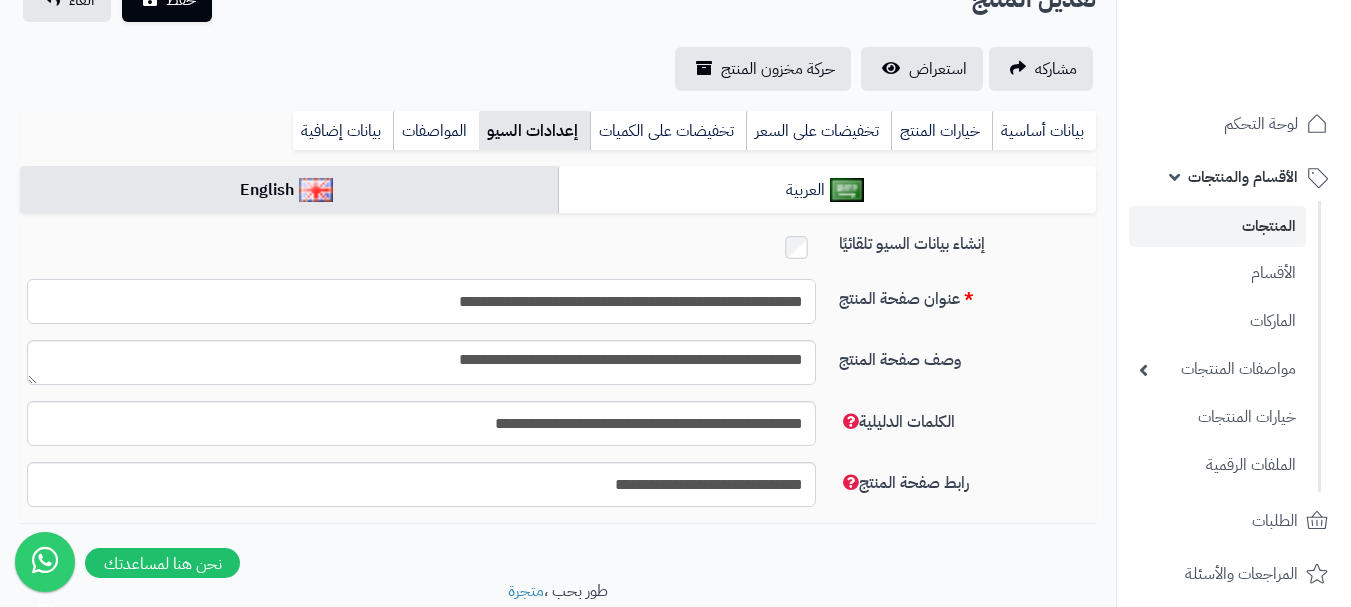 click on "**********" at bounding box center [421, 301] 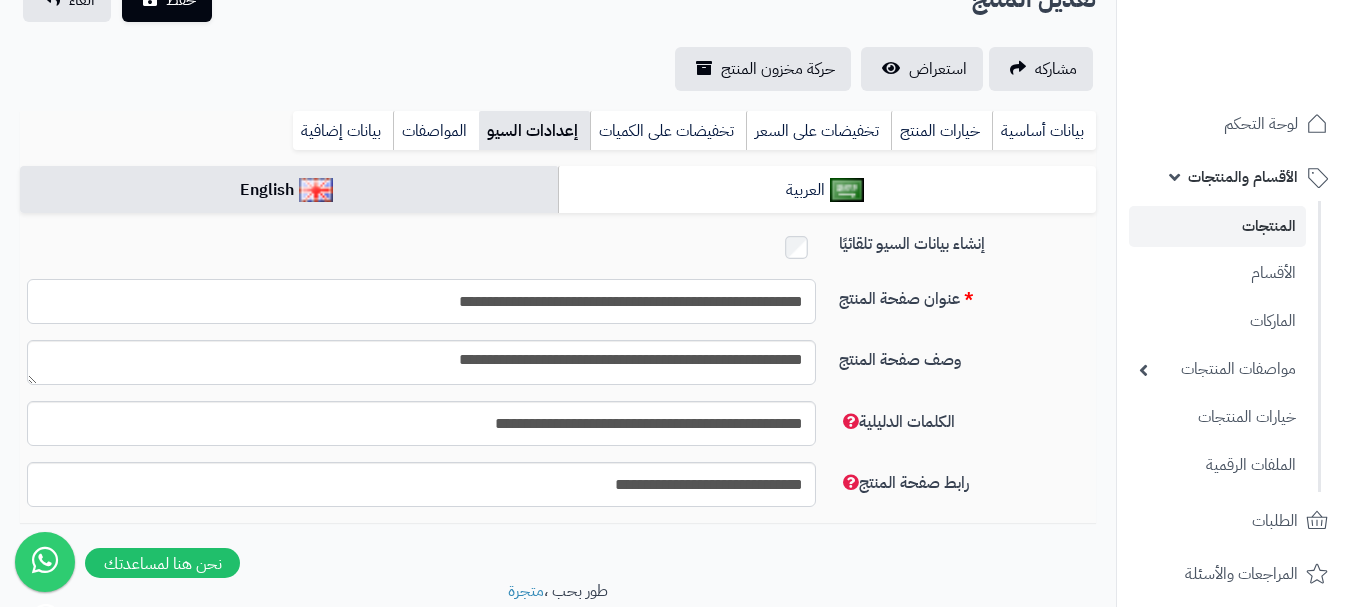 paste on "********" 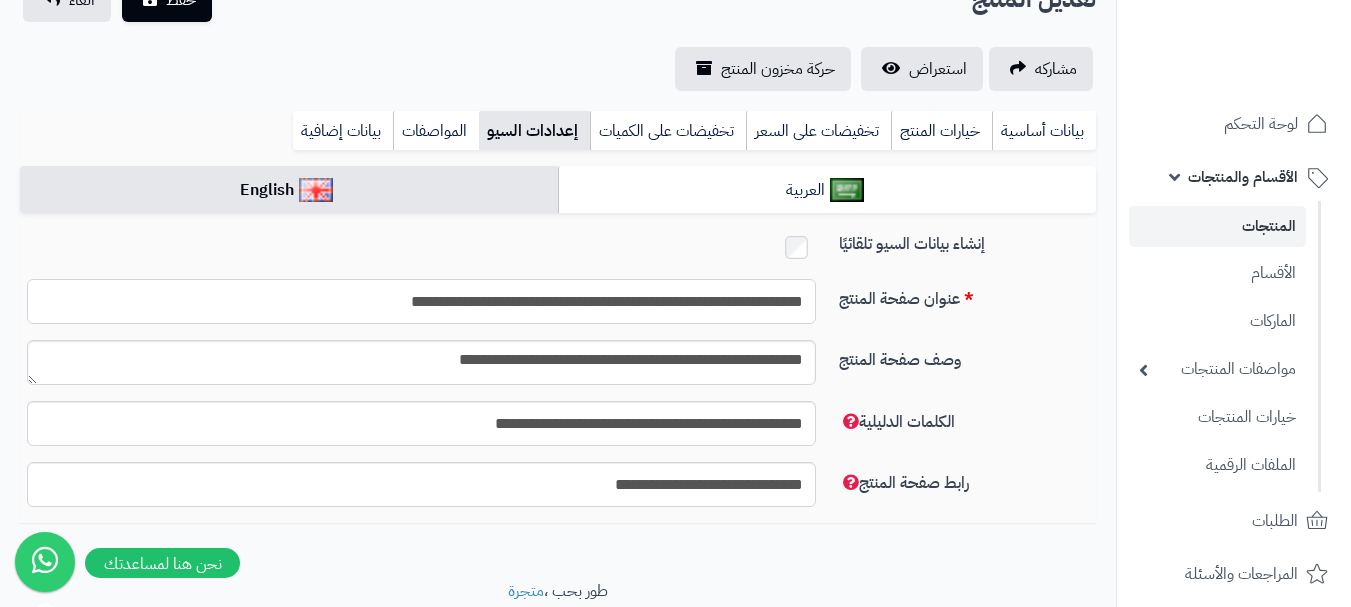 type on "**********" 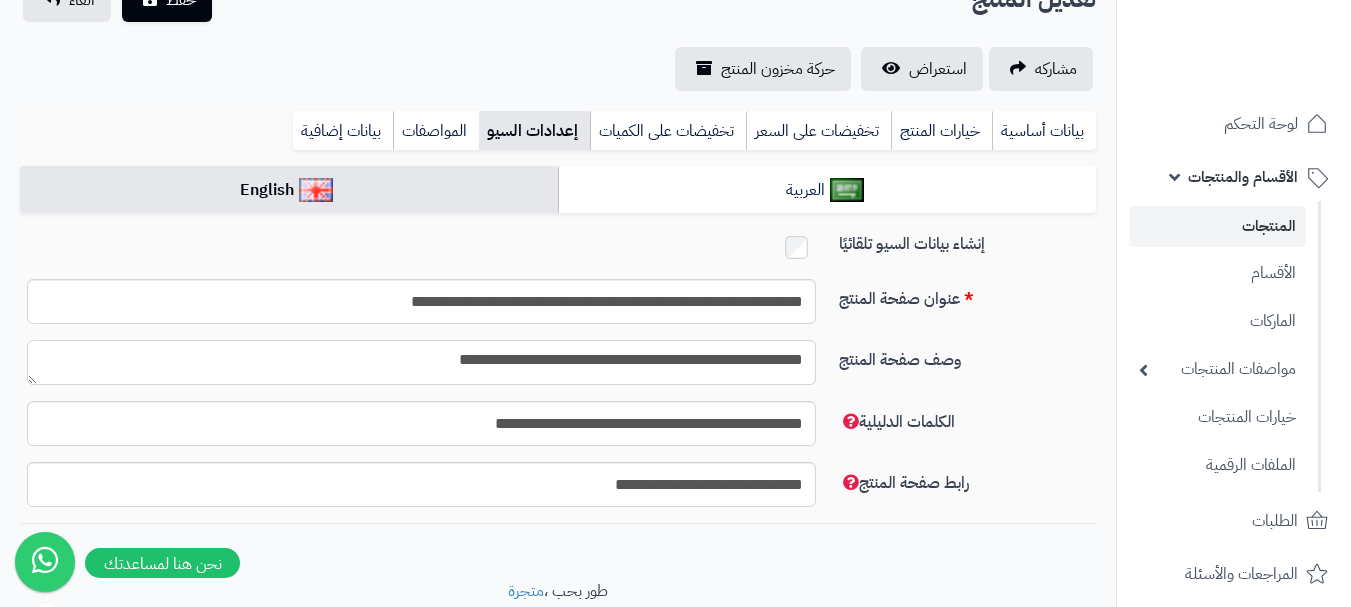 click on "**********" at bounding box center [421, 362] 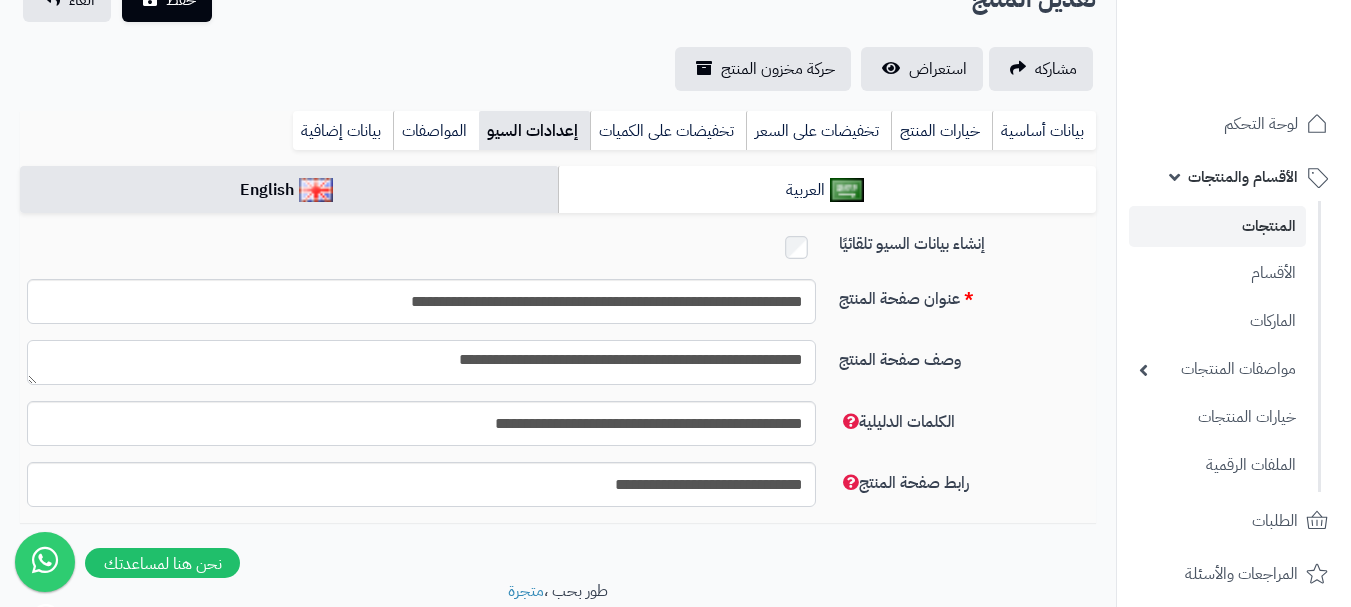 click on "**********" at bounding box center [421, 362] 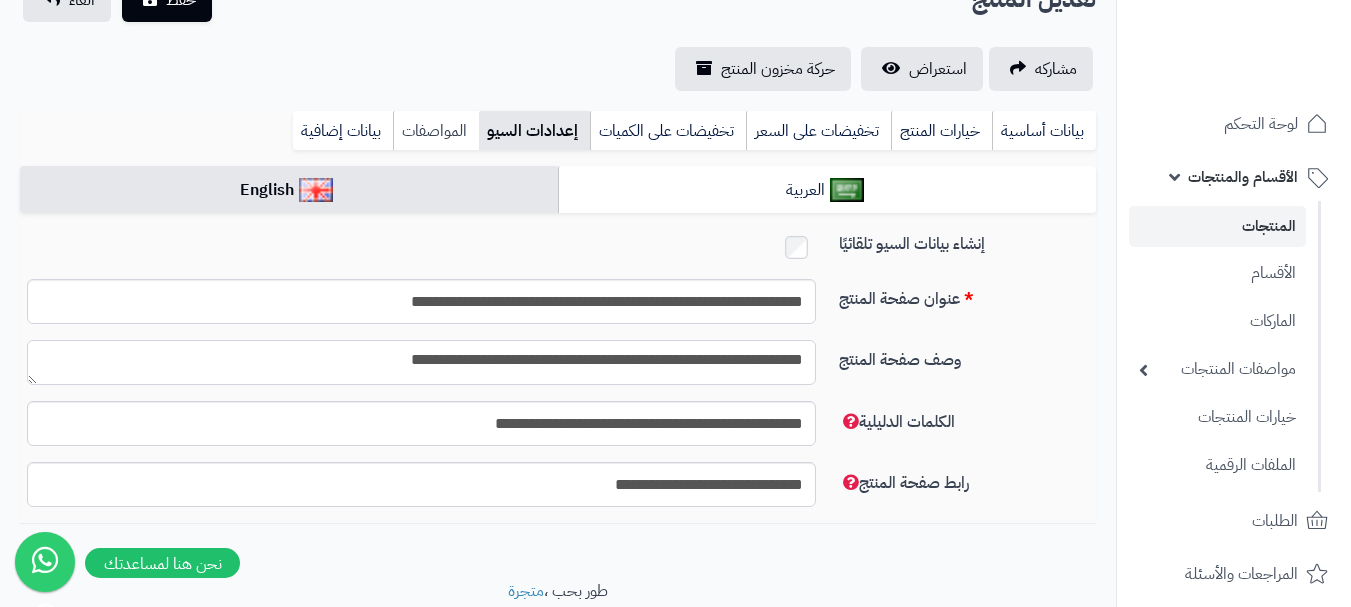 type on "**********" 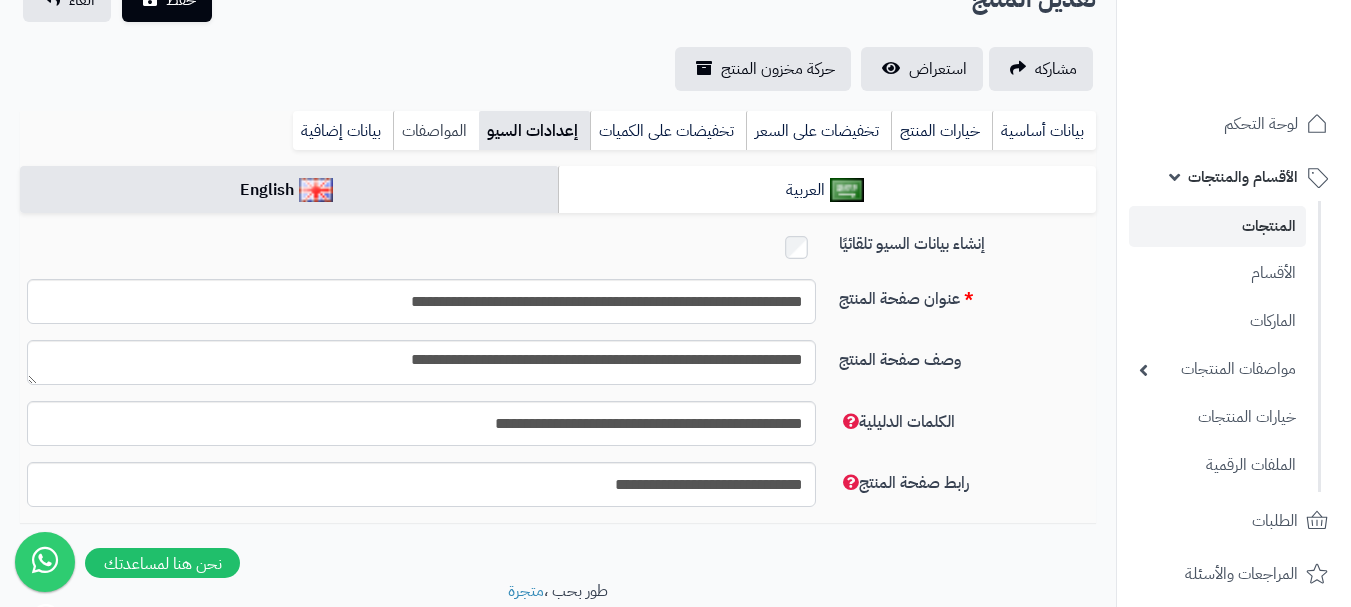 click on "المواصفات" at bounding box center [436, 131] 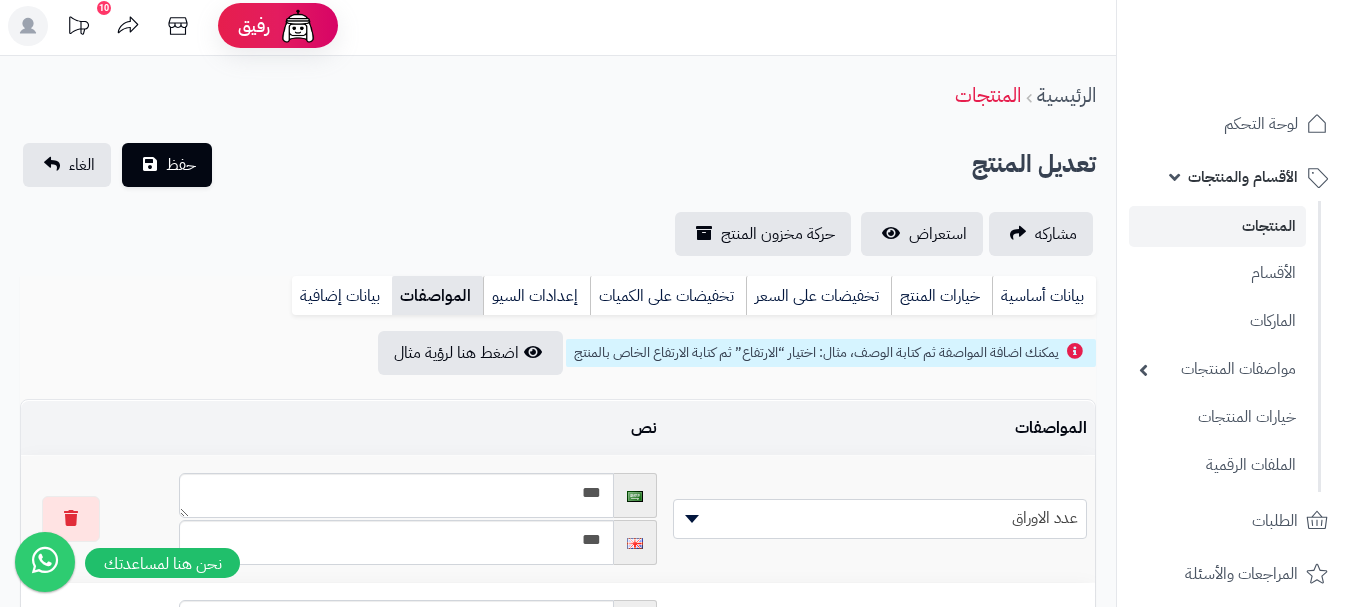 scroll, scrollTop: 0, scrollLeft: 0, axis: both 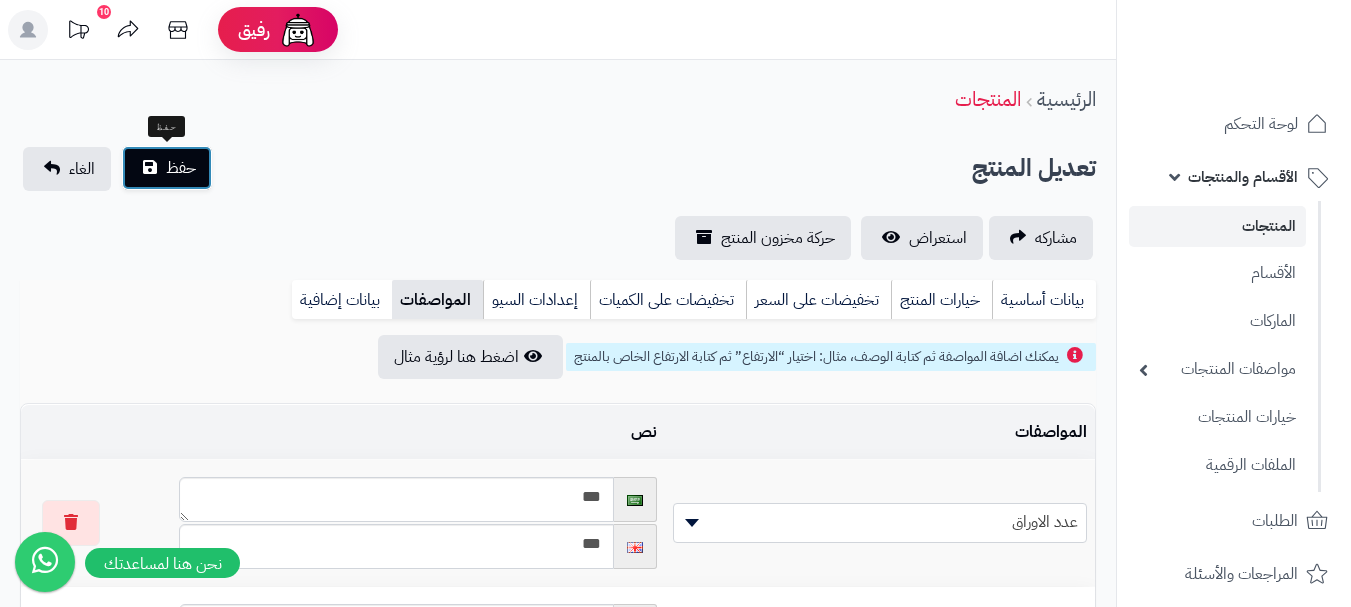 click on "حفظ" at bounding box center (167, 168) 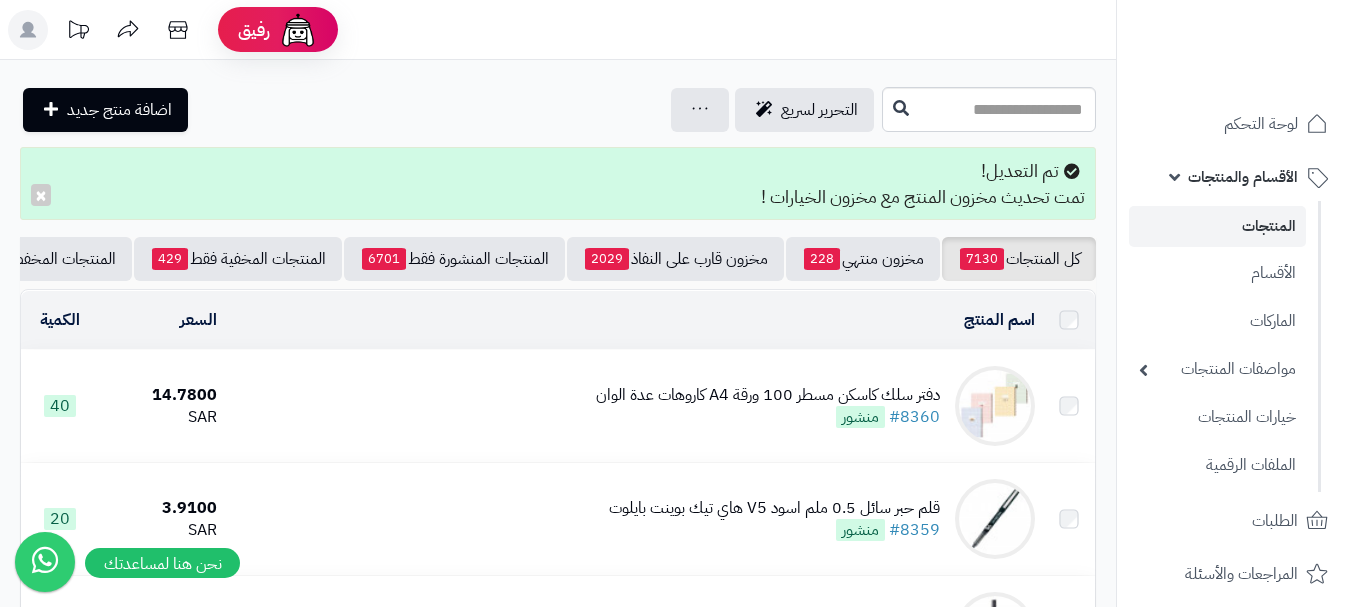 scroll, scrollTop: 0, scrollLeft: 0, axis: both 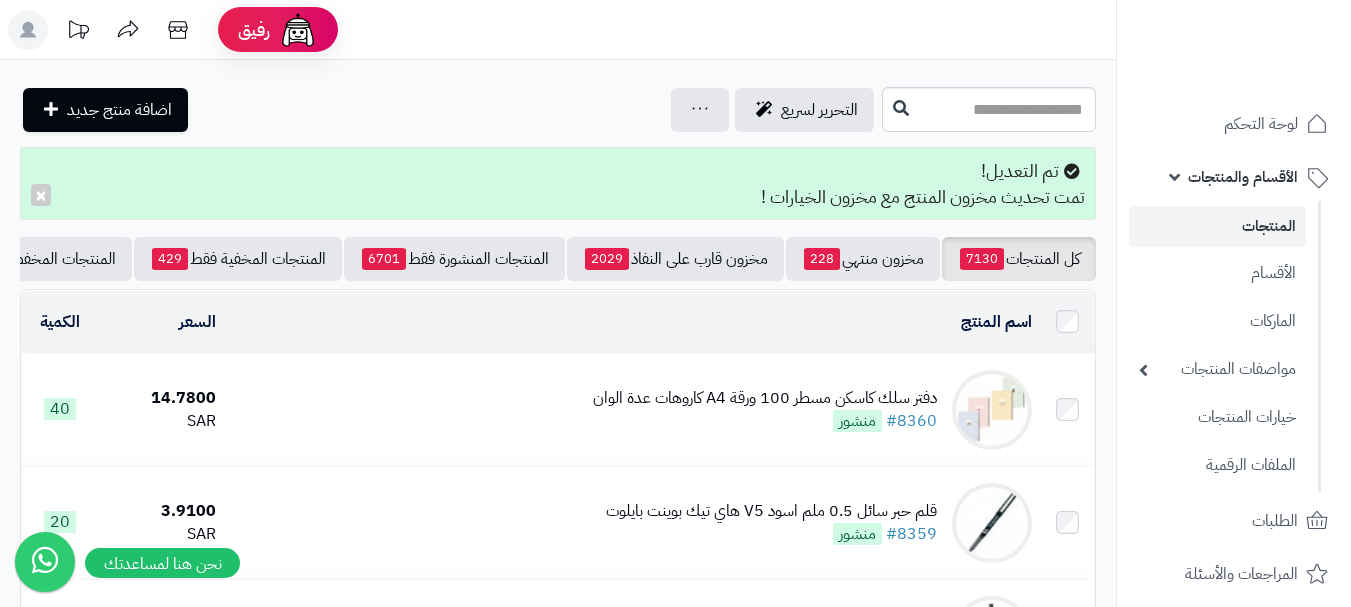 click on "دفتر سلك كاسكن مسطر 100 ورقة A4 كاروهات عدة الوان" at bounding box center (765, 398) 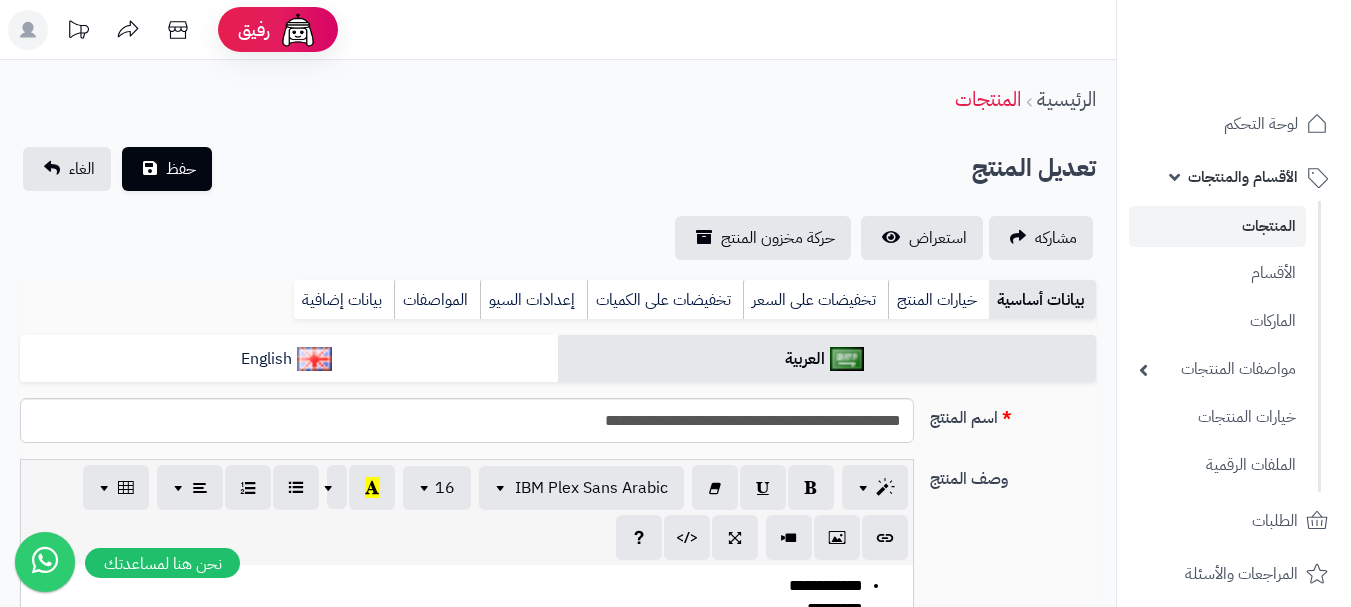 scroll, scrollTop: 0, scrollLeft: 0, axis: both 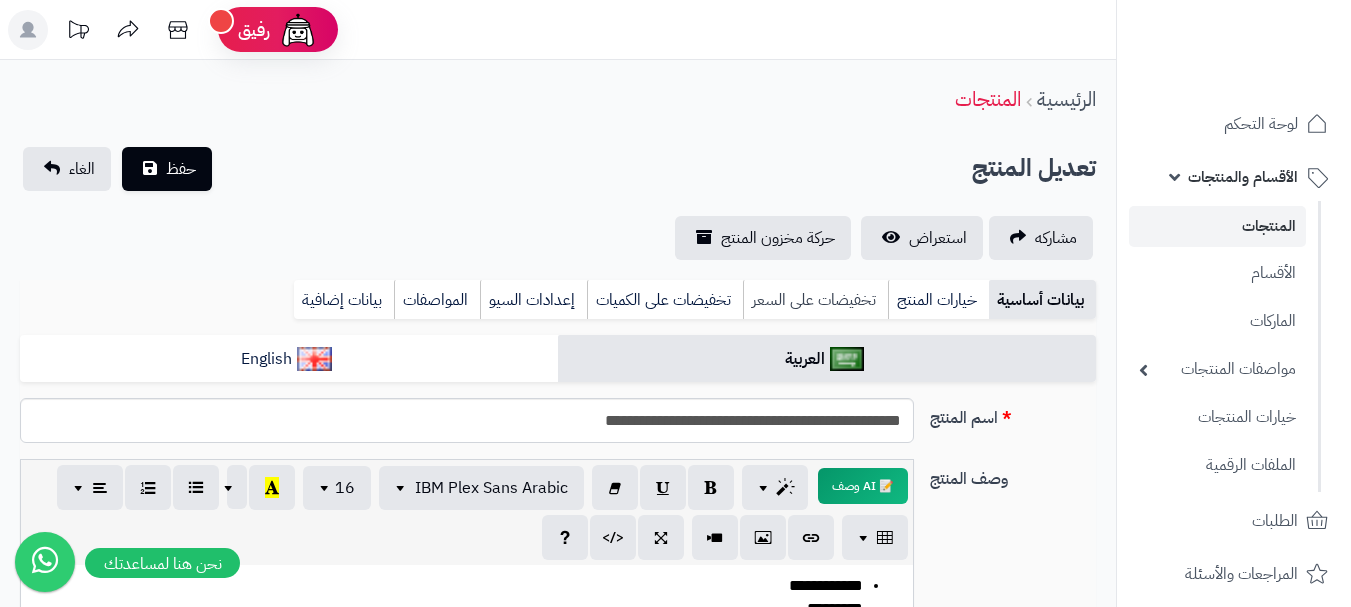 click on "تخفيضات على السعر" at bounding box center [815, 300] 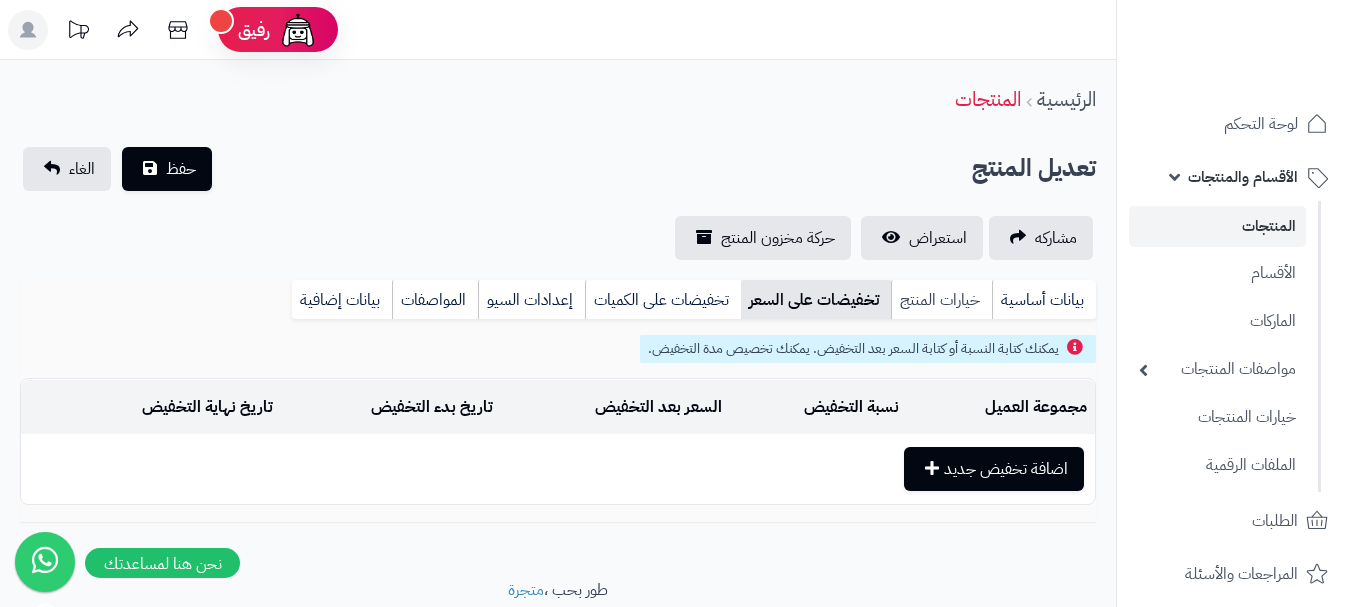 click on "خيارات المنتج" at bounding box center [941, 300] 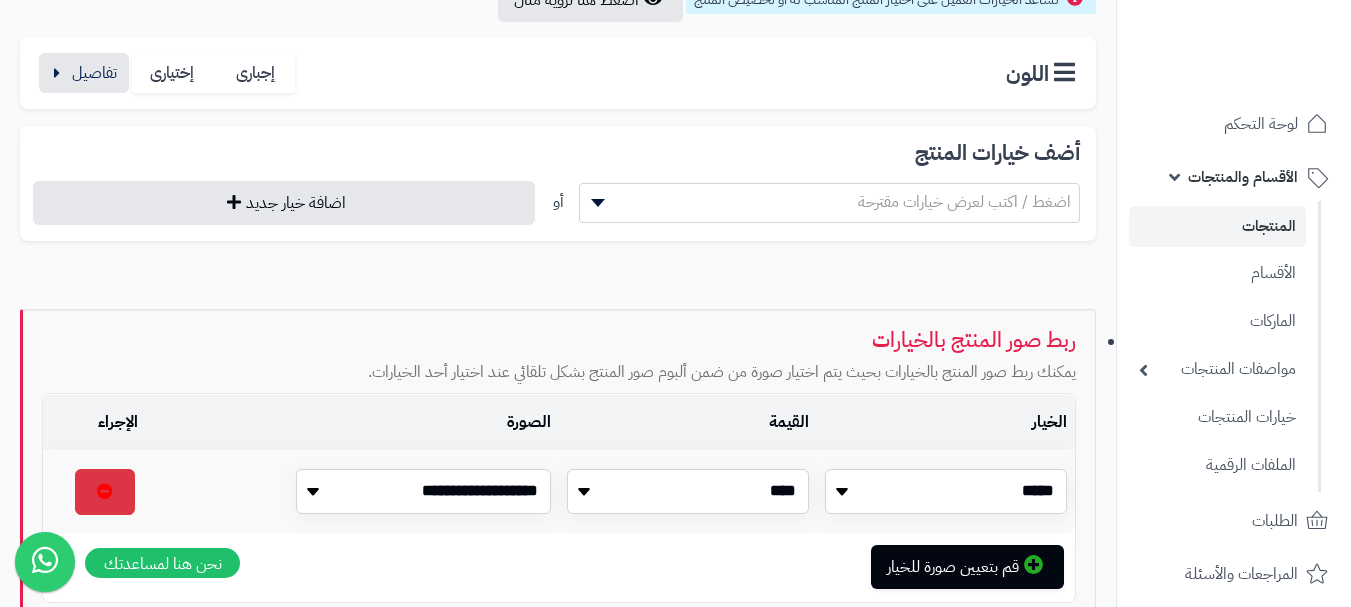 scroll, scrollTop: 418, scrollLeft: 0, axis: vertical 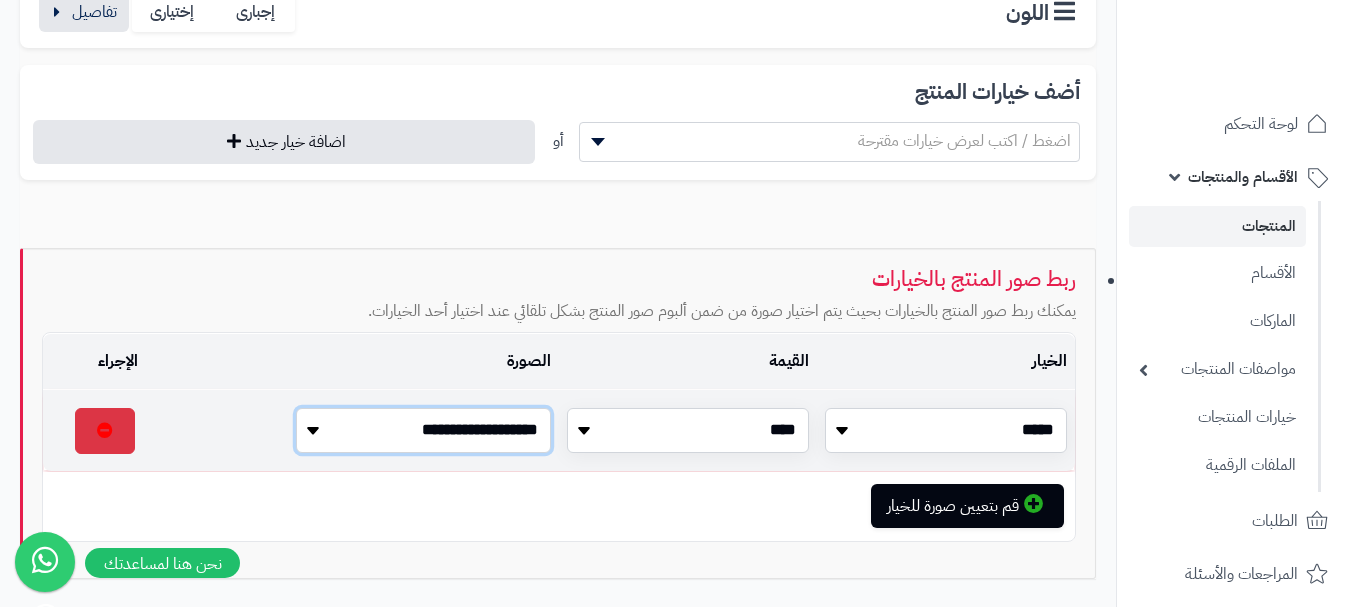 click on "**********" at bounding box center (423, 430) 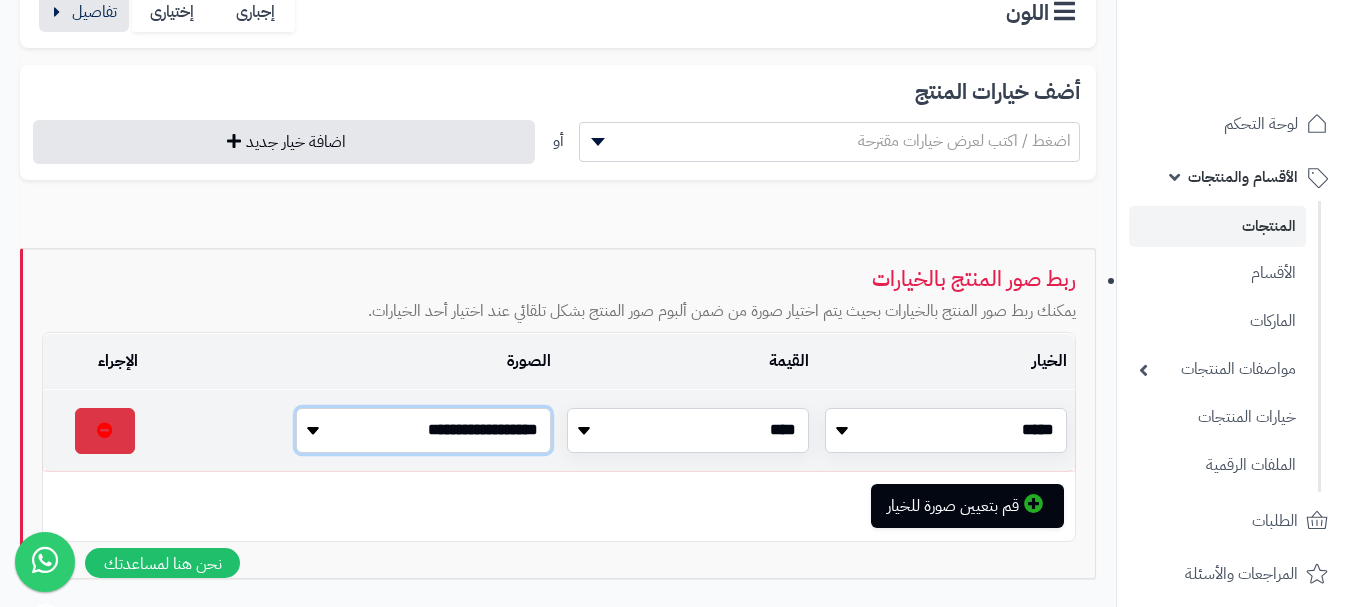 click on "**********" at bounding box center [423, 430] 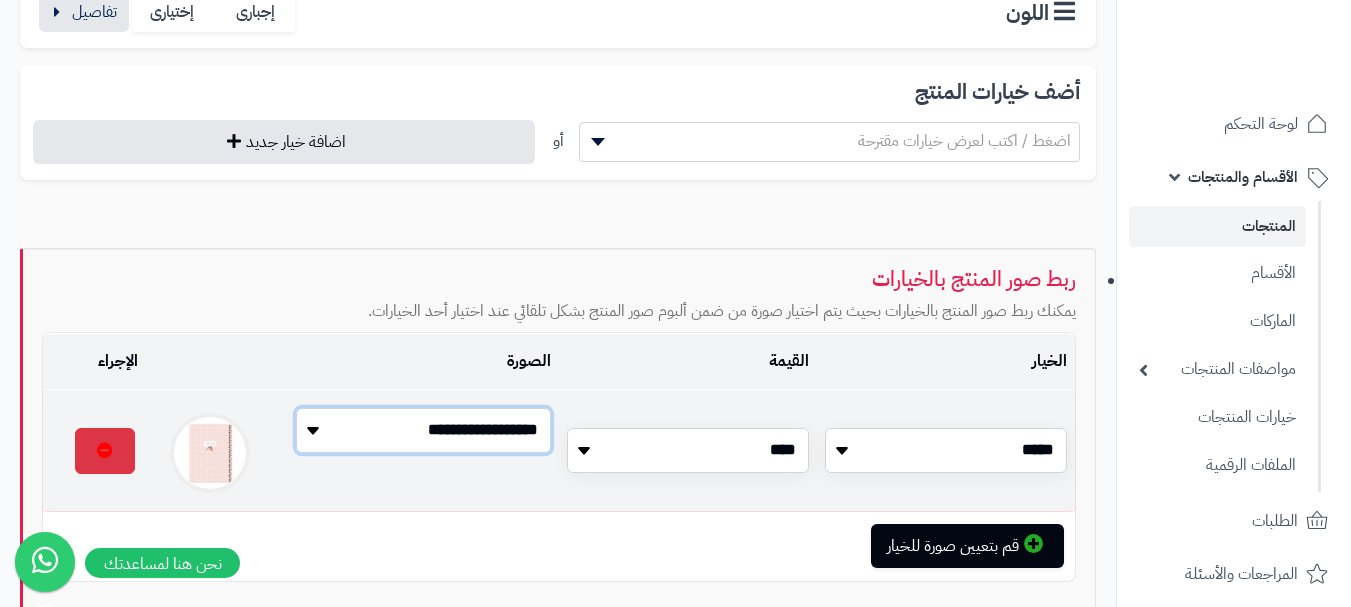 click on "**********" at bounding box center (423, 430) 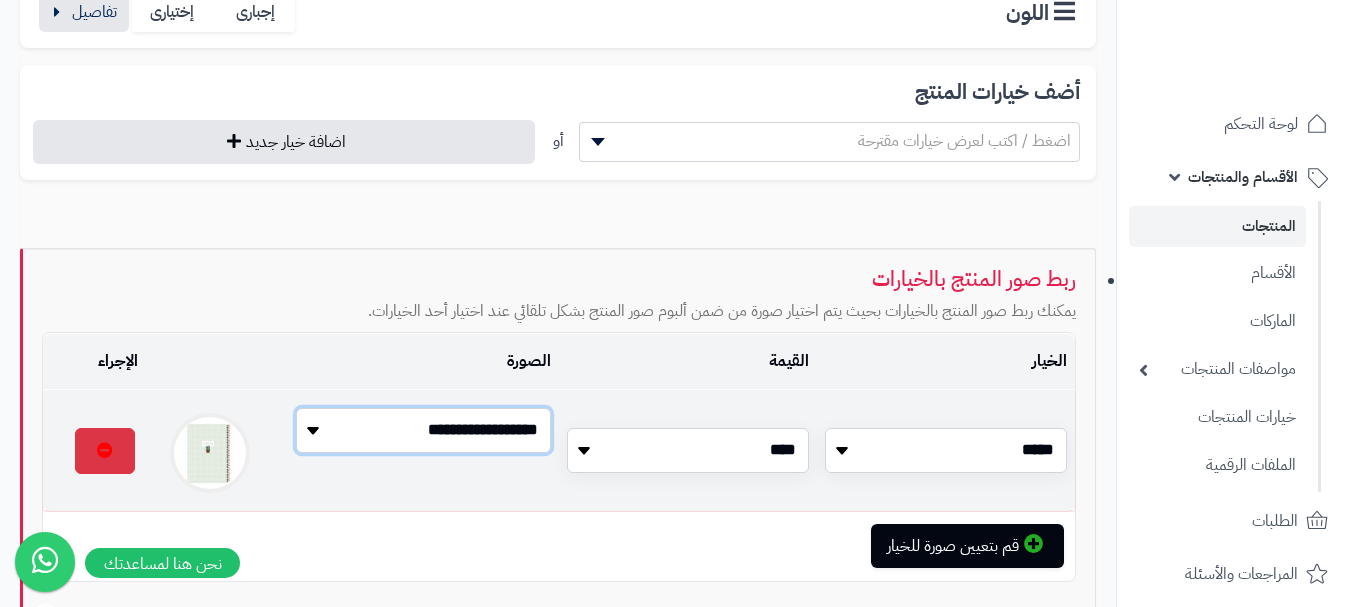 click on "**********" at bounding box center (423, 430) 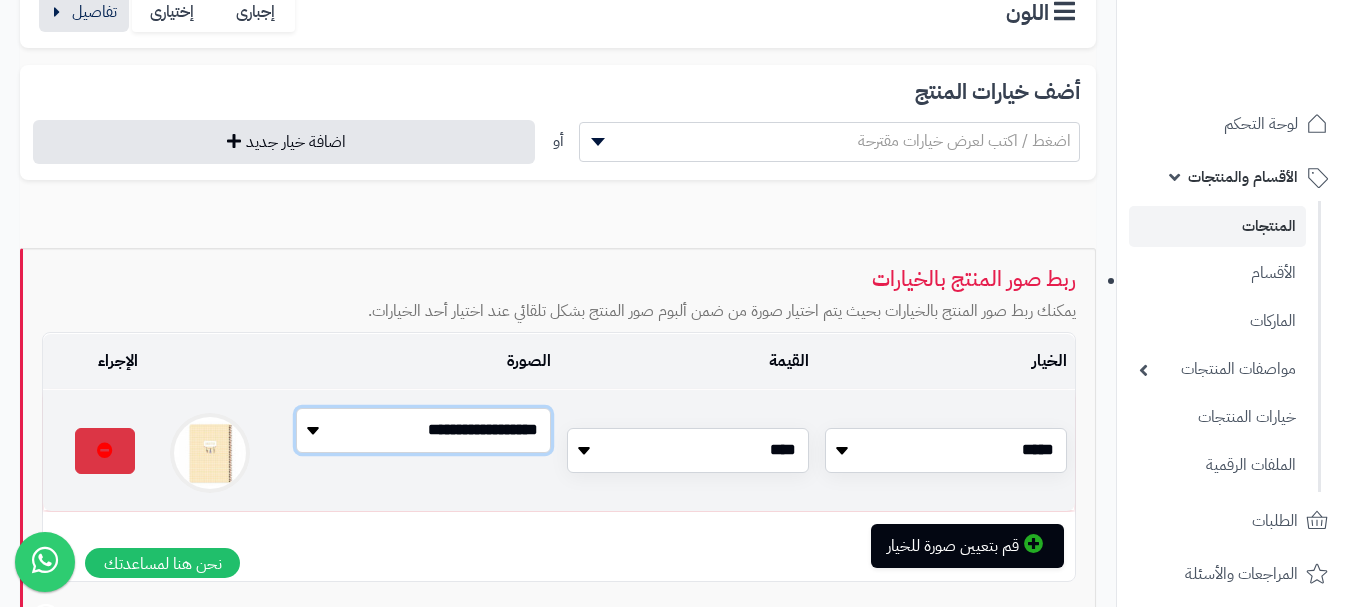 click on "**********" at bounding box center [423, 430] 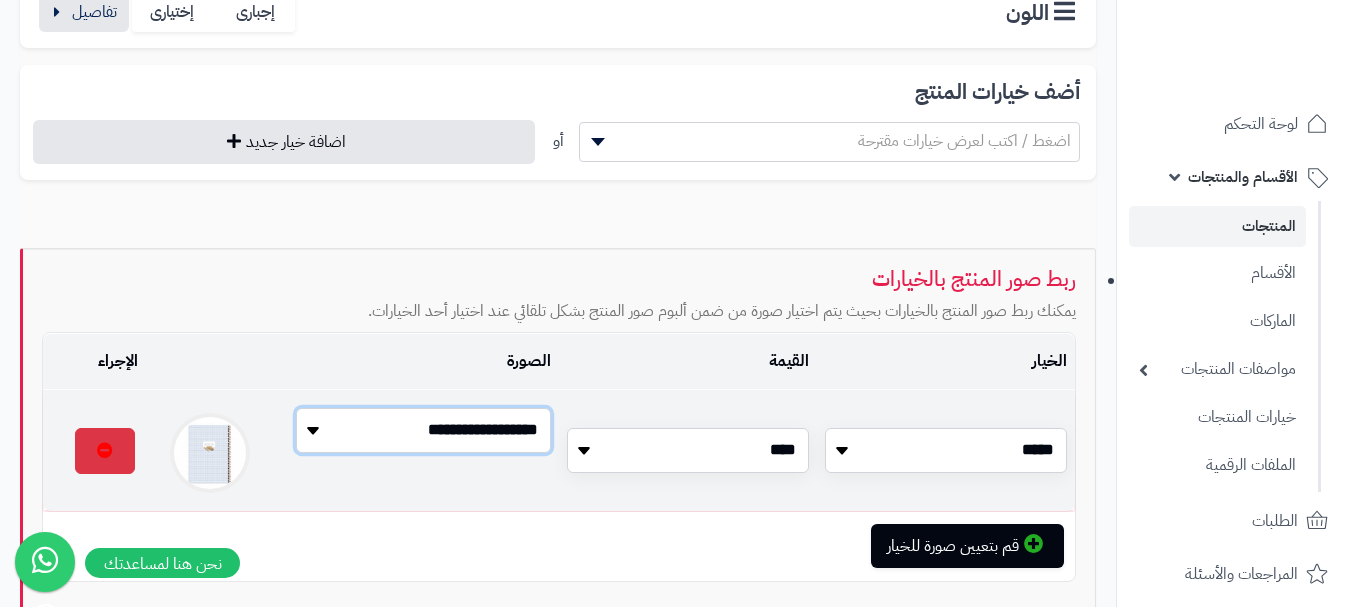 click on "**********" at bounding box center [423, 430] 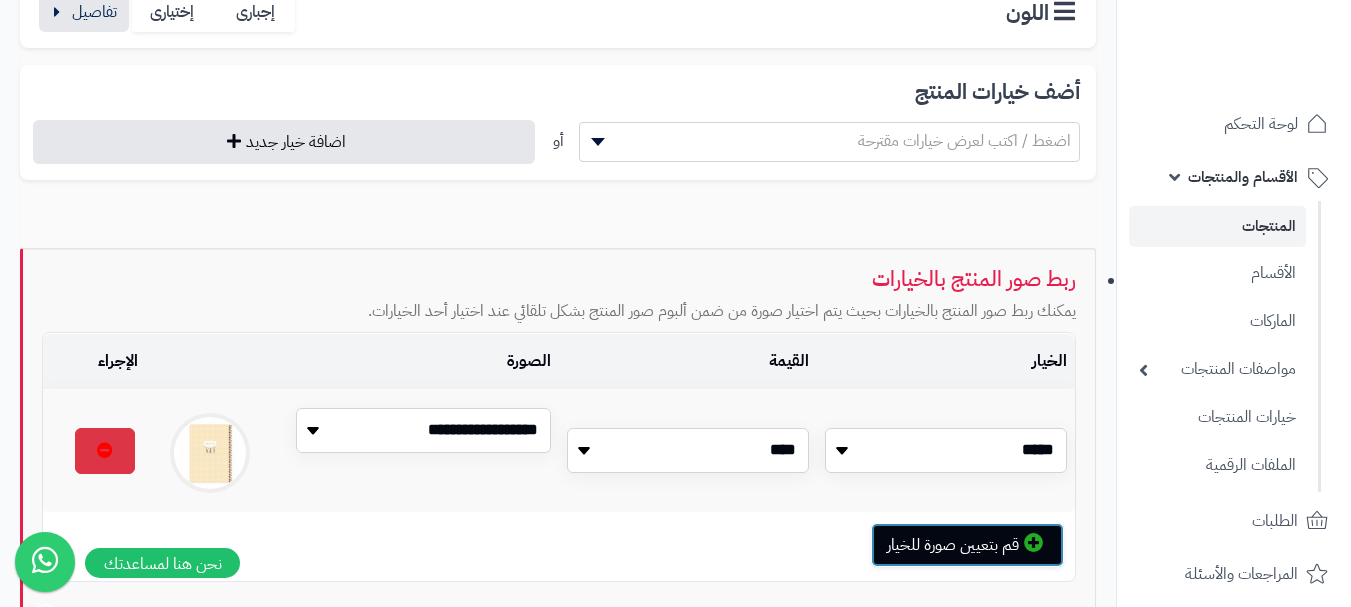 click on "قم بتعيين صورة للخيار" at bounding box center (967, 545) 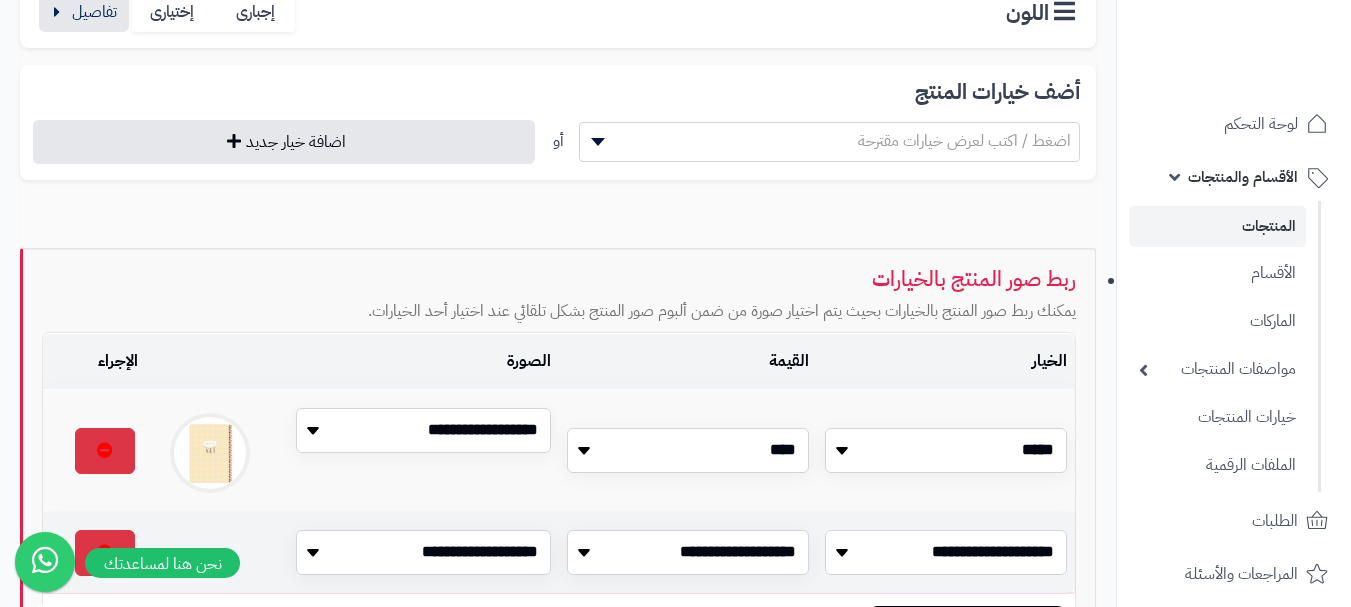 click on "**********" at bounding box center (946, 552) 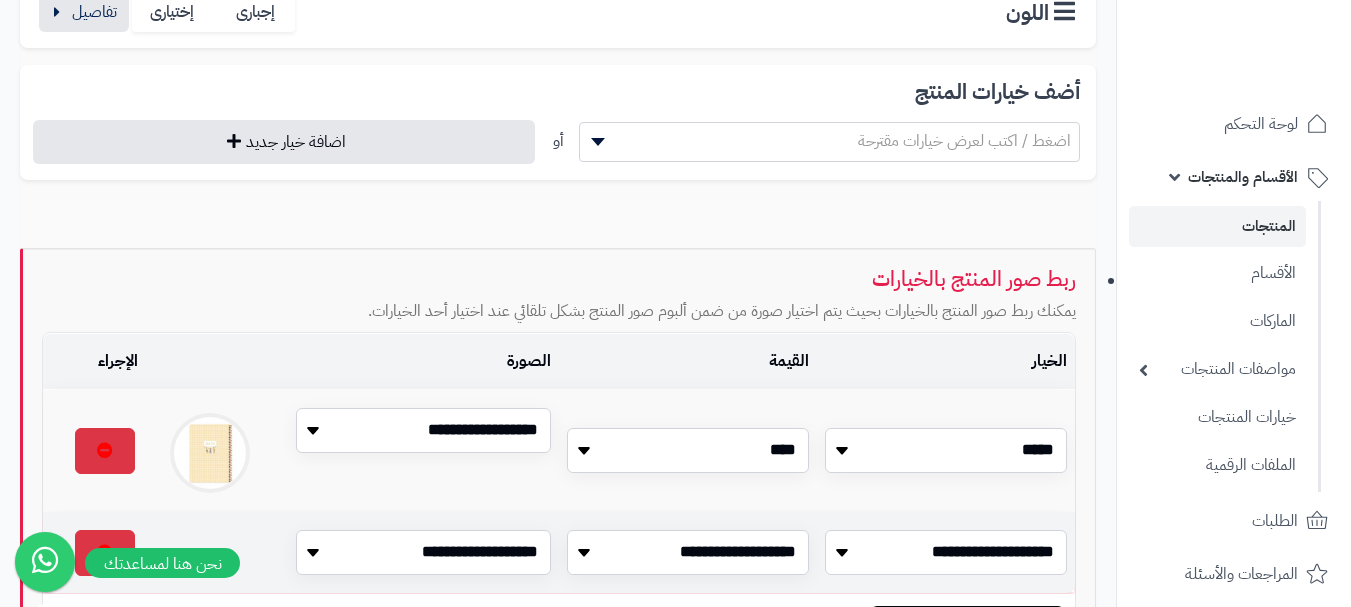 select on "**" 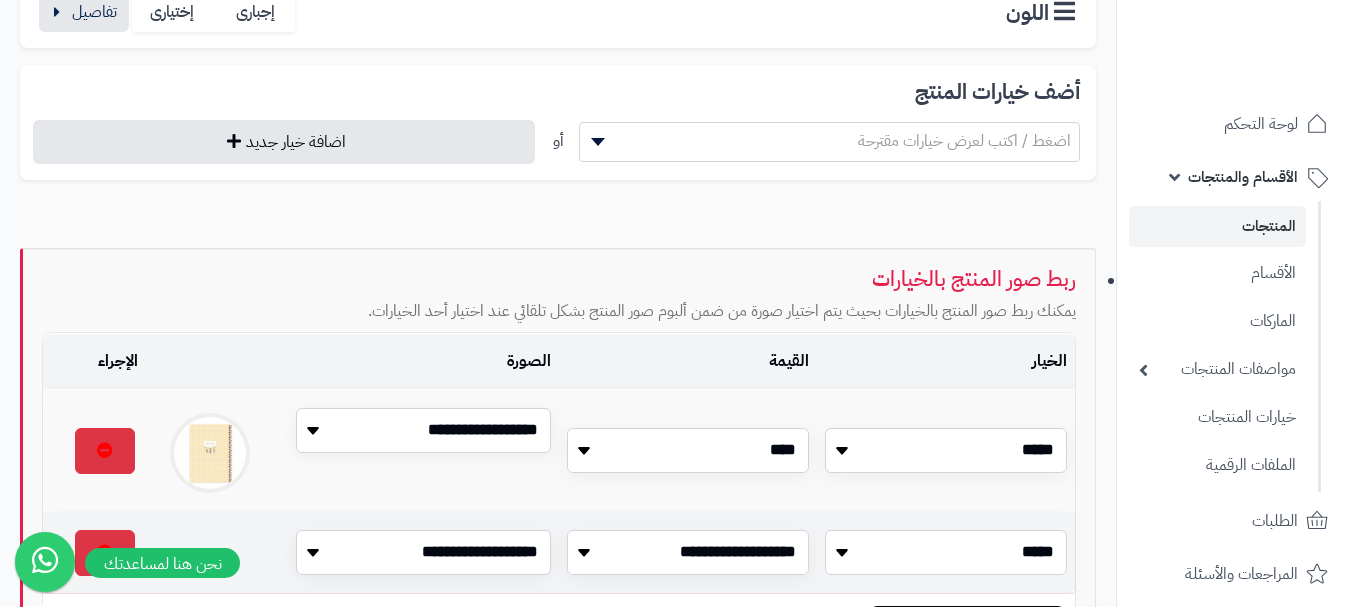 click on "**********" at bounding box center (946, 552) 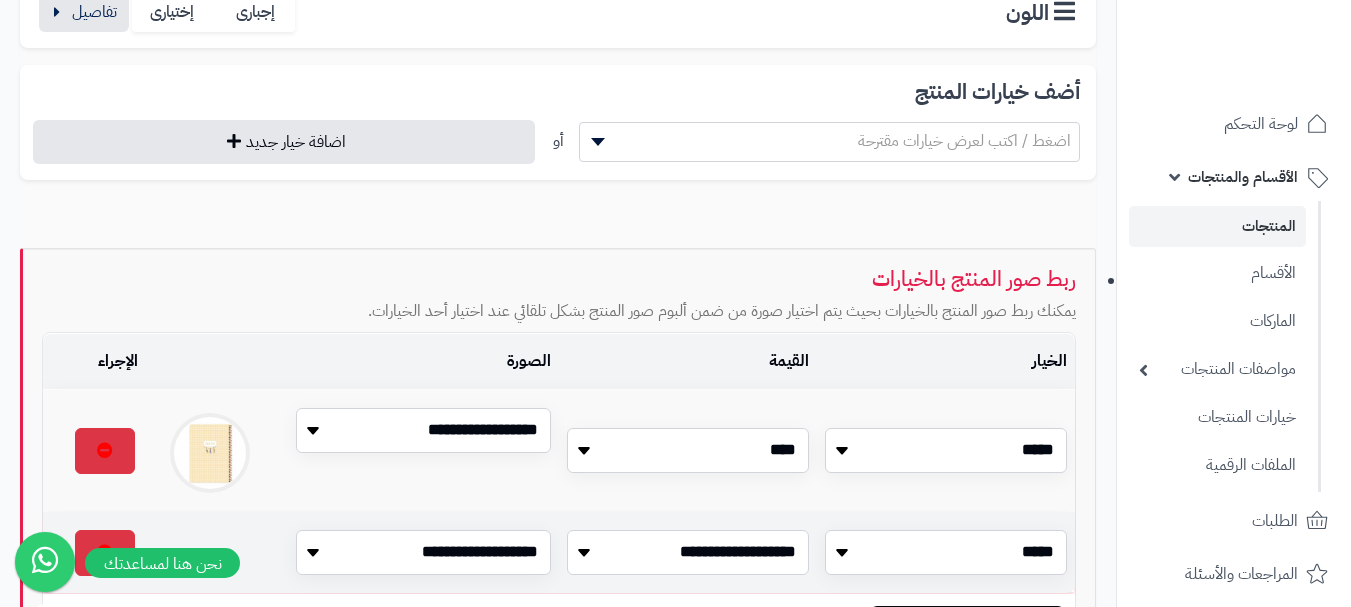 click on "**********" at bounding box center [688, 552] 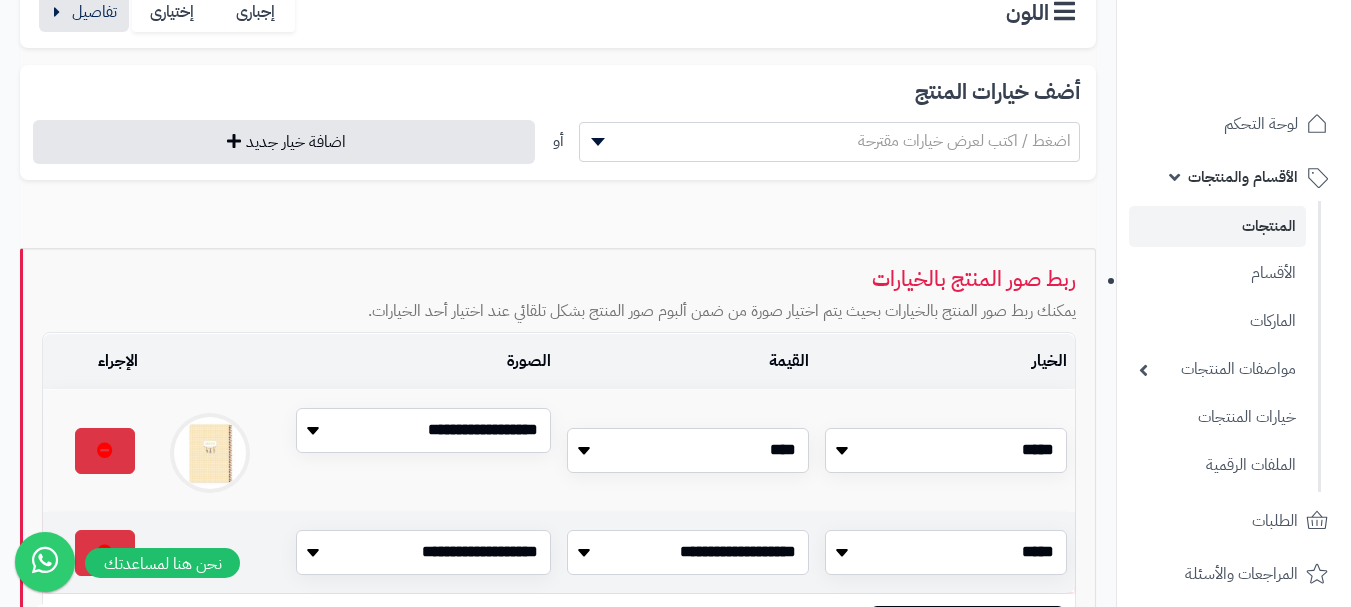 select on "**" 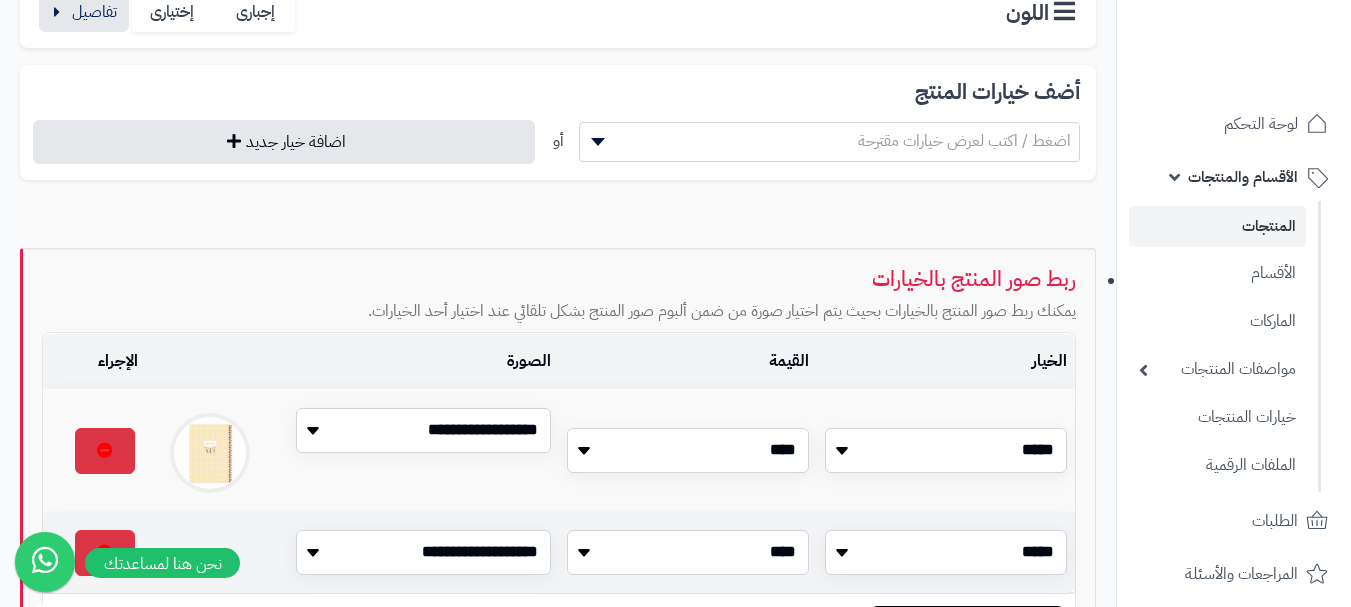 click on "**********" at bounding box center [688, 552] 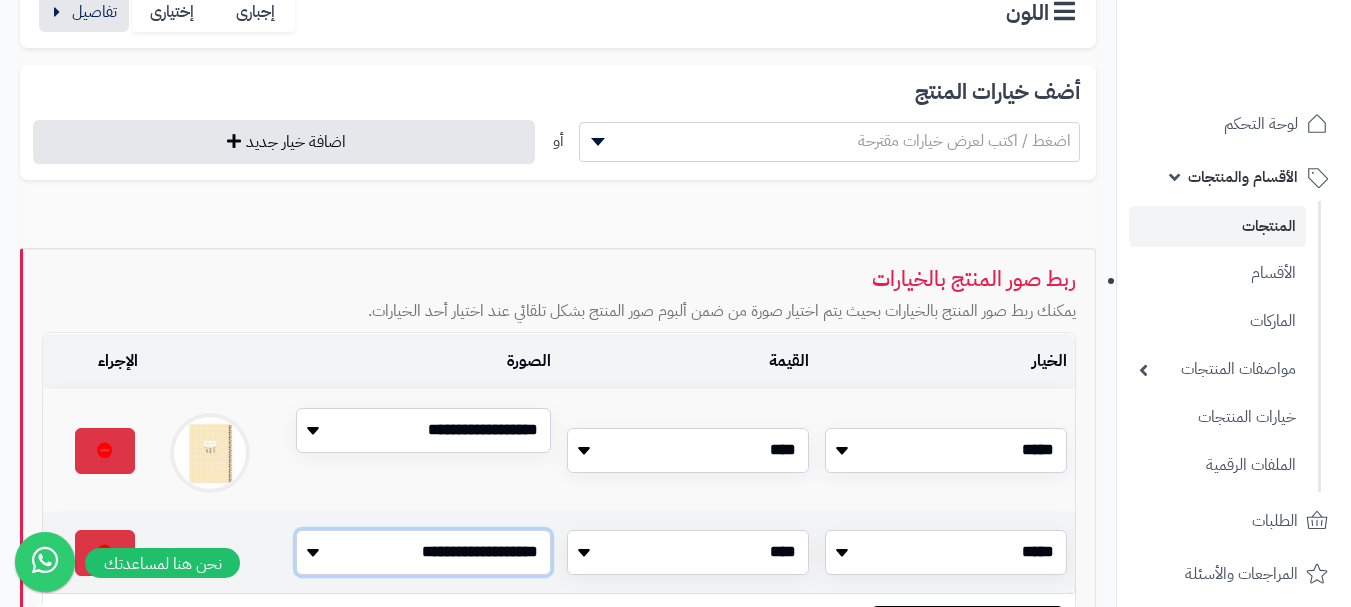 click on "**********" at bounding box center (423, 552) 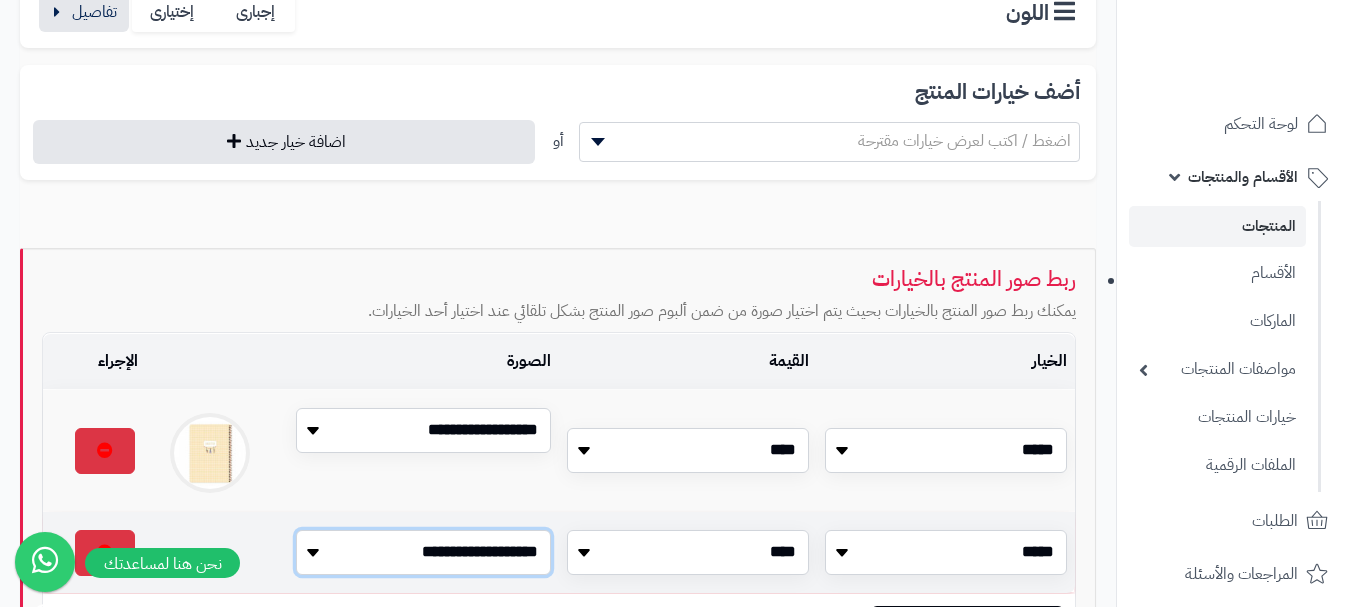 select on "*" 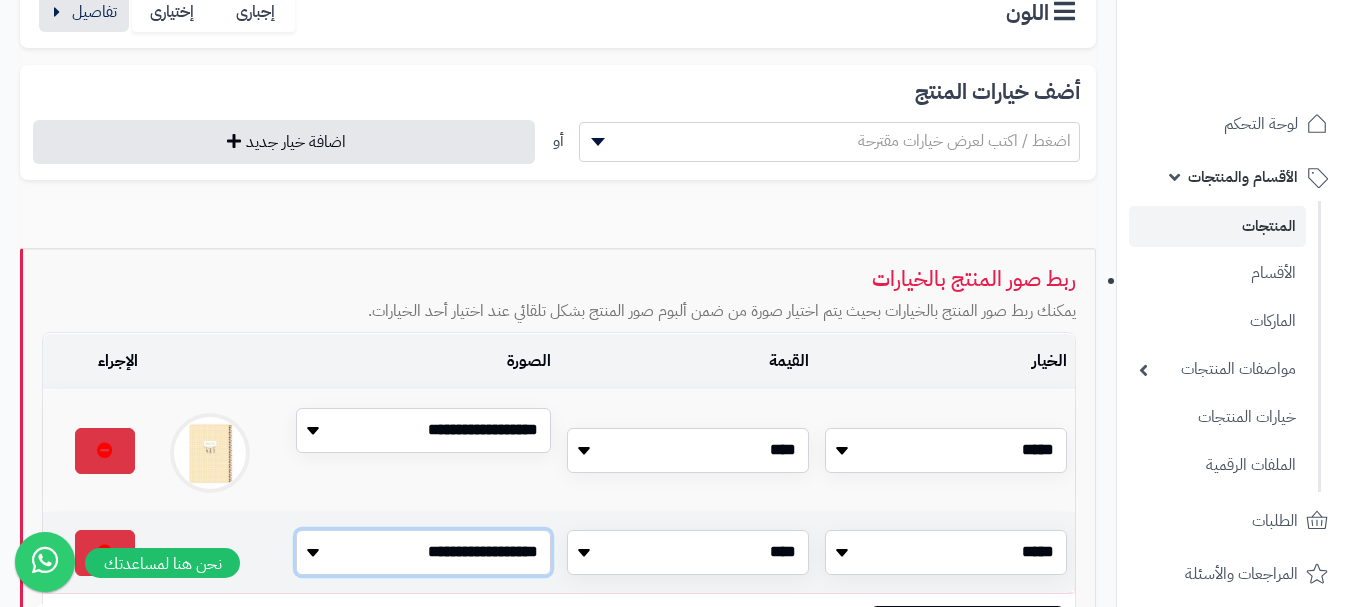 click on "**********" at bounding box center [423, 552] 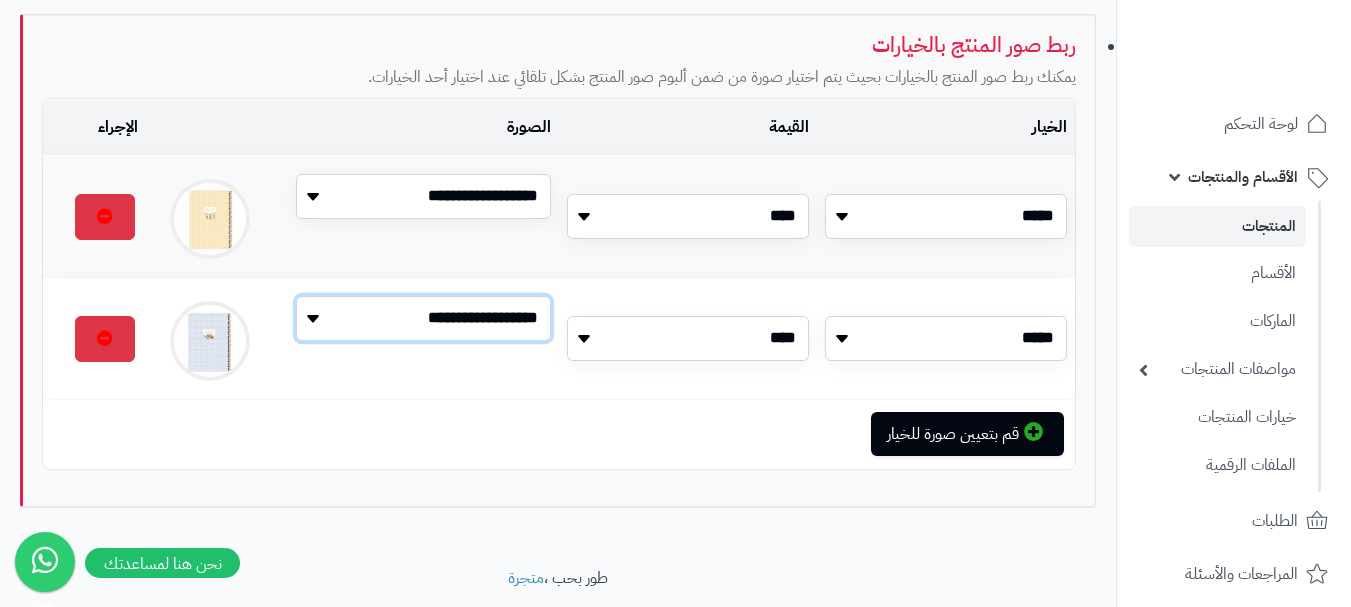 scroll, scrollTop: 654, scrollLeft: 0, axis: vertical 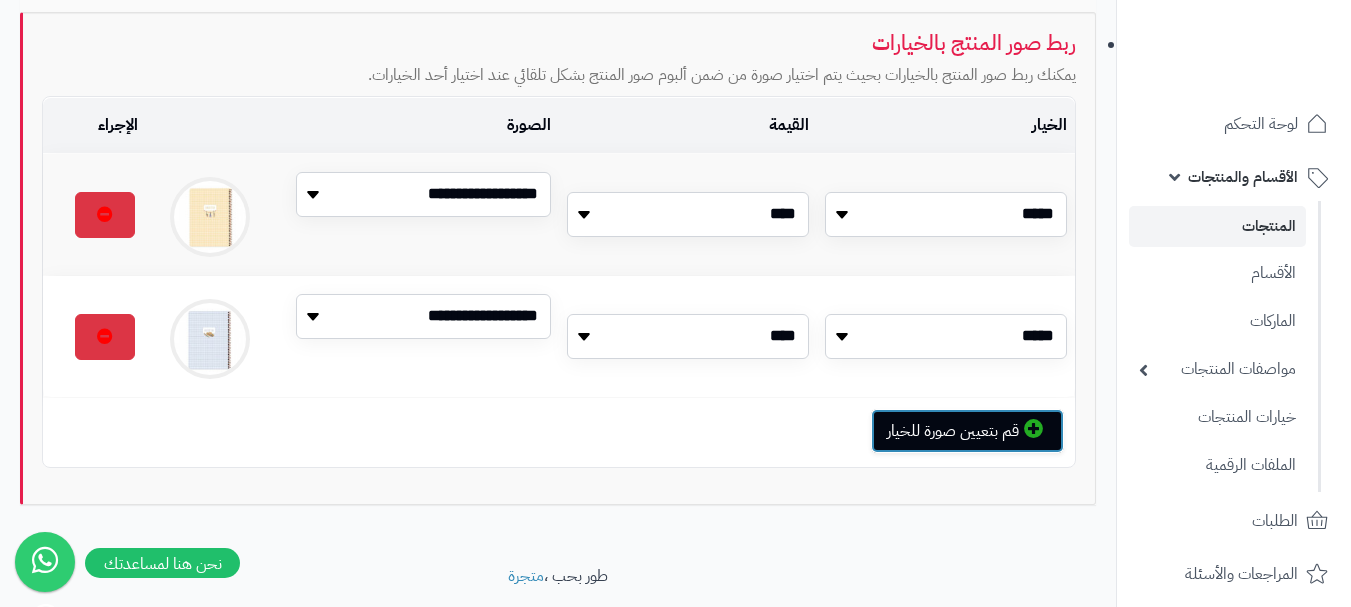 click on "قم بتعيين صورة للخيار" at bounding box center [967, 431] 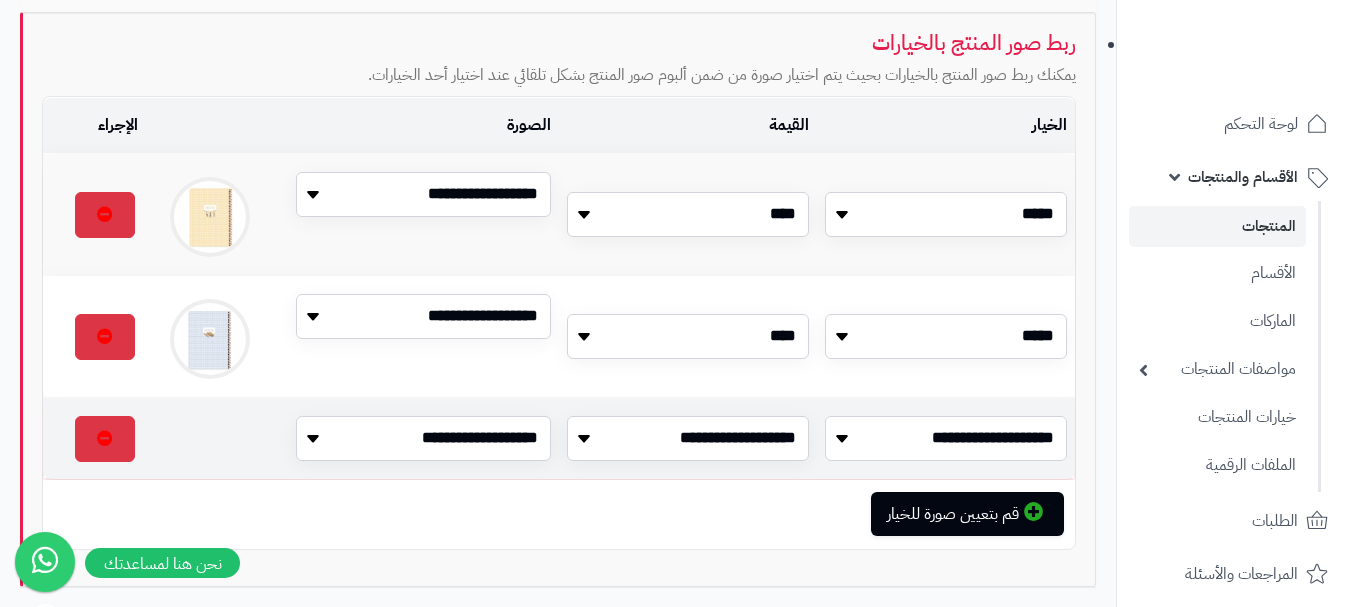 click on "**********" at bounding box center (946, 438) 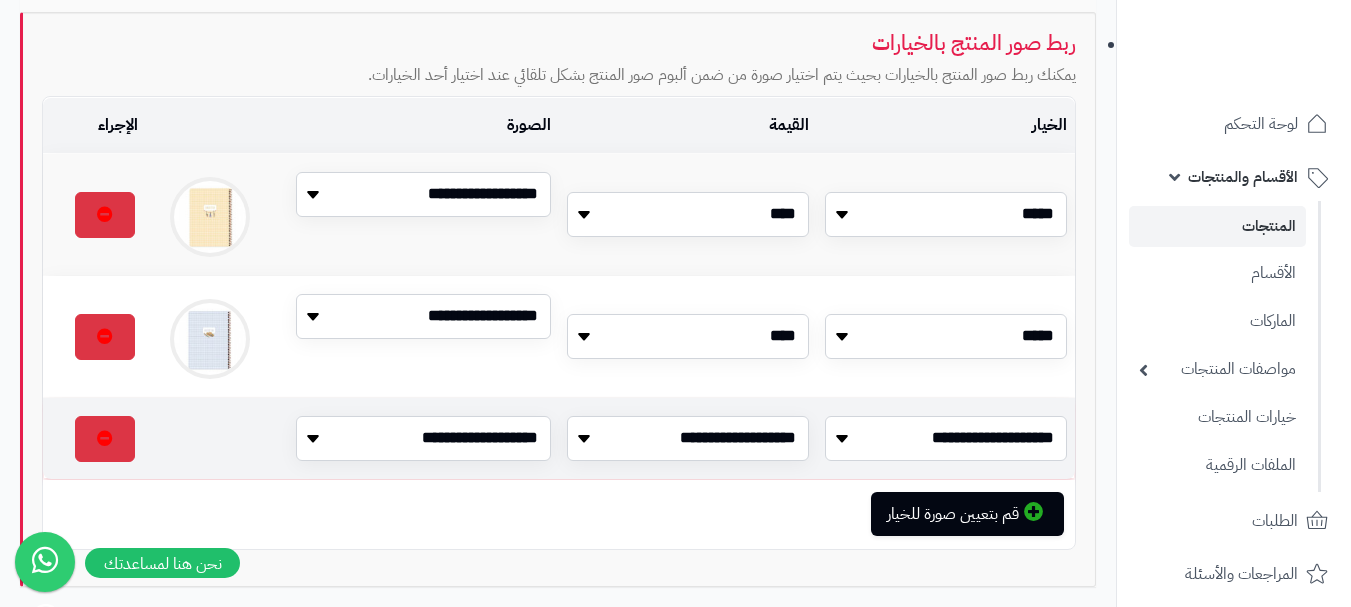 select on "**" 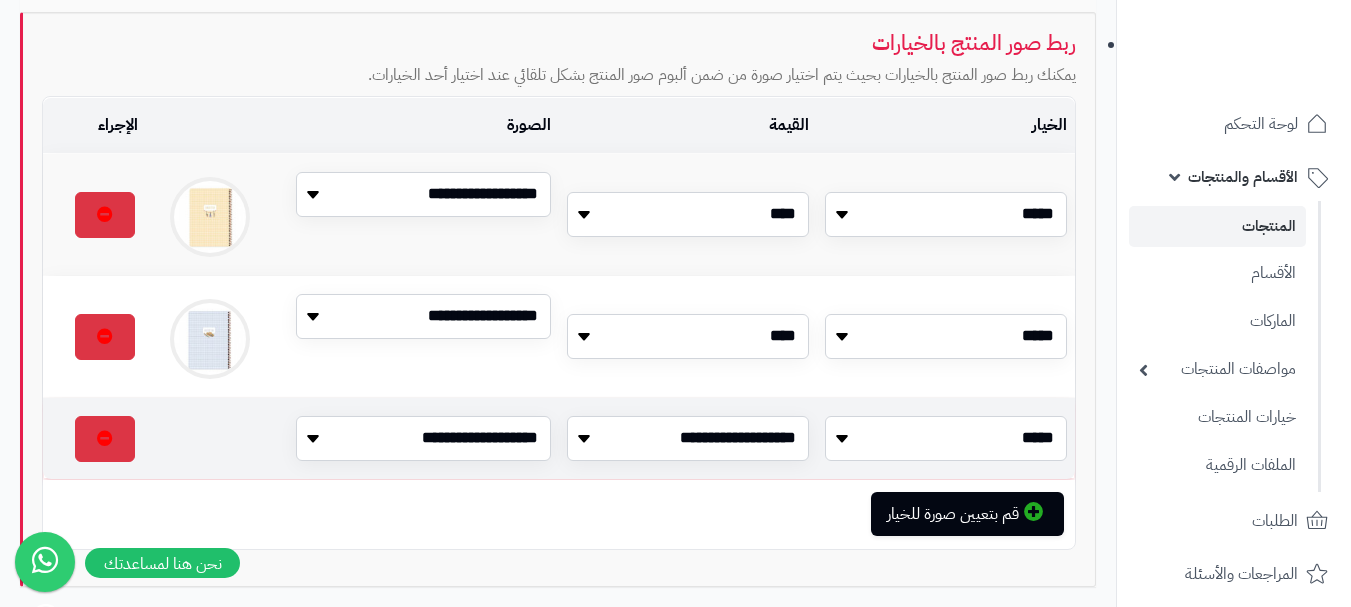 click on "**********" at bounding box center [946, 438] 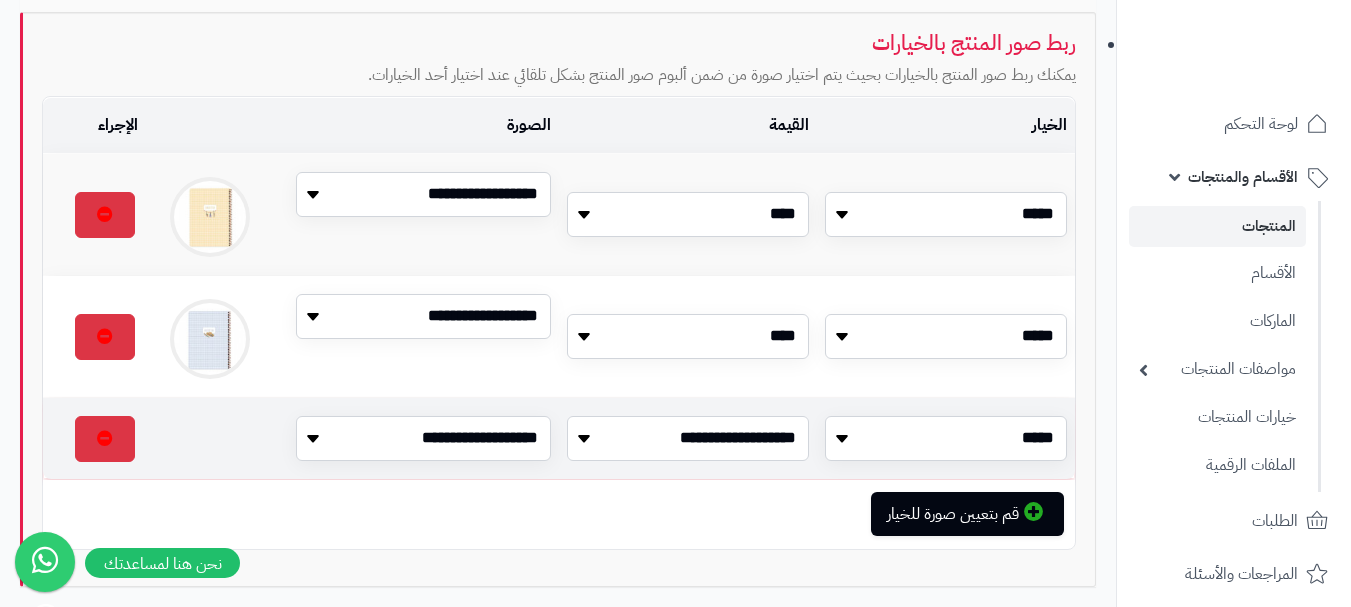 click on "**********" at bounding box center (688, 438) 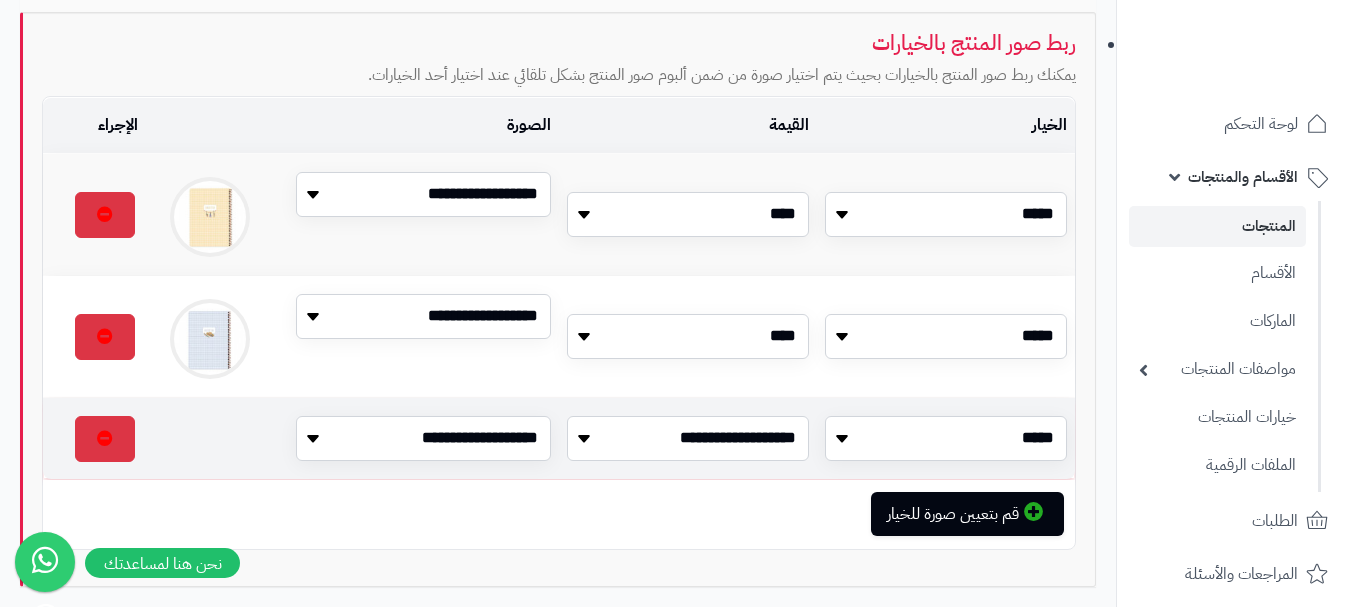 select on "**" 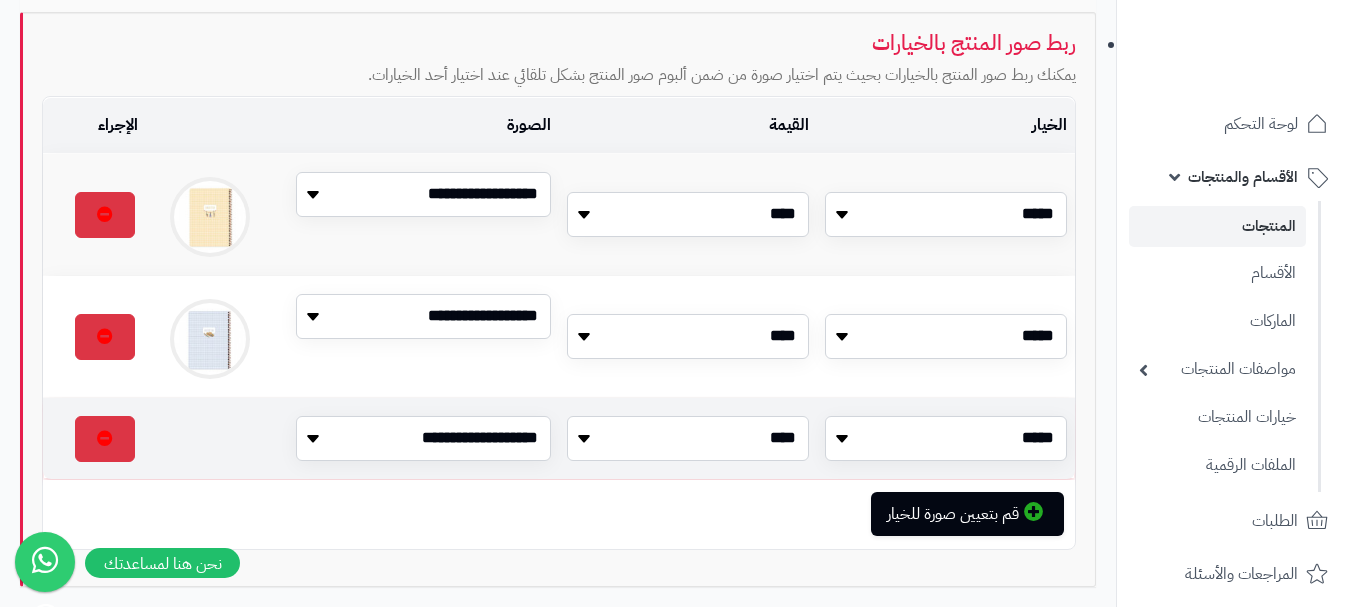 click on "**********" at bounding box center [688, 438] 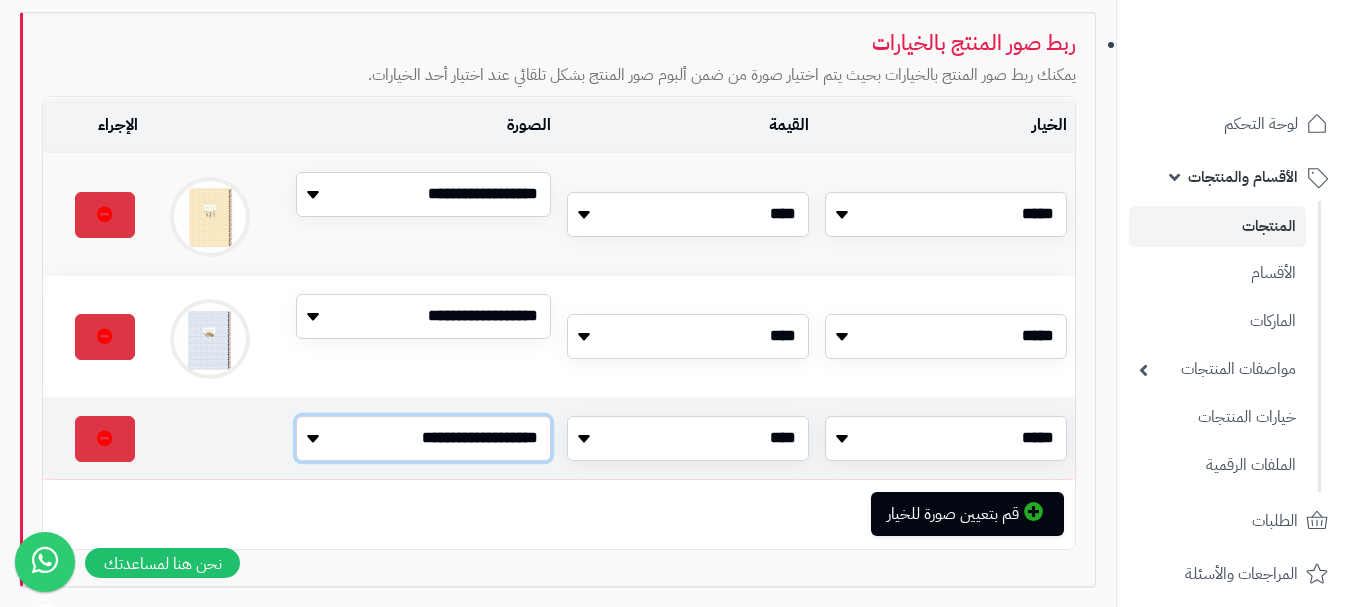 click on "**********" at bounding box center (423, 438) 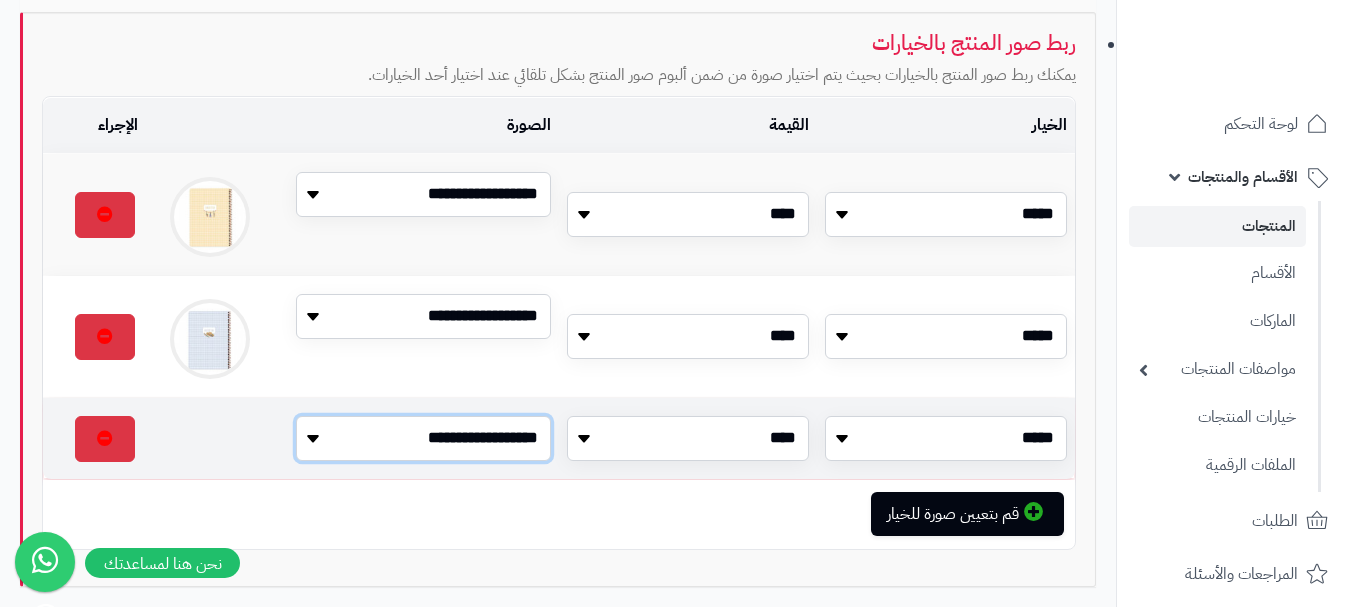 click on "**********" at bounding box center [423, 438] 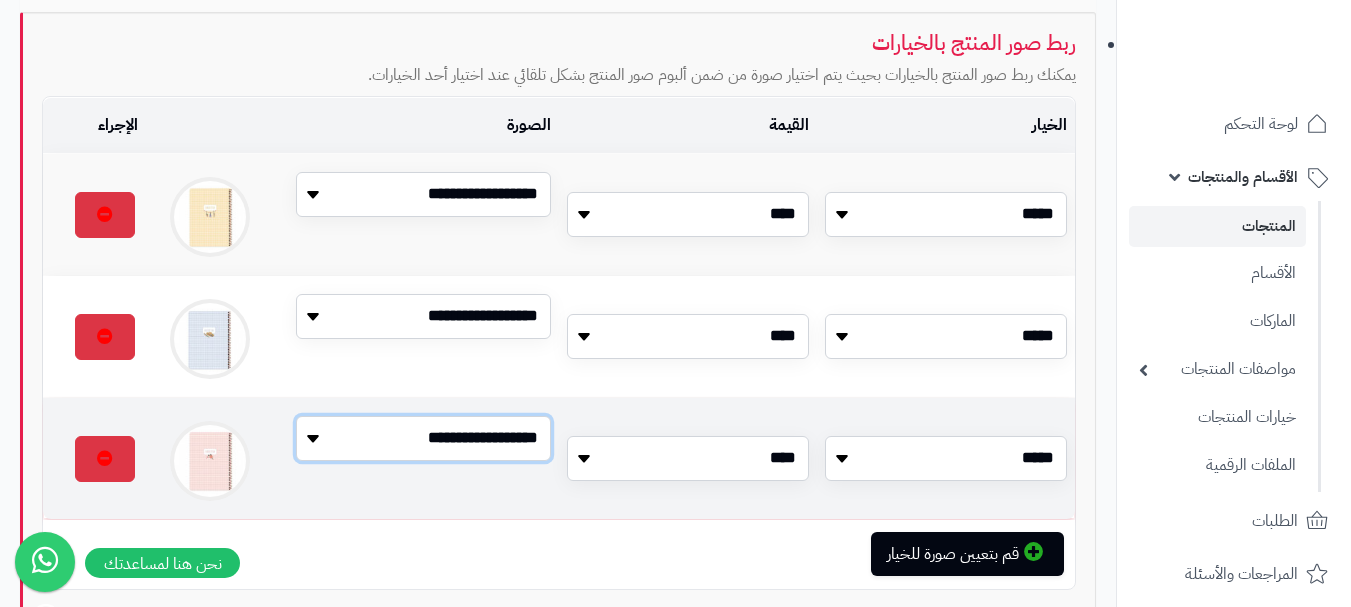 click on "**********" at bounding box center (423, 438) 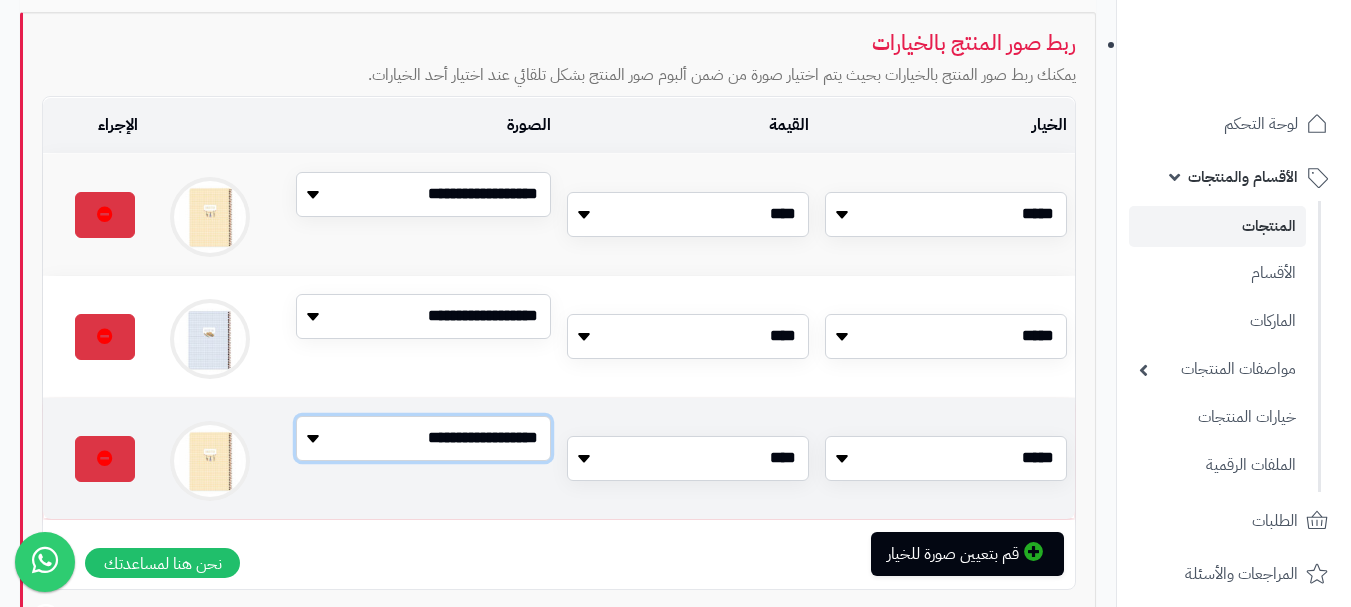 click on "**********" at bounding box center (423, 438) 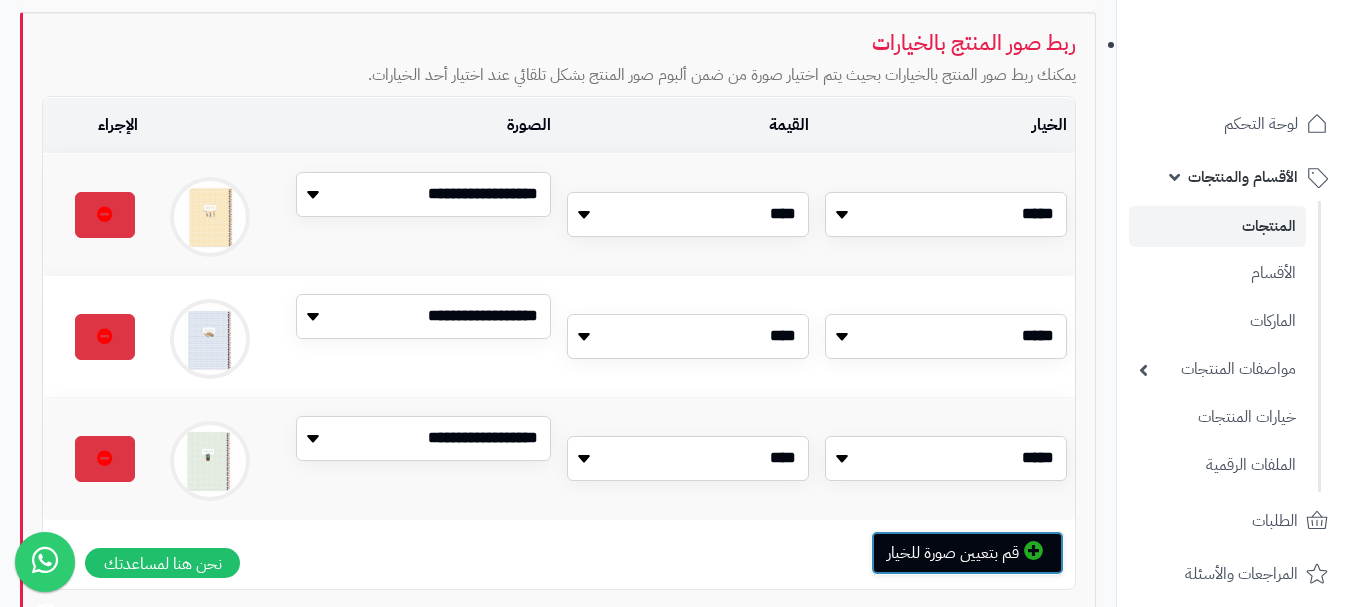 click on "قم بتعيين صورة للخيار" at bounding box center (967, 553) 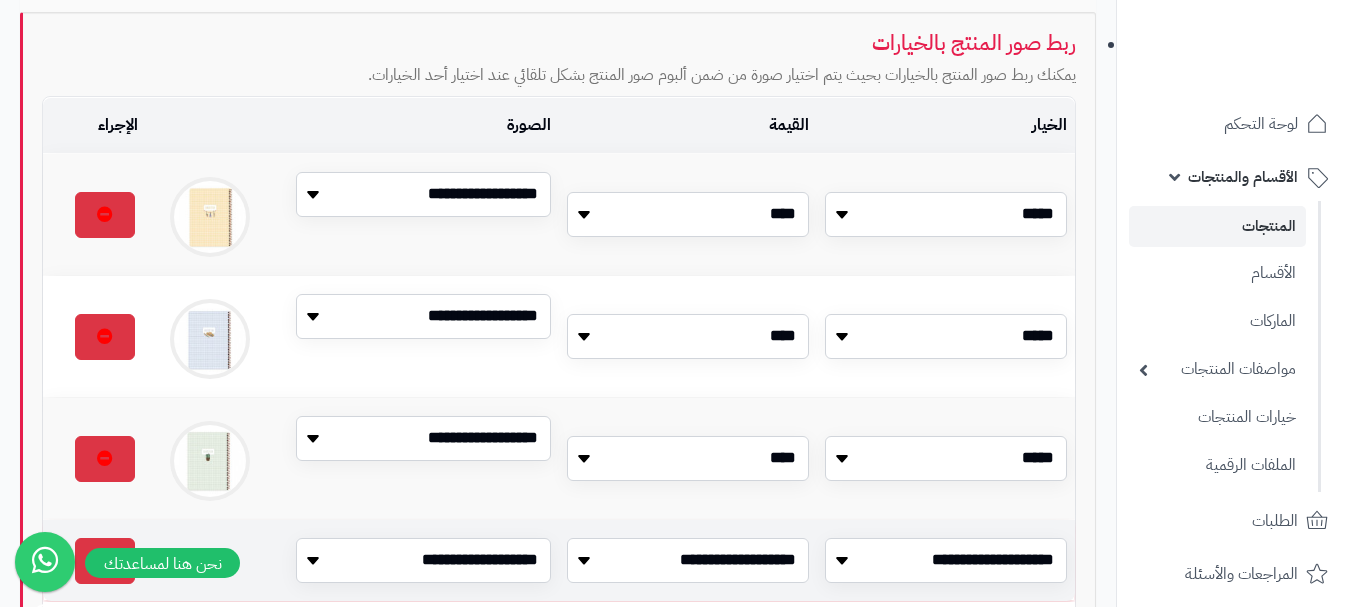 click on "**********" at bounding box center [688, 560] 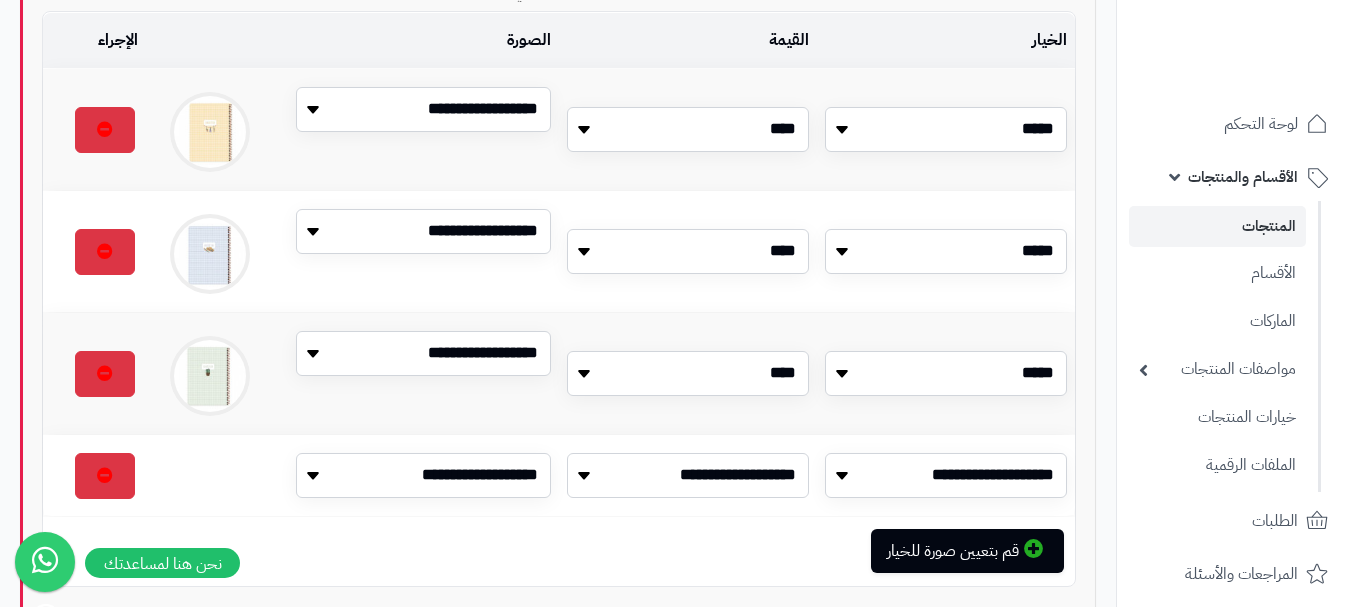 scroll, scrollTop: 747, scrollLeft: 0, axis: vertical 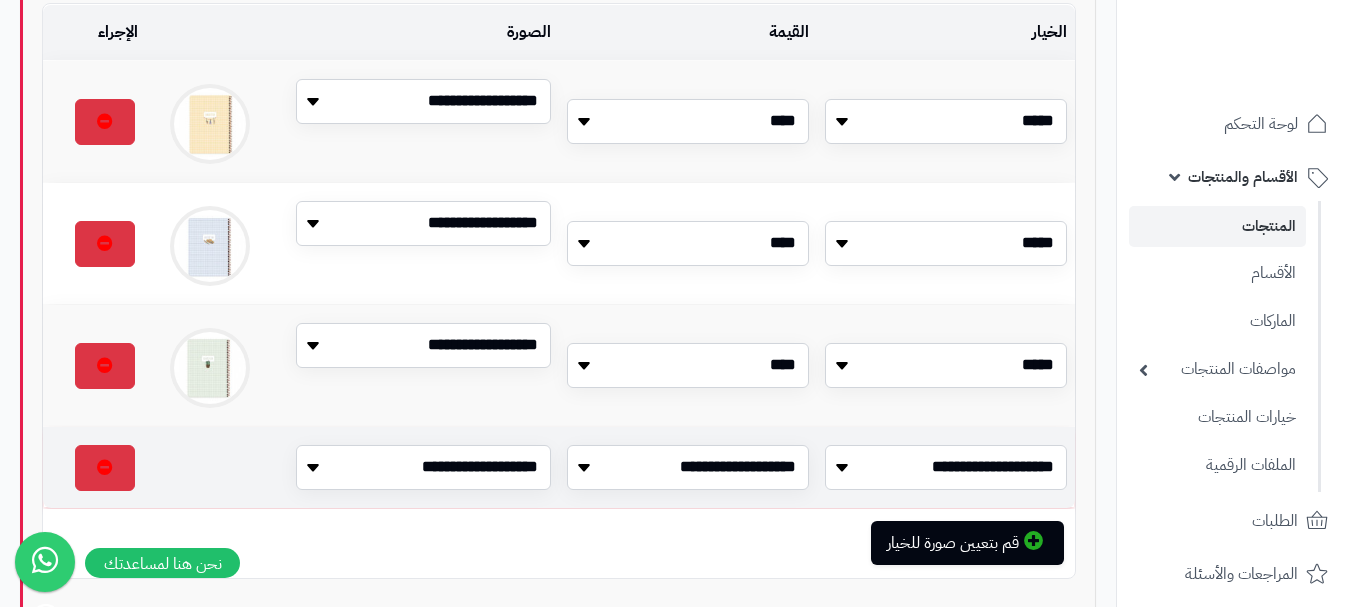 click on "**********" at bounding box center (946, 467) 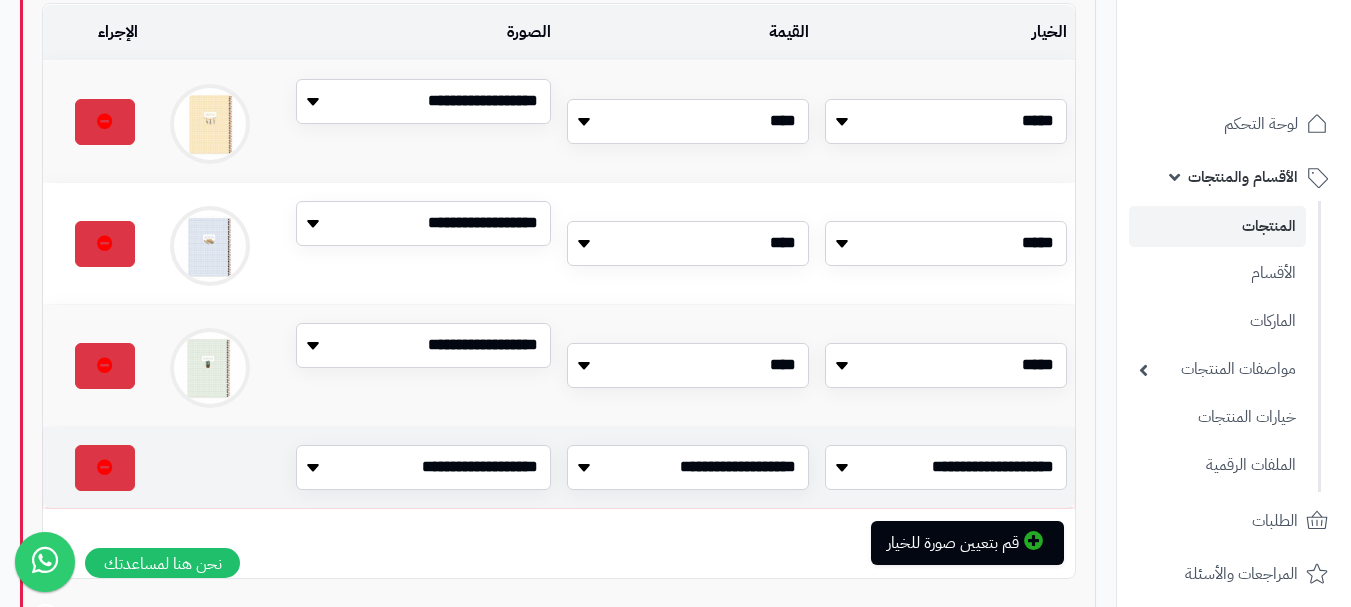 select on "**" 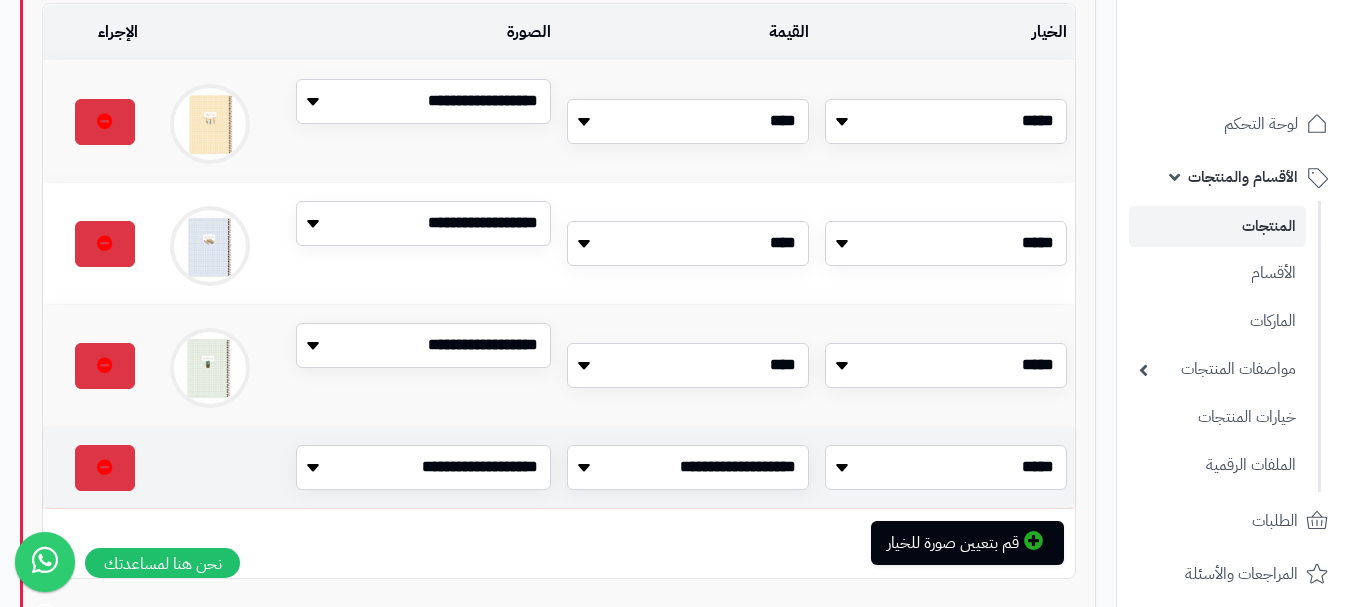 click on "**********" at bounding box center (946, 467) 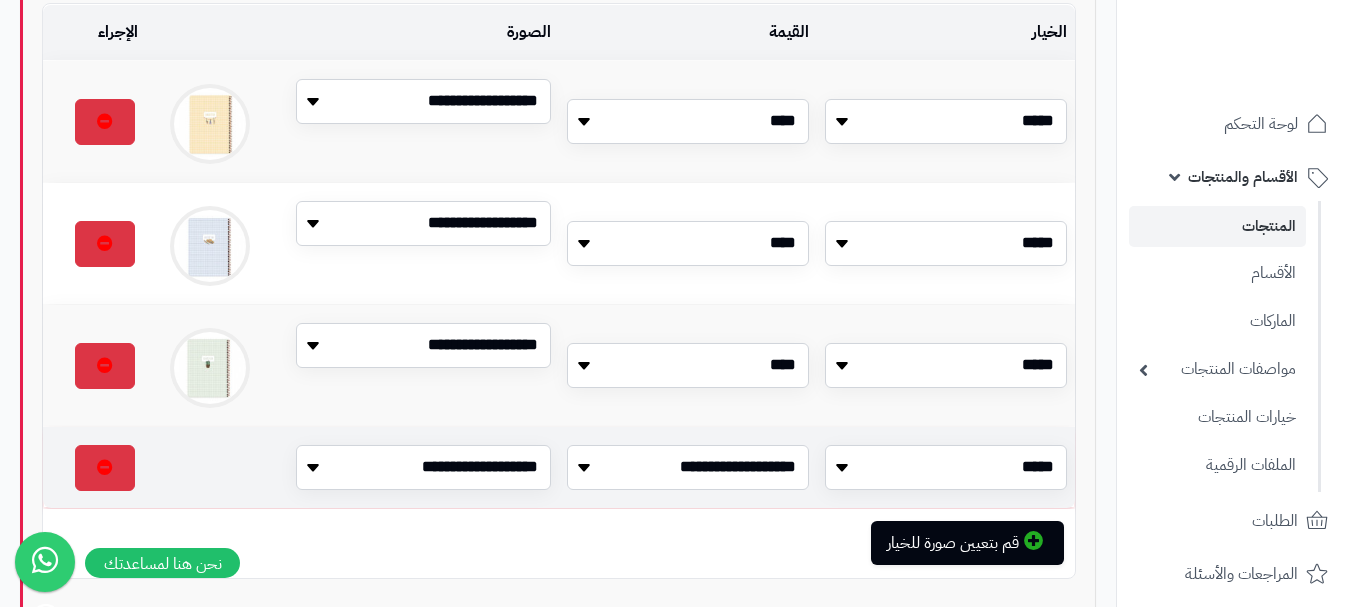 click on "**********" at bounding box center (688, 467) 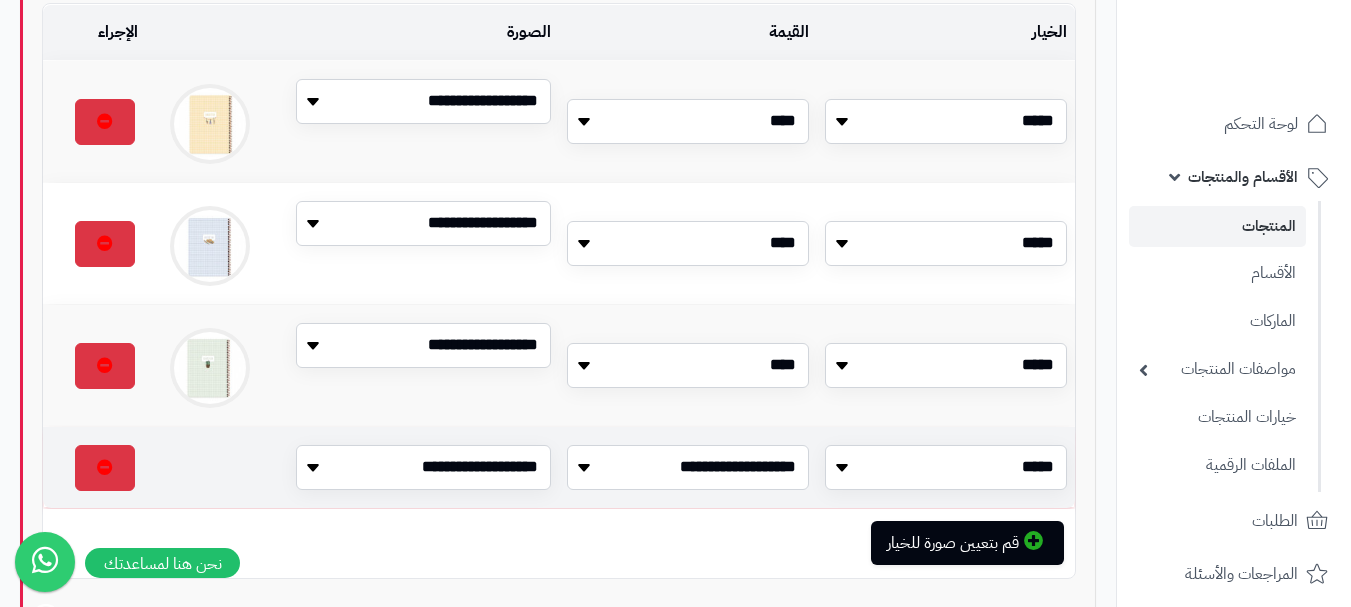 select on "**" 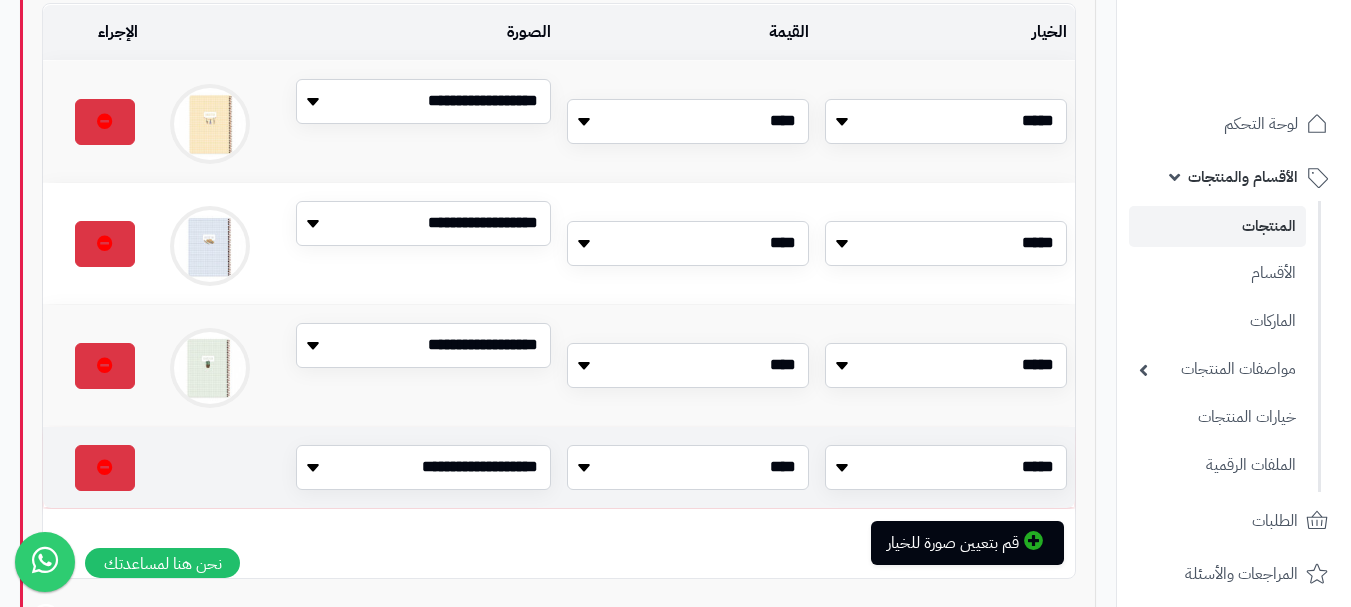 click on "**********" at bounding box center [688, 467] 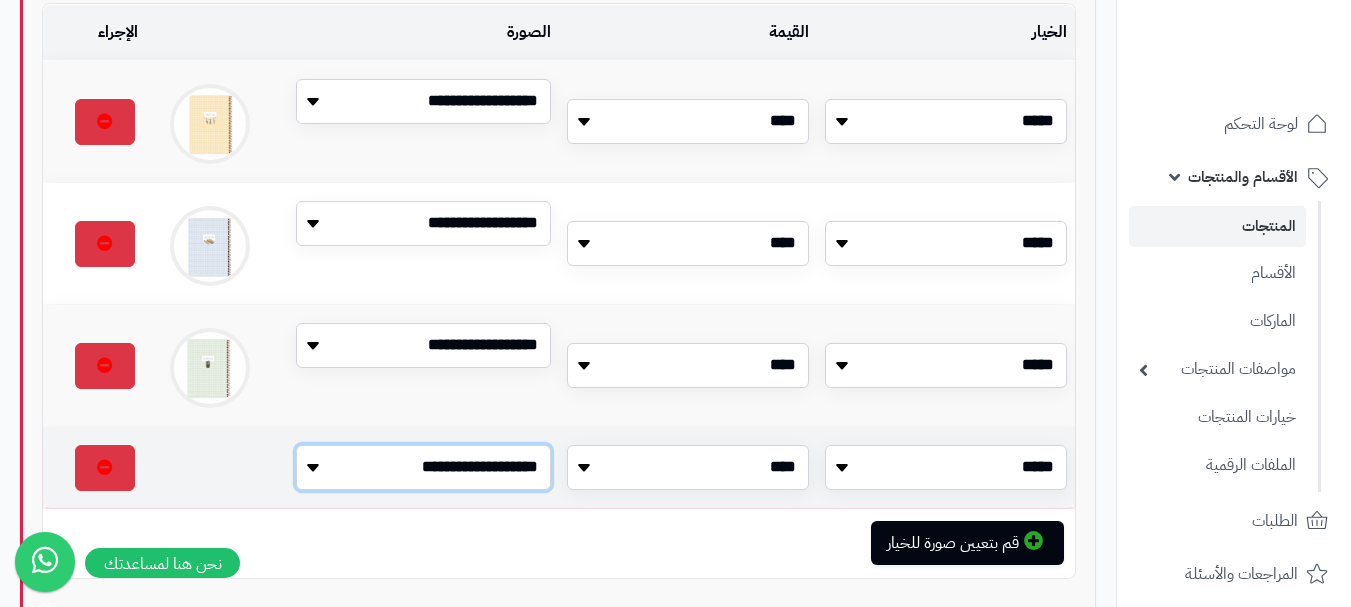 click on "**********" at bounding box center (423, 467) 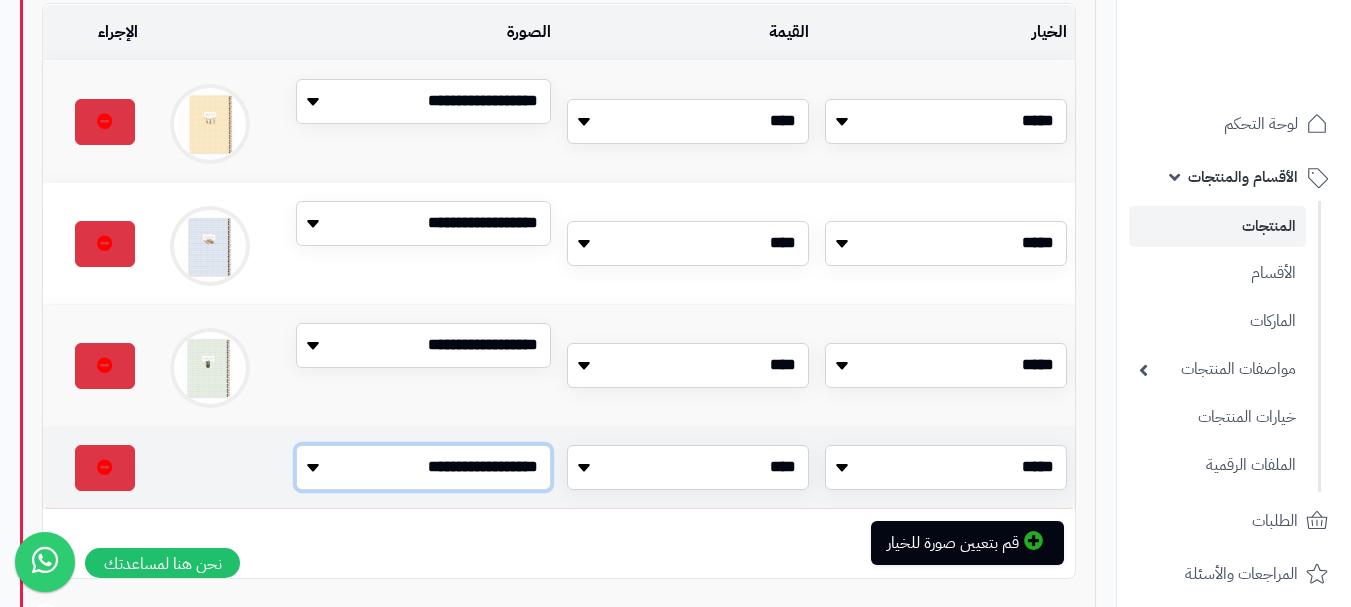 click on "**********" at bounding box center (423, 467) 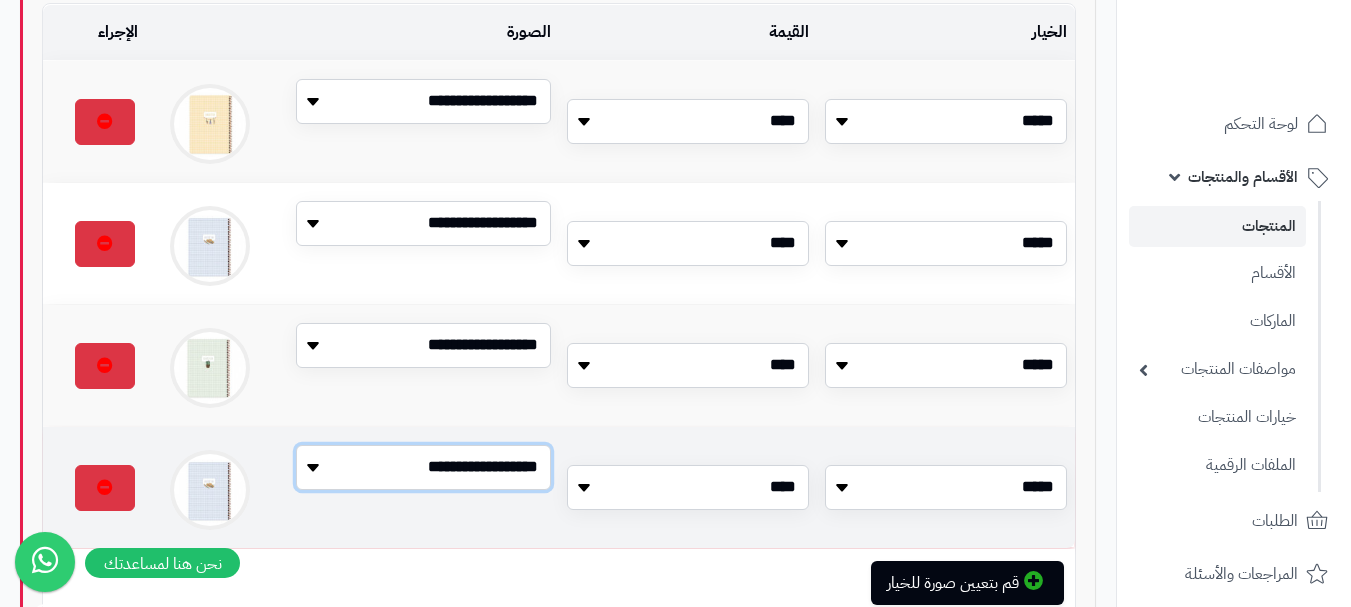 click on "**********" at bounding box center [423, 467] 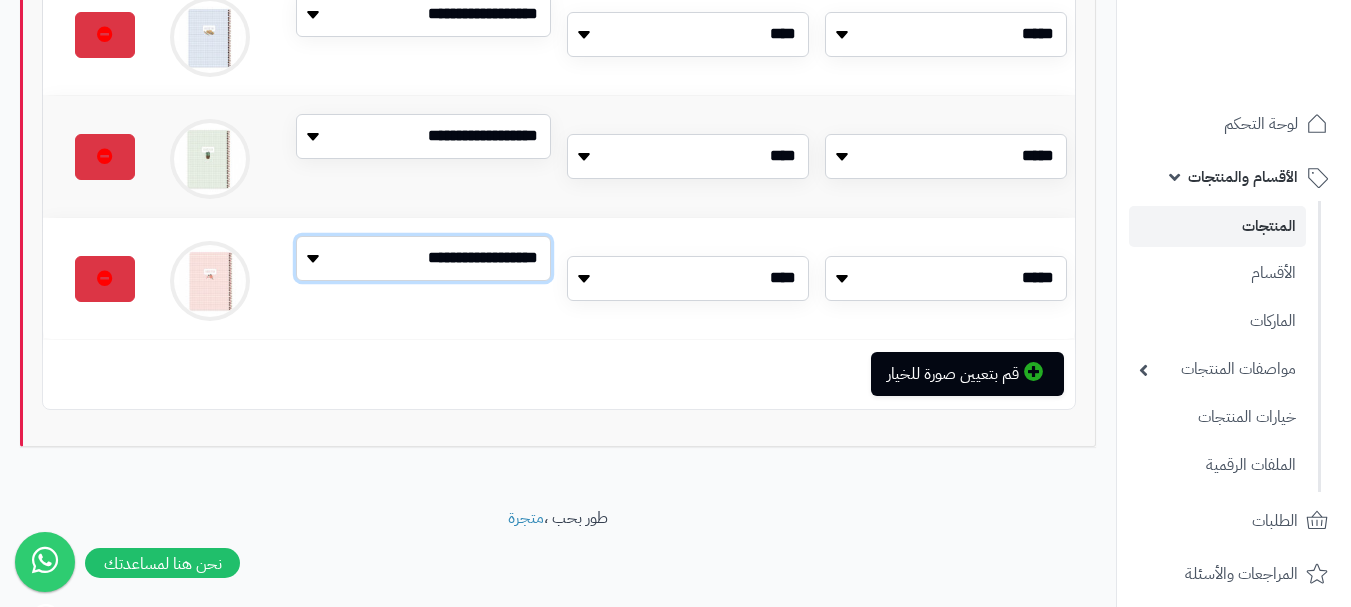 scroll, scrollTop: 0, scrollLeft: 0, axis: both 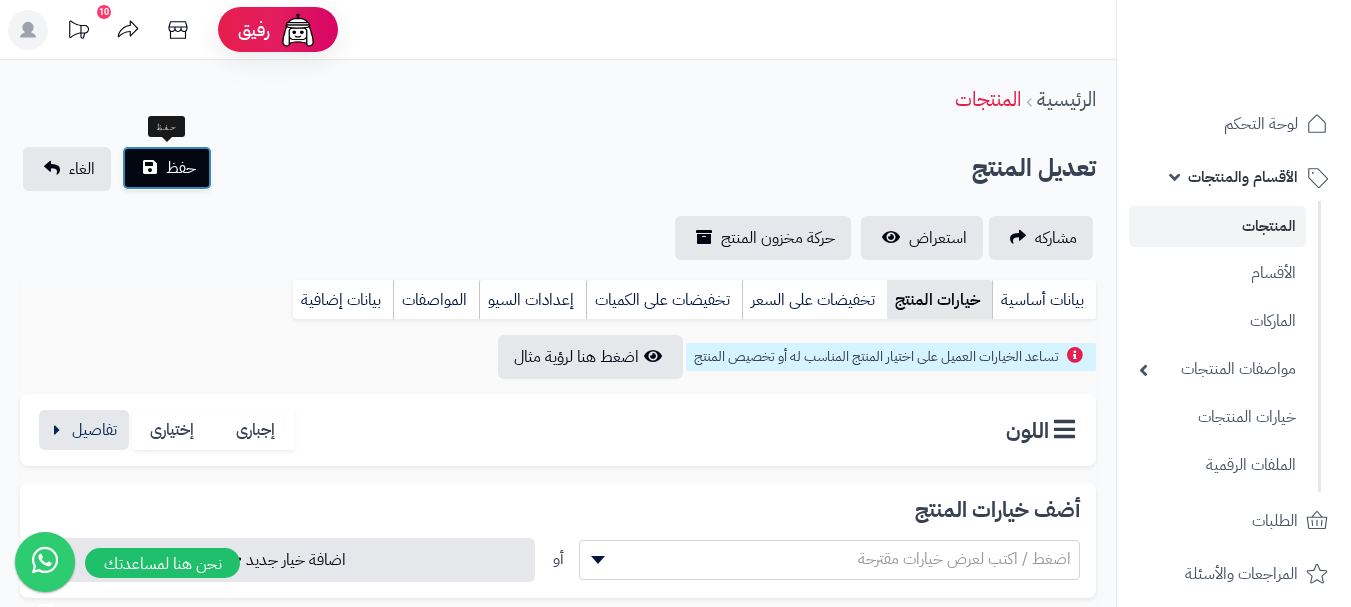 click on "حفظ" at bounding box center [181, 168] 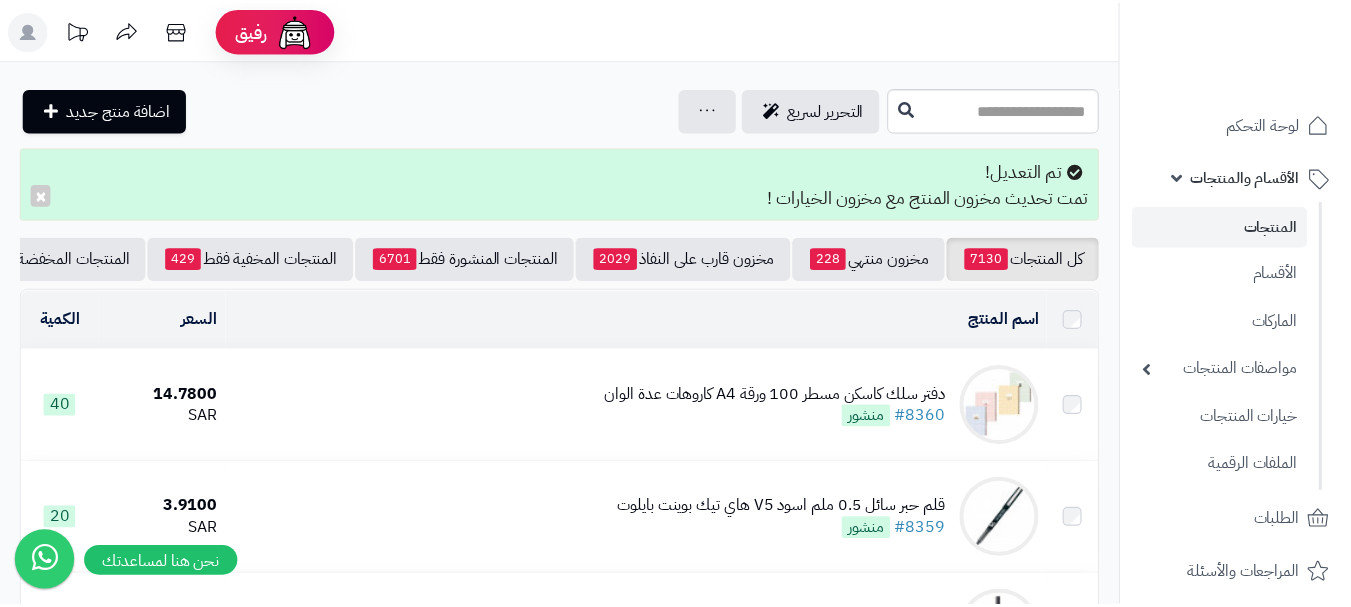 scroll, scrollTop: 0, scrollLeft: 0, axis: both 